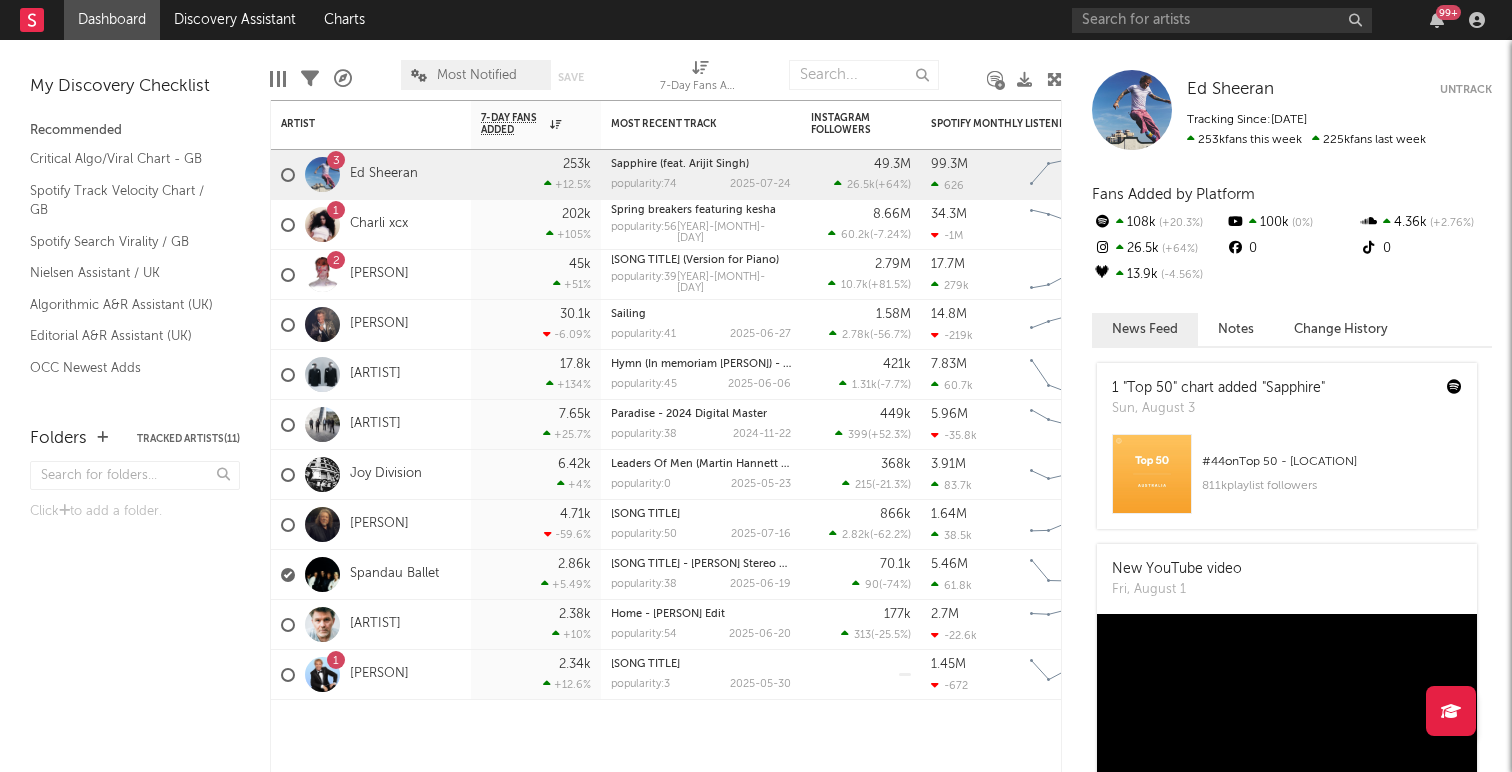 scroll, scrollTop: 0, scrollLeft: 0, axis: both 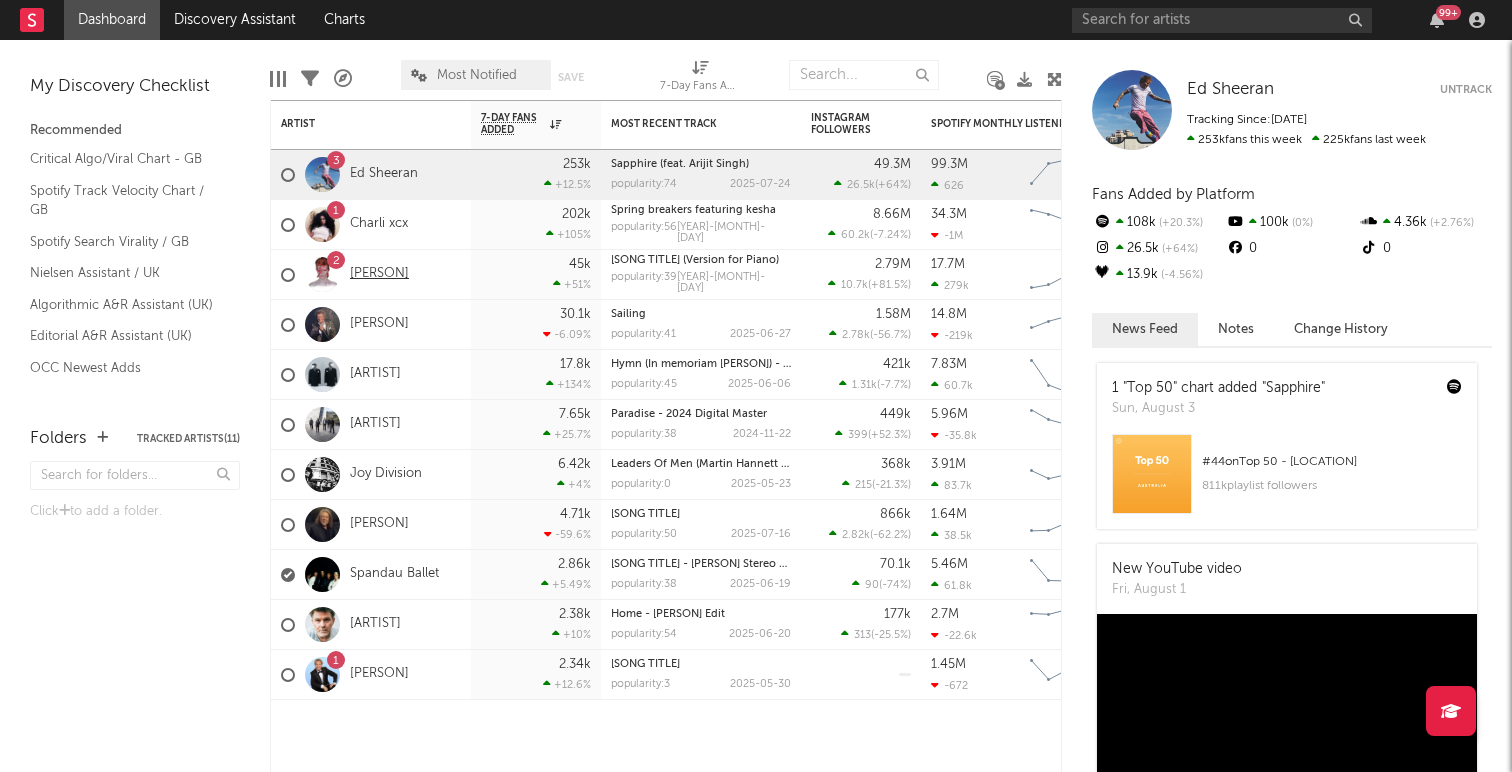 click on "[PERSON]" at bounding box center [379, 274] 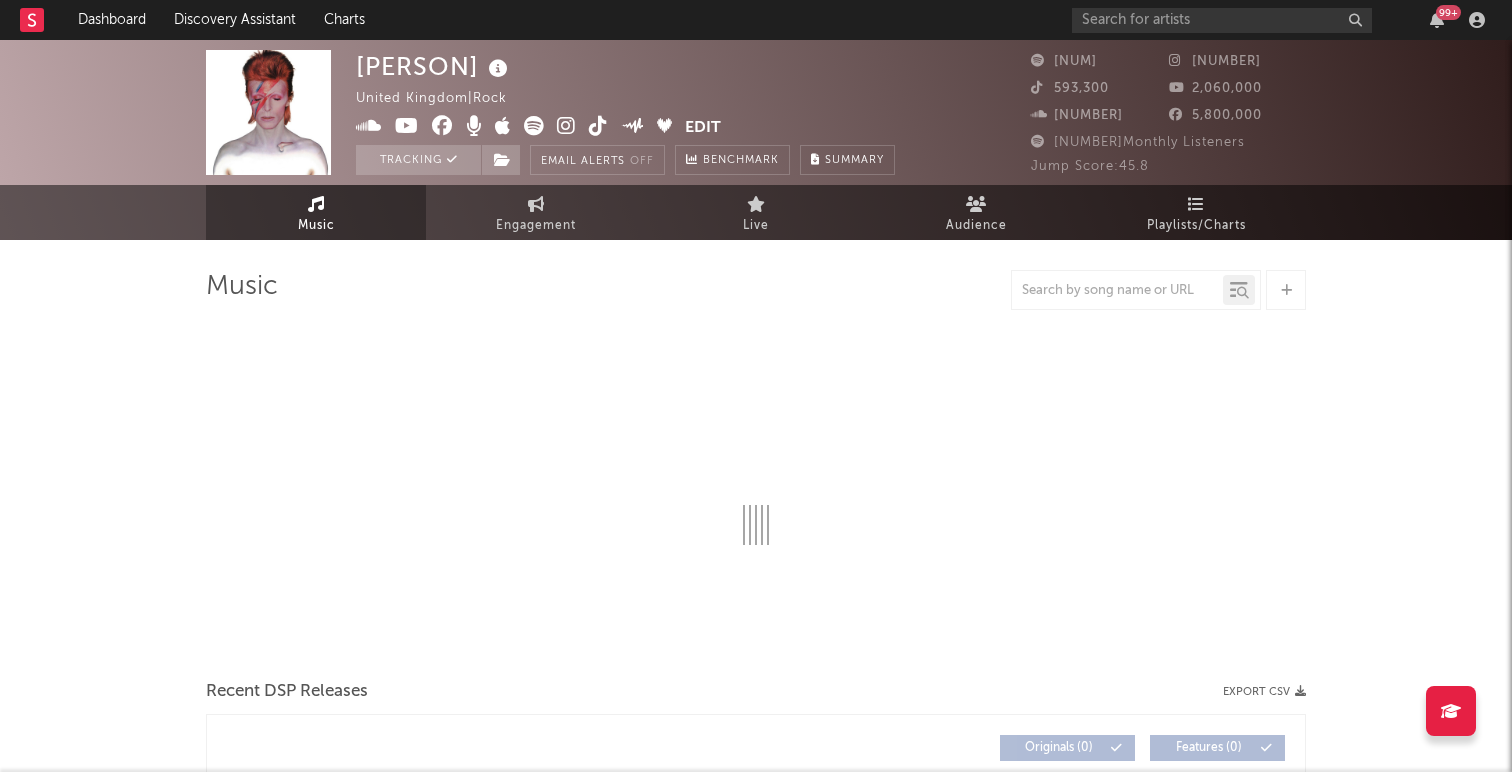select on "6m" 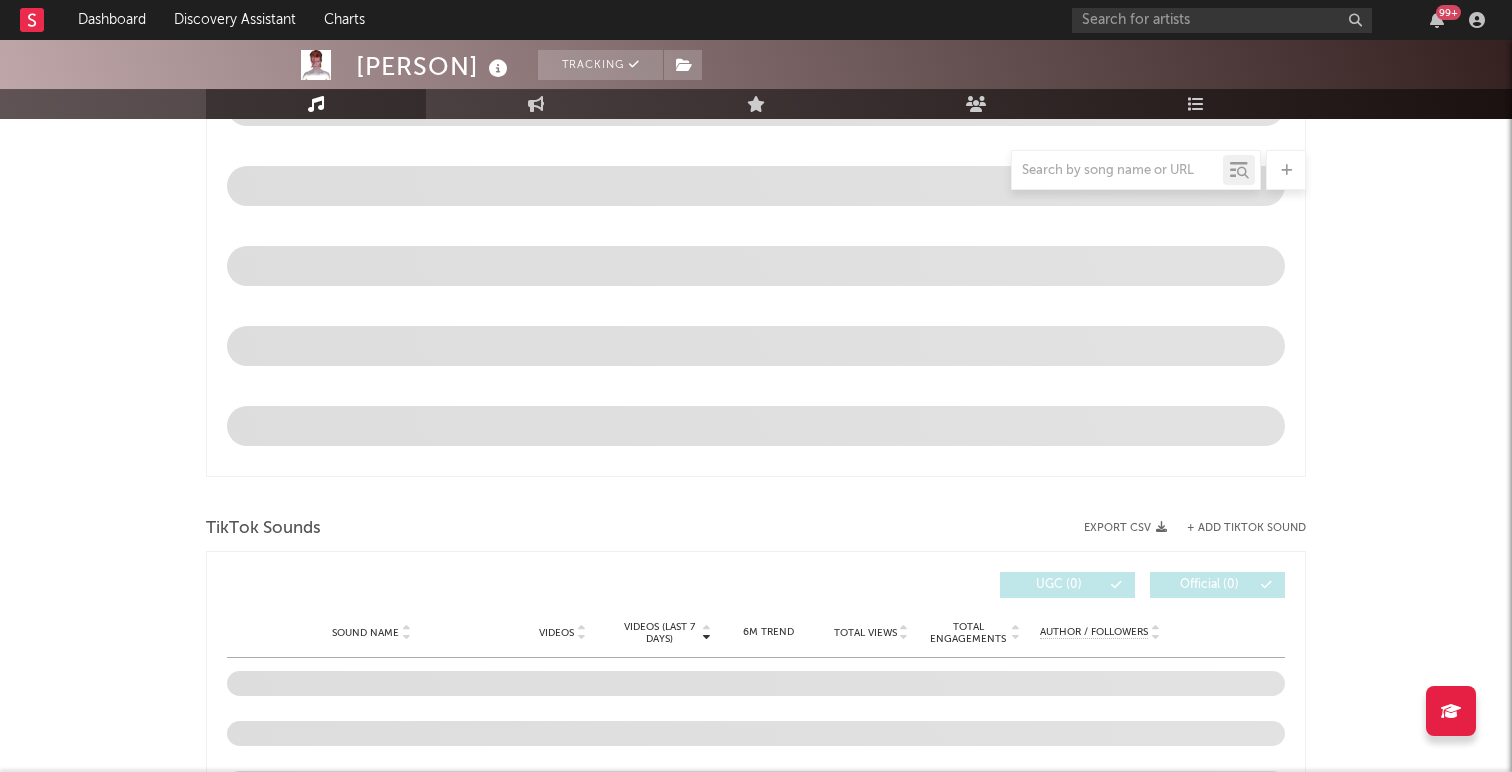 scroll, scrollTop: 1198, scrollLeft: 0, axis: vertical 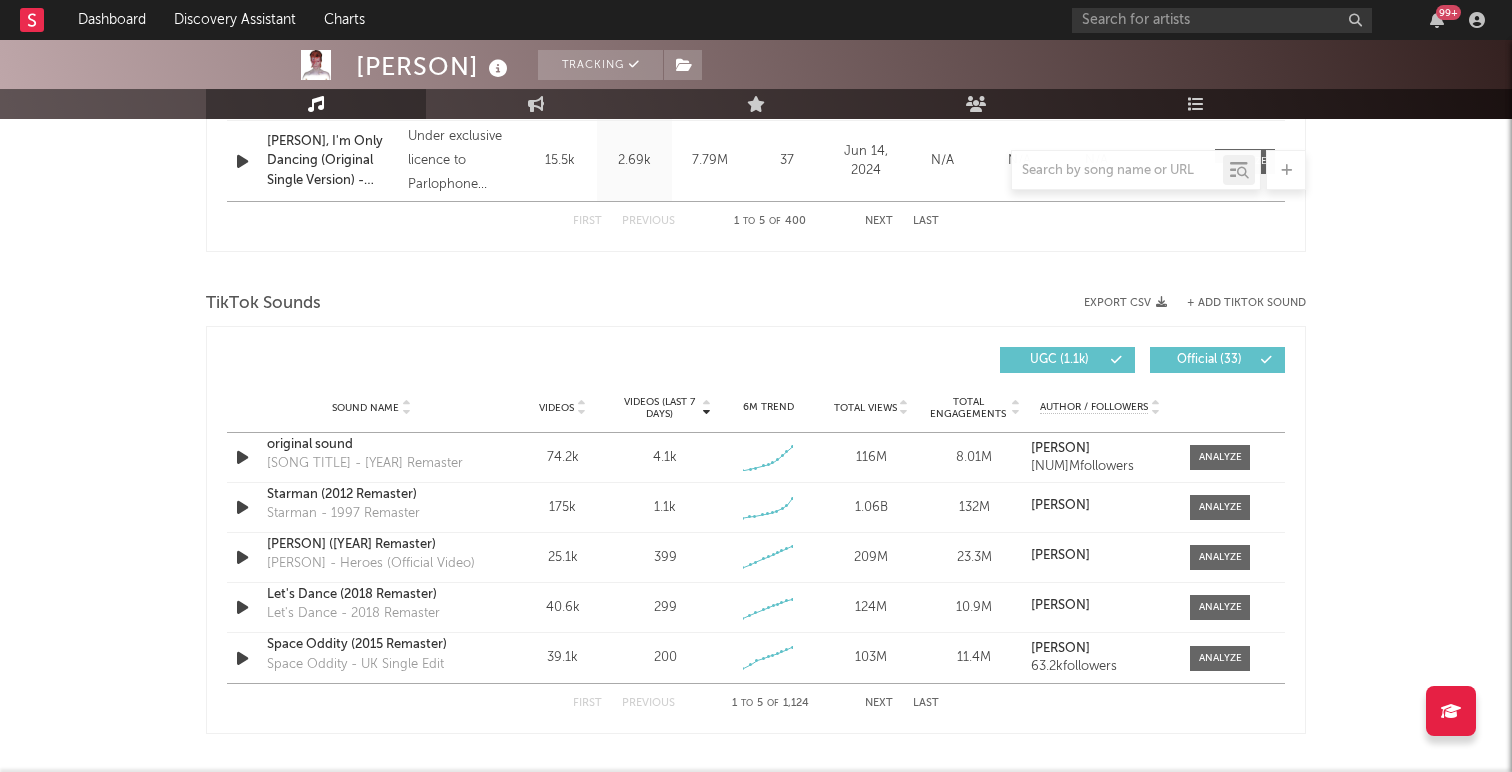 click at bounding box center (1266, 360) 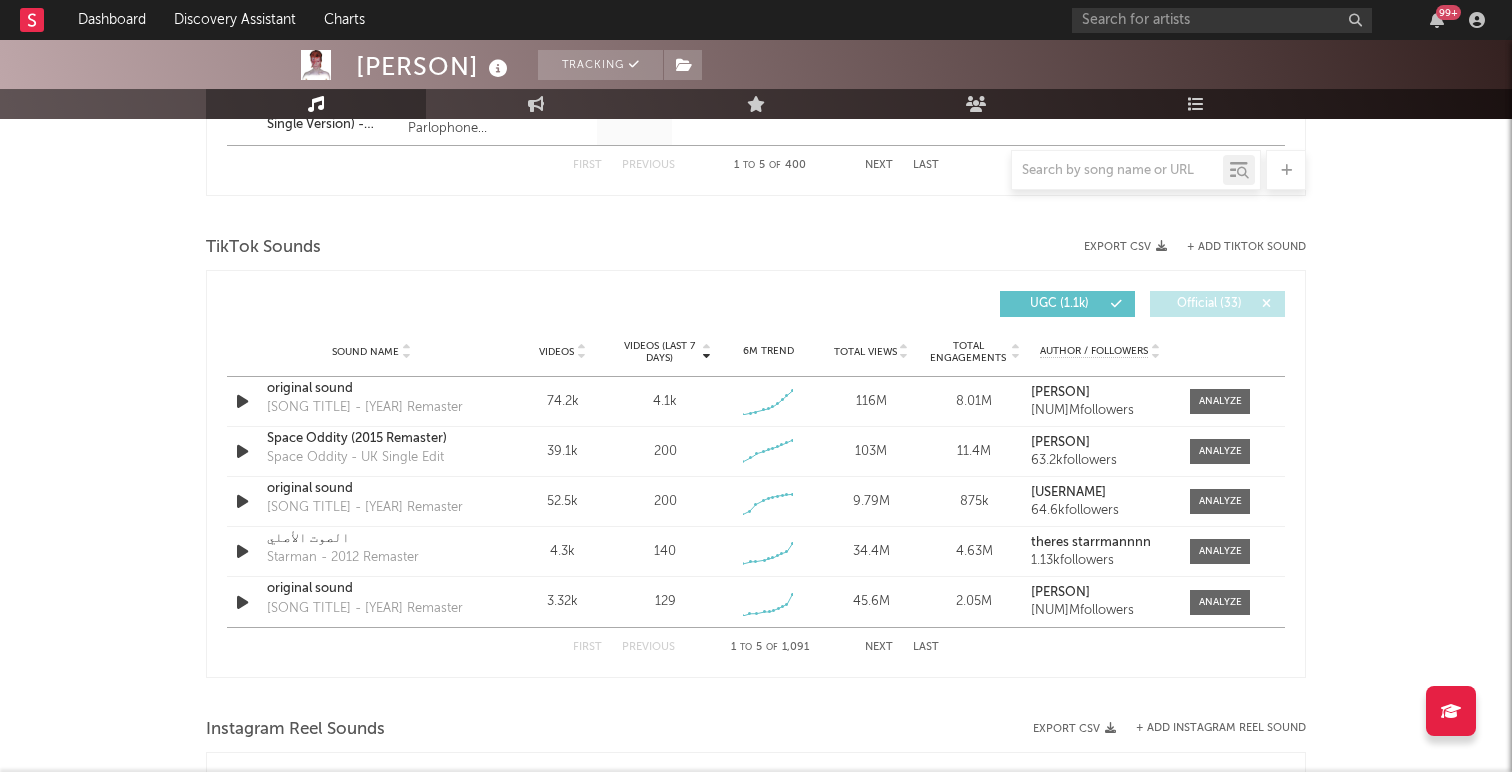 scroll, scrollTop: 1284, scrollLeft: 0, axis: vertical 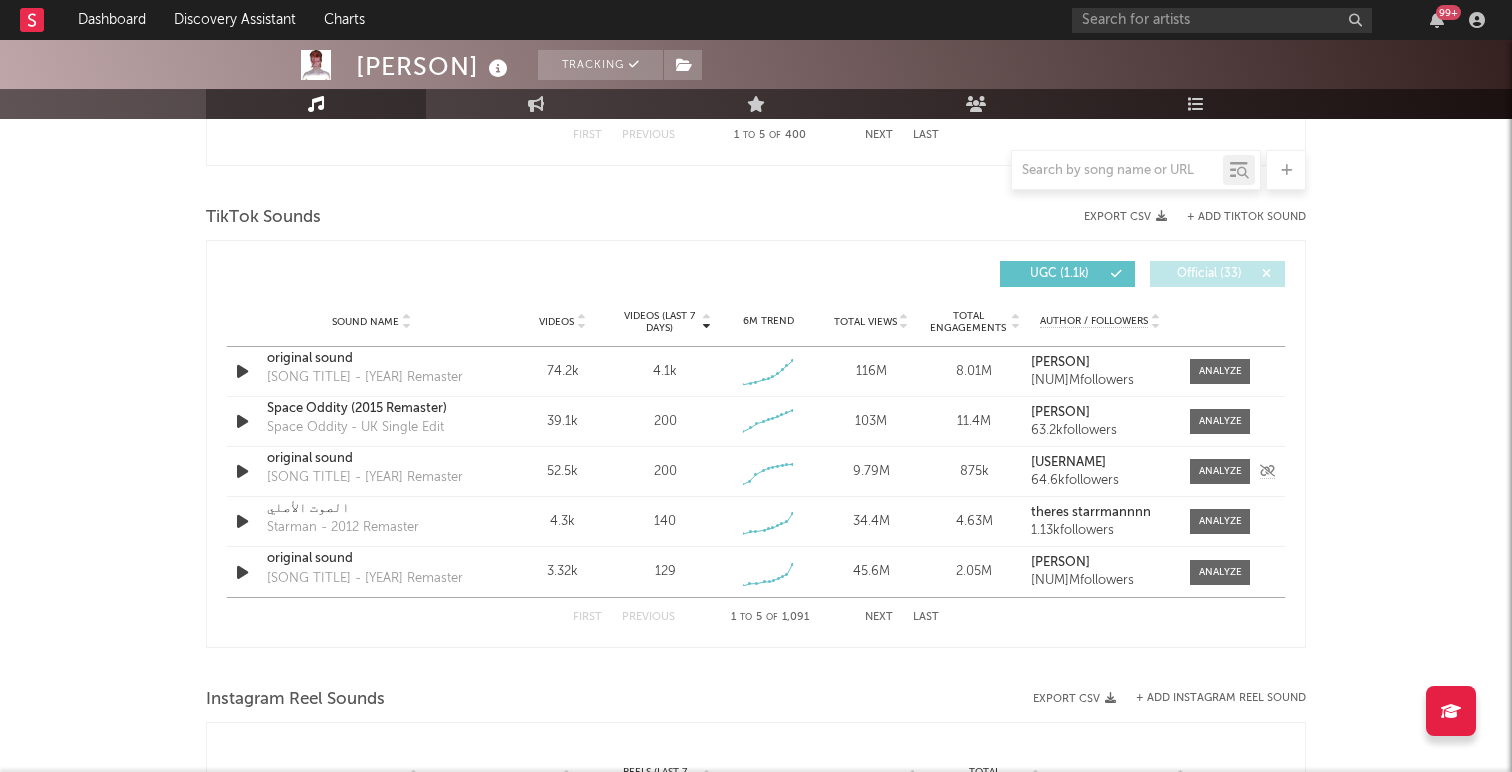click on "original sound" at bounding box center [371, 459] 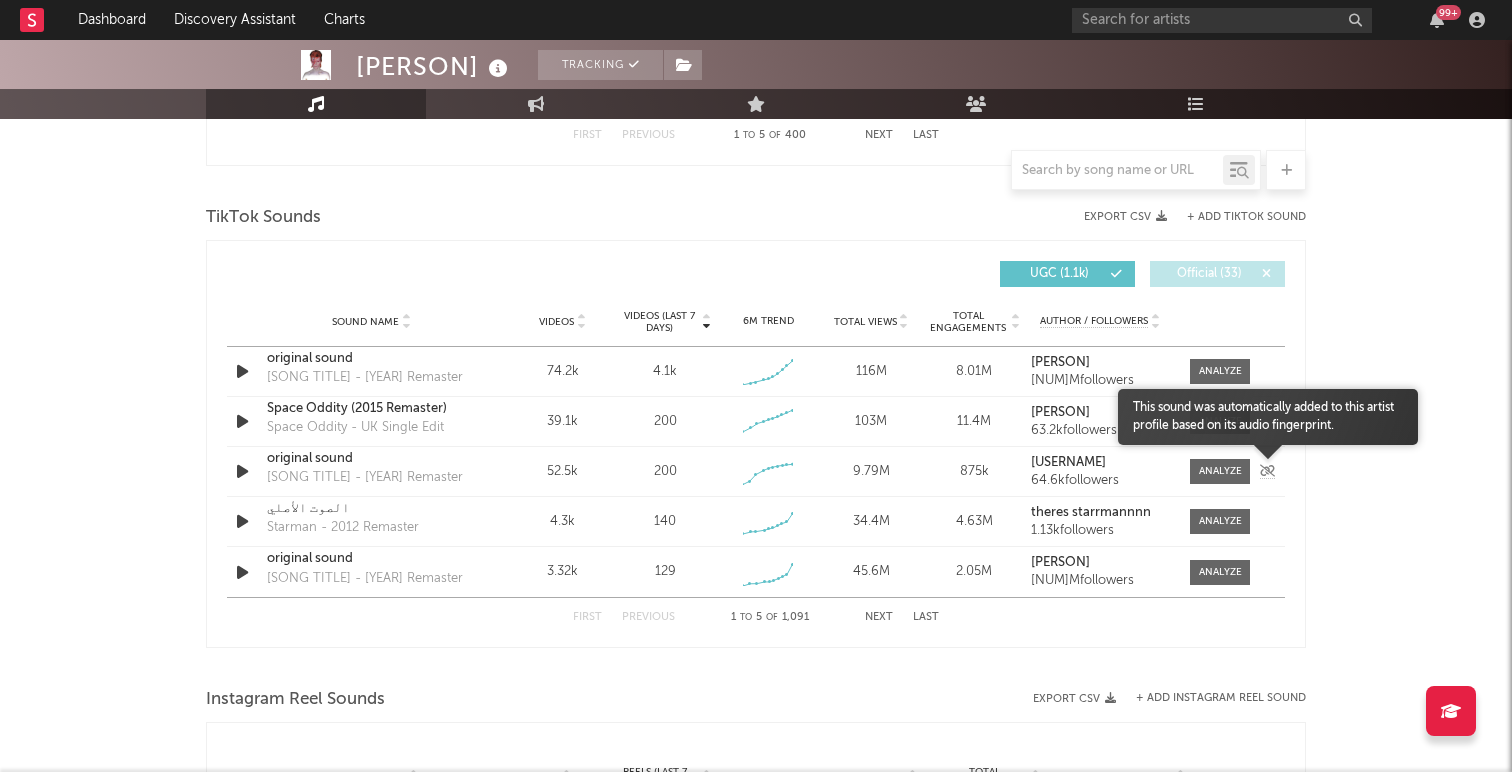 click at bounding box center [1267, 471] 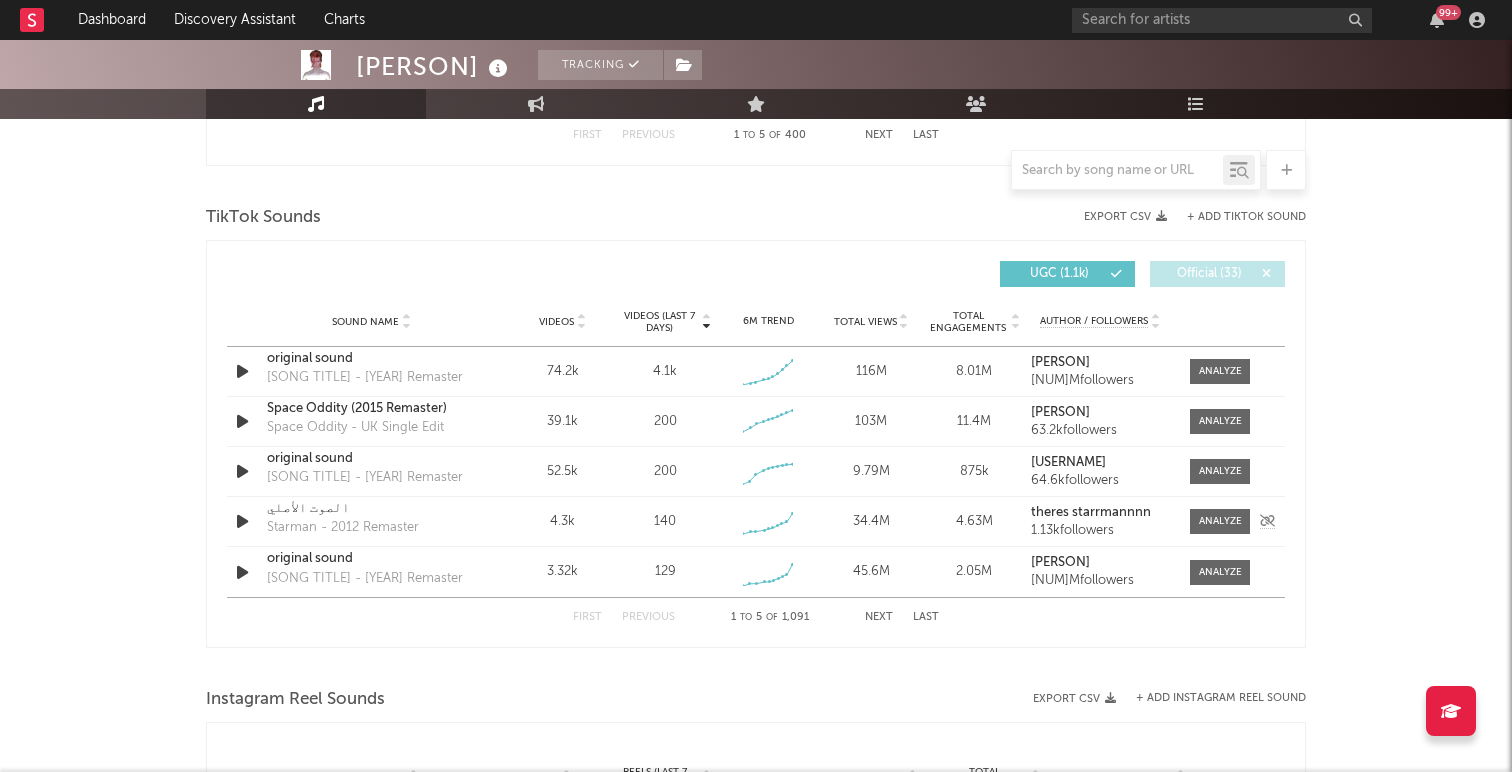 click on "الصوت الأصلي" at bounding box center (371, 509) 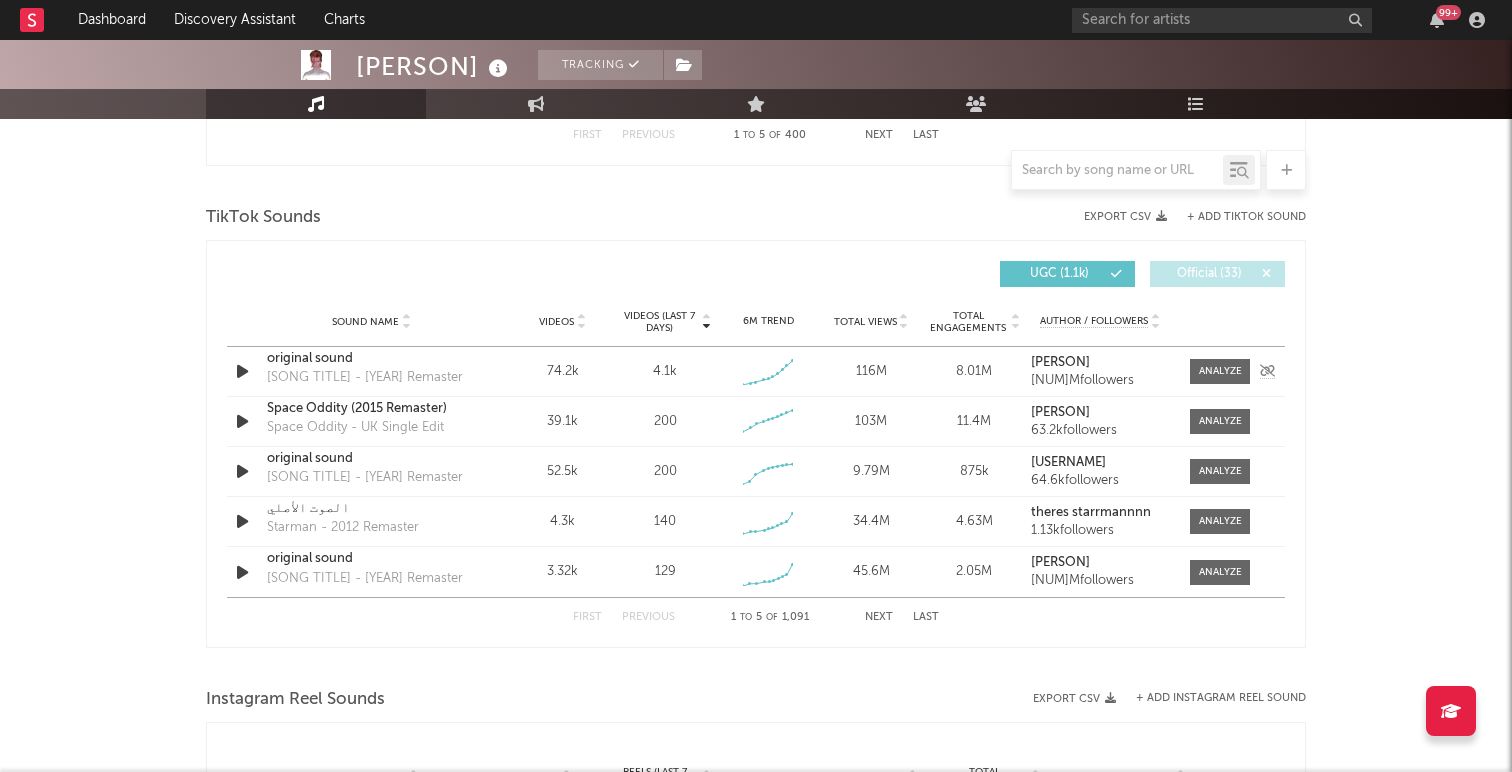 click at bounding box center (242, 371) 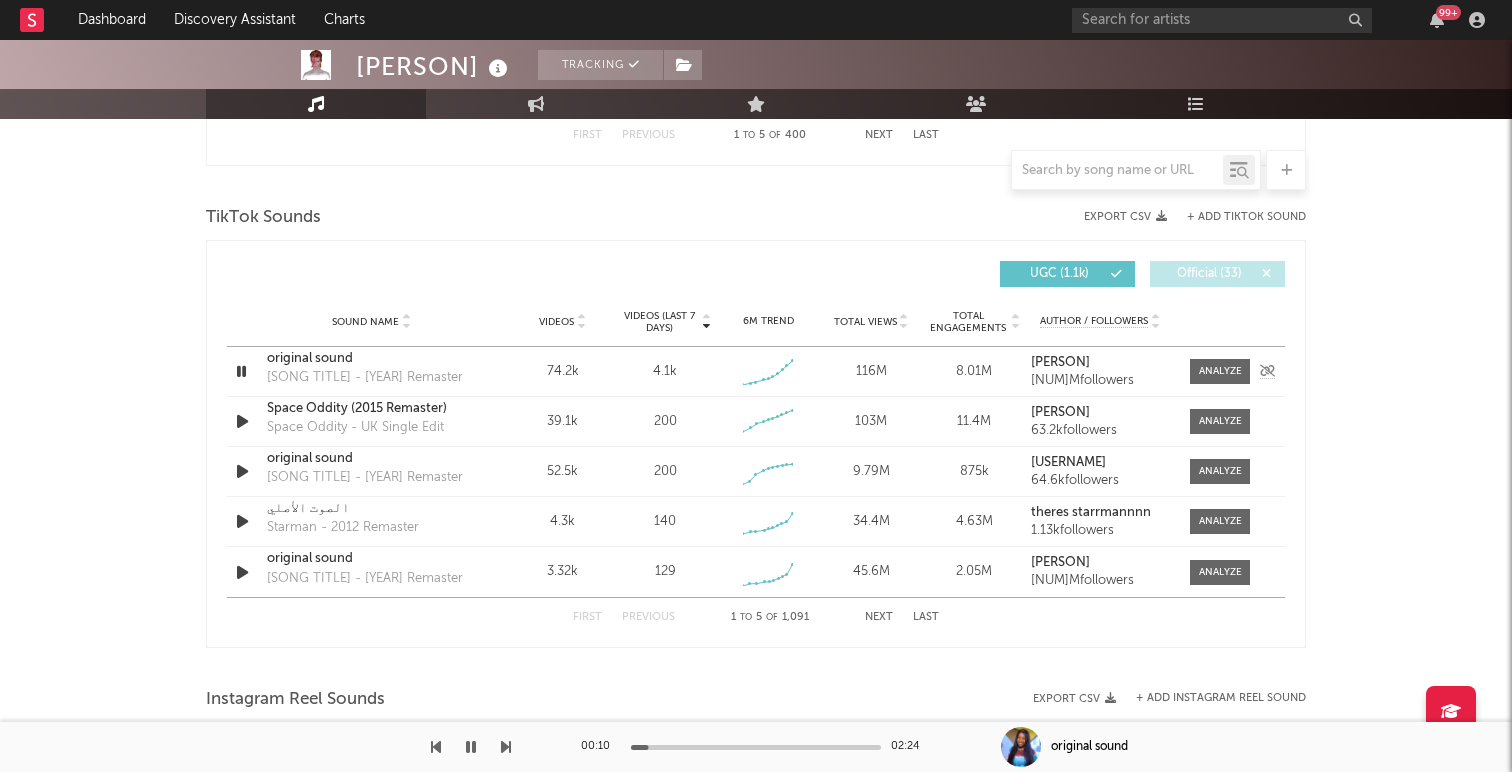 click at bounding box center (241, 371) 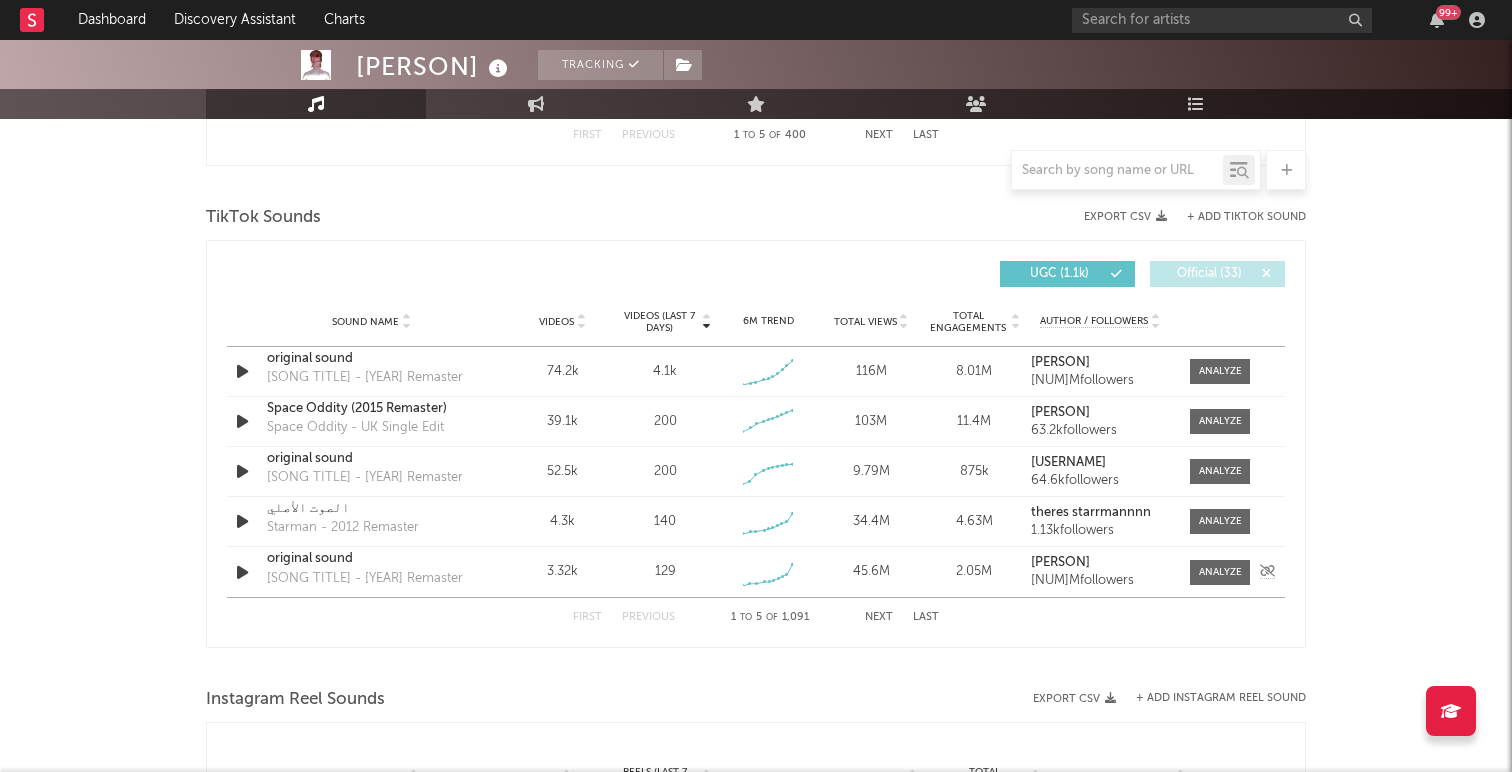 click at bounding box center [242, 572] 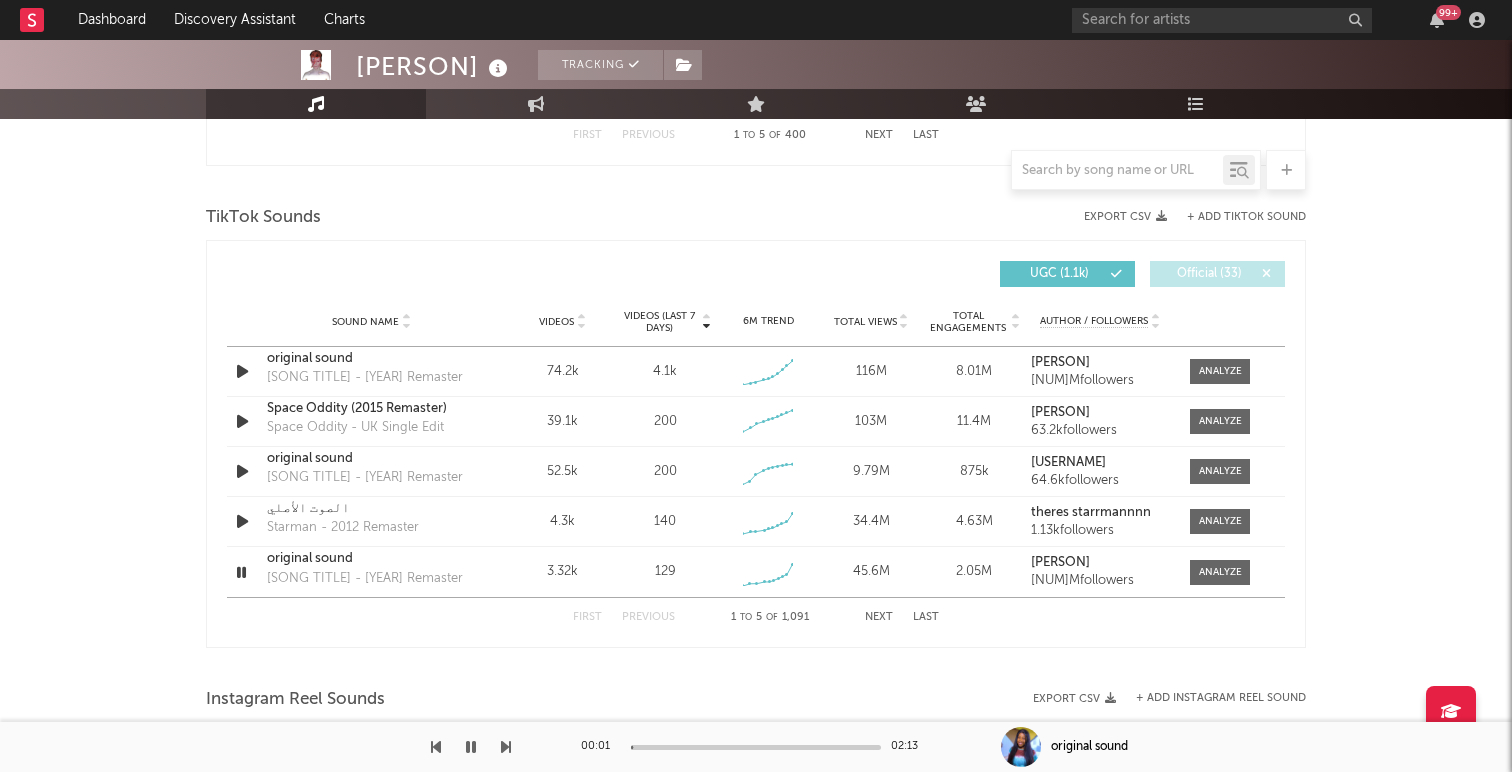 click at bounding box center (756, 747) 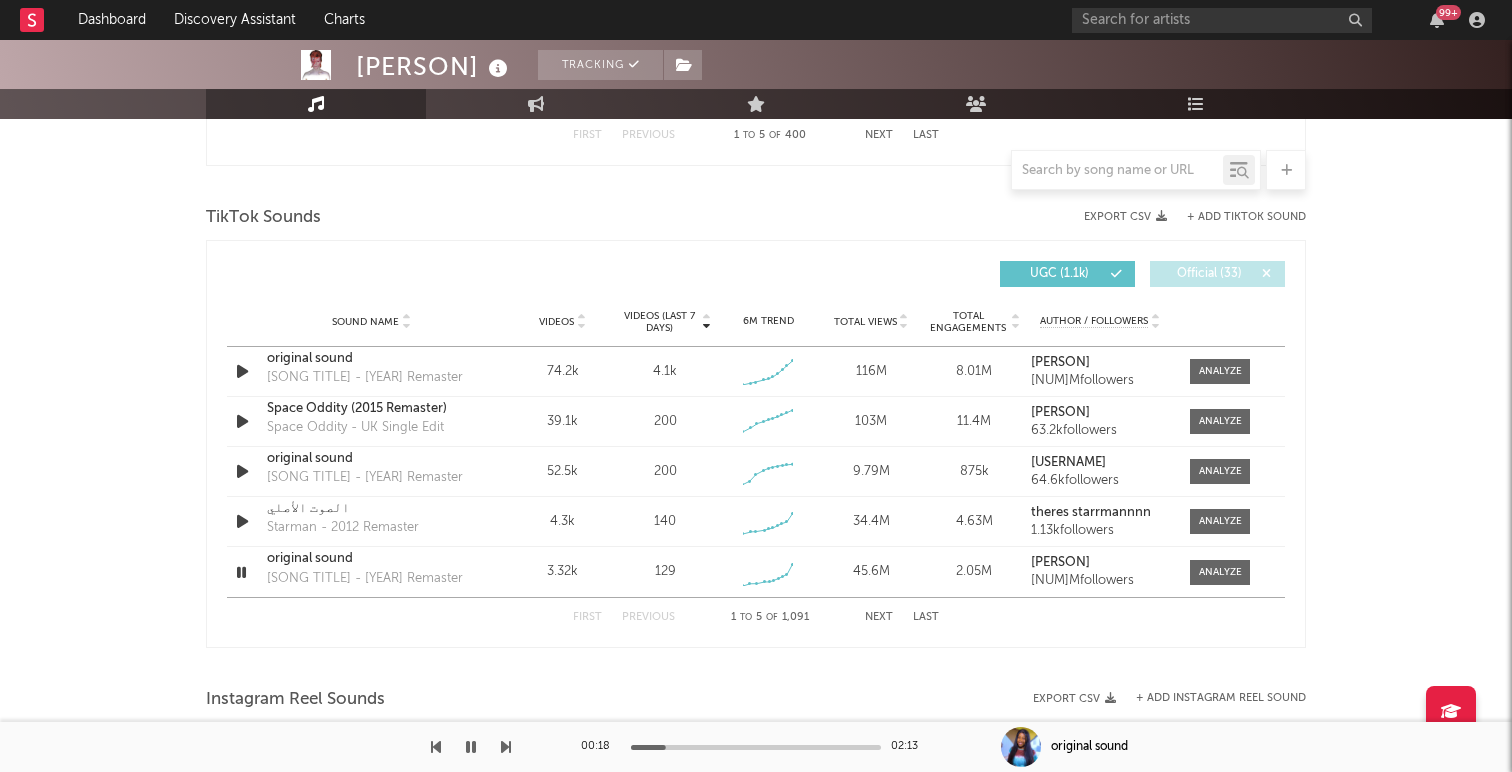 click at bounding box center (756, 747) 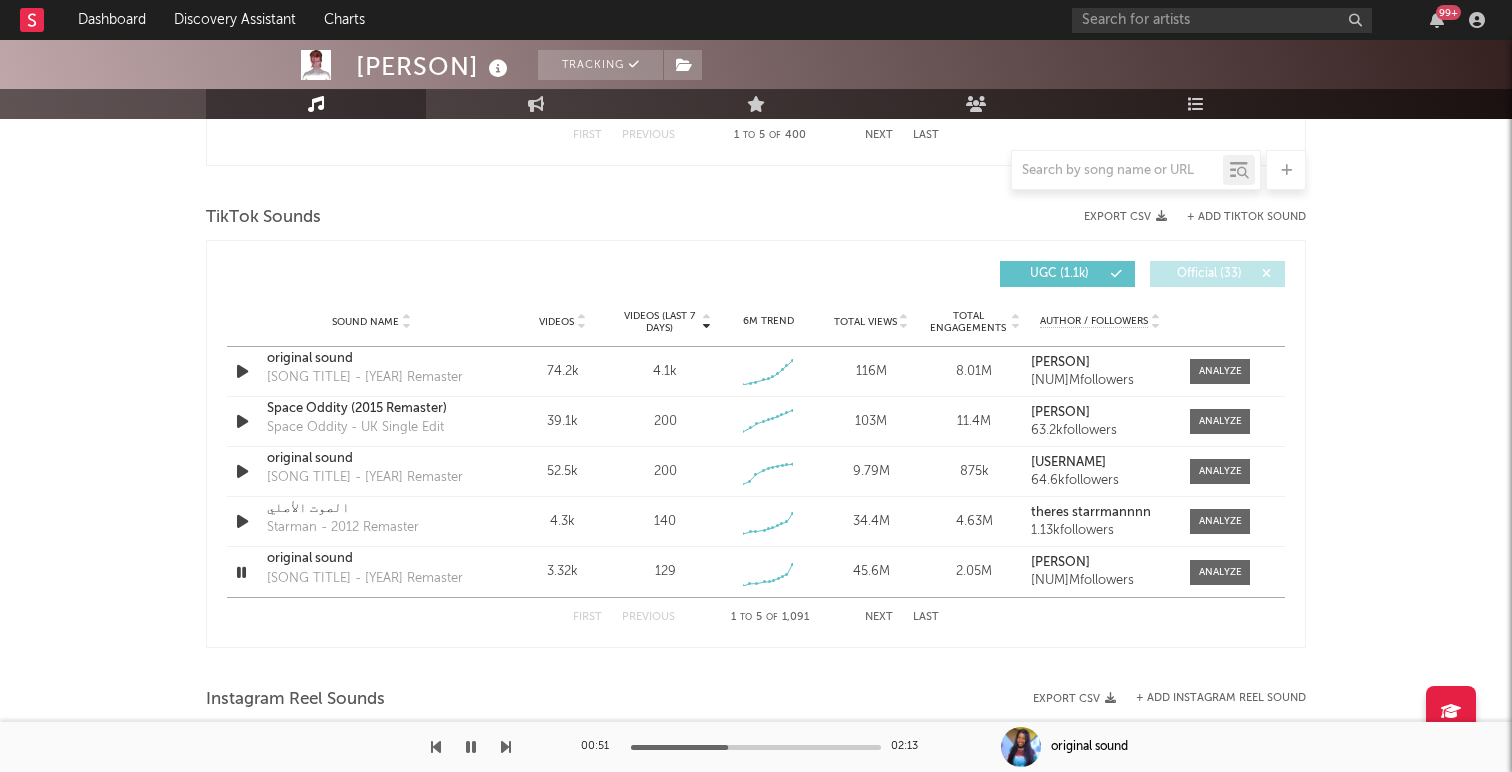 click at bounding box center [756, 747] 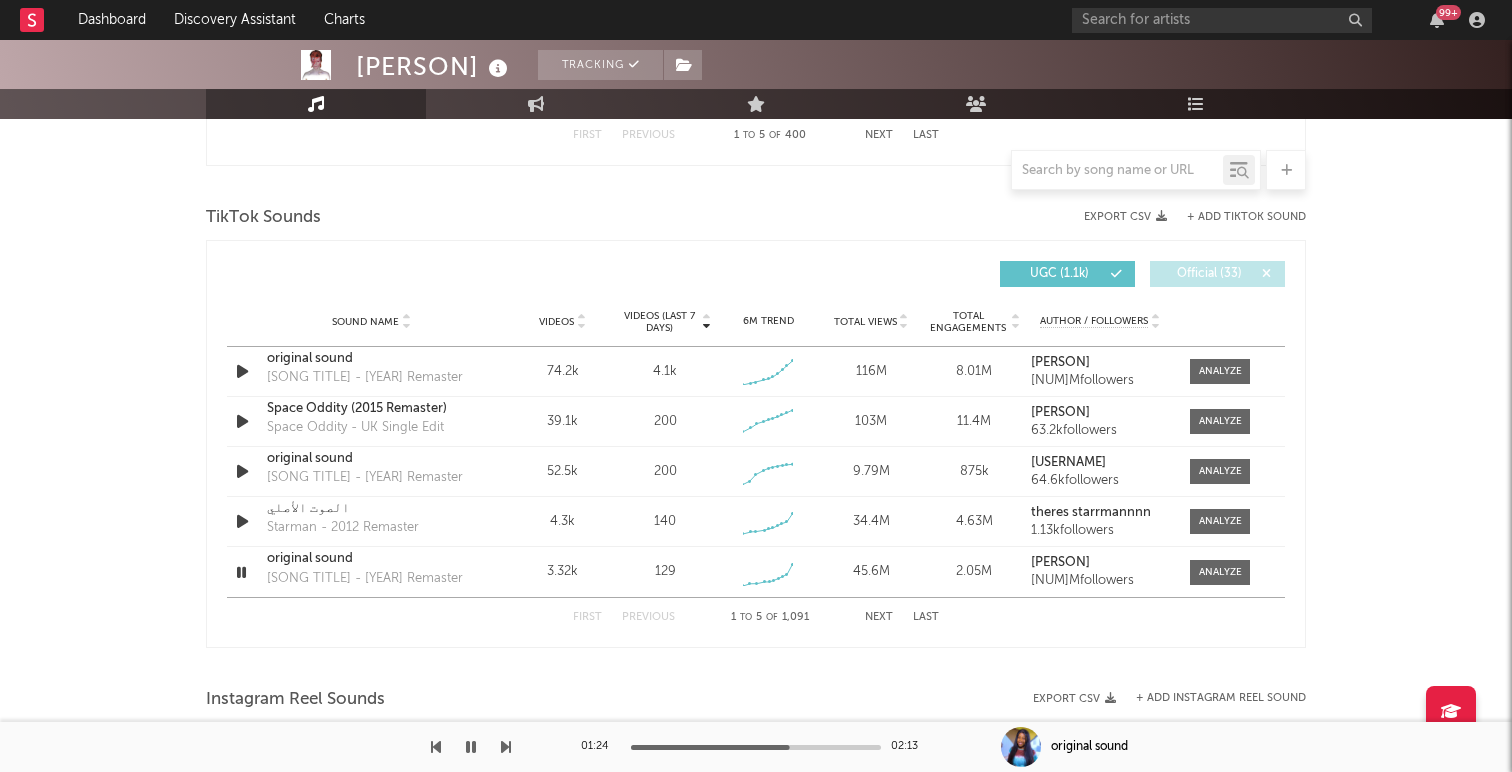 click at bounding box center (756, 747) 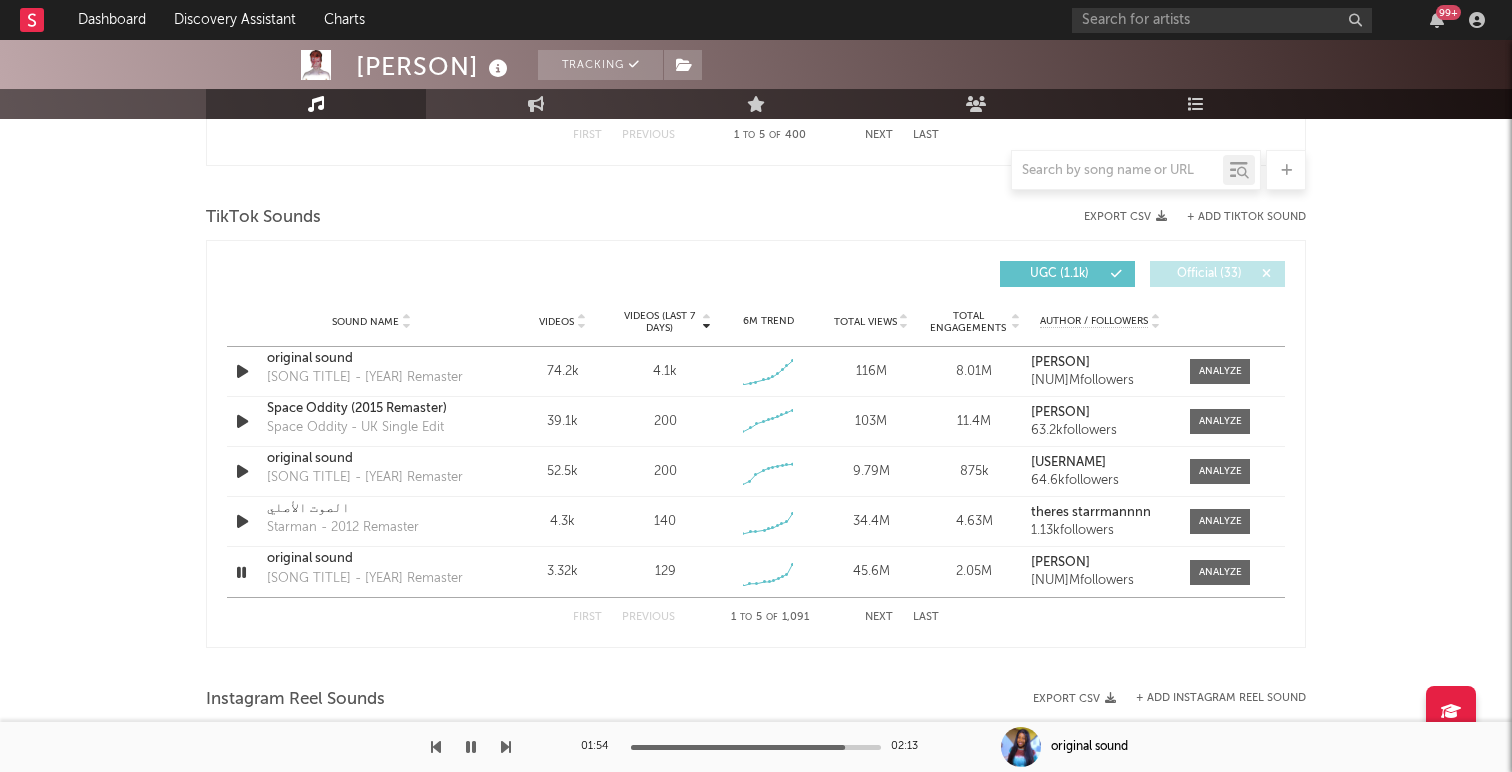 click on "Next" at bounding box center (879, 617) 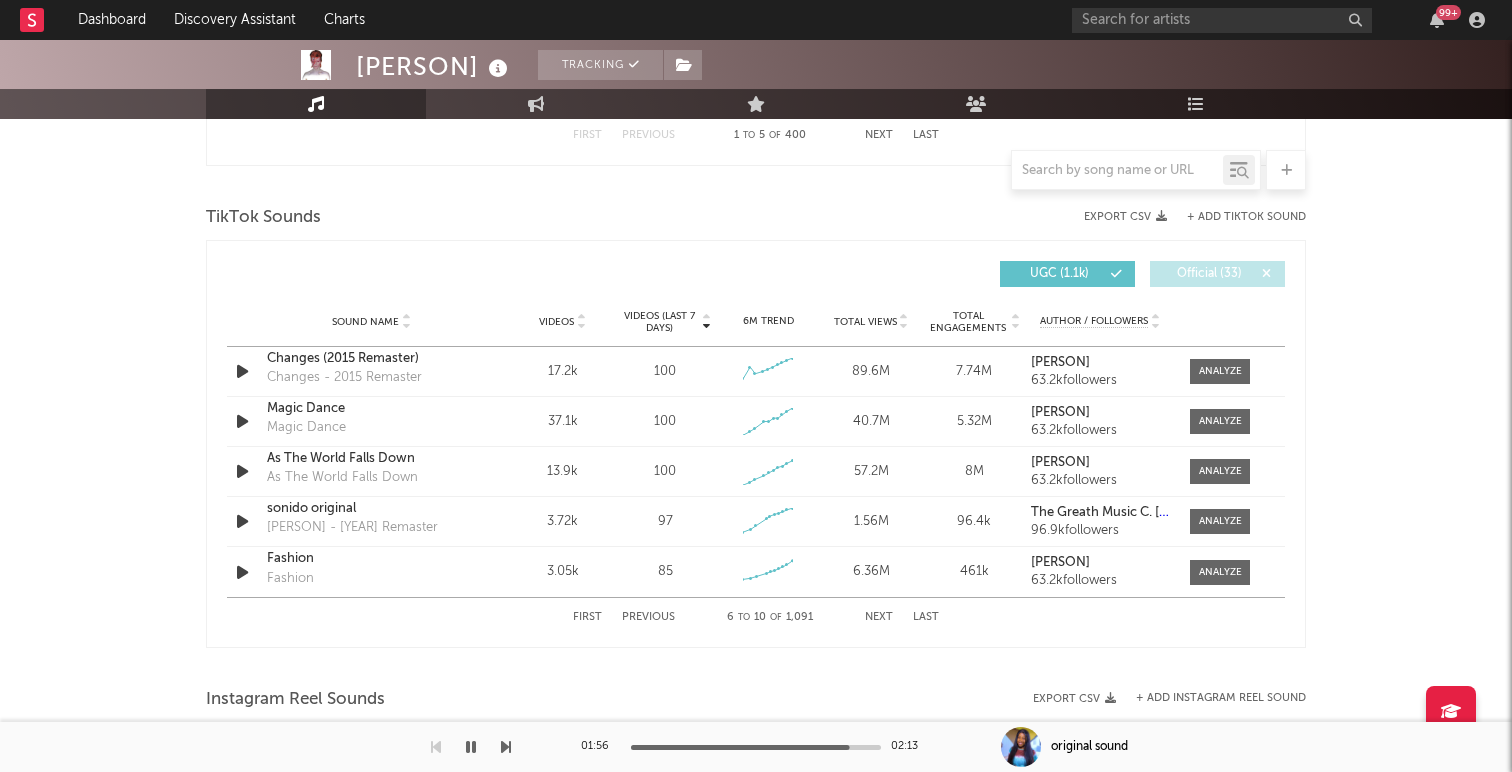 click at bounding box center [471, 747] 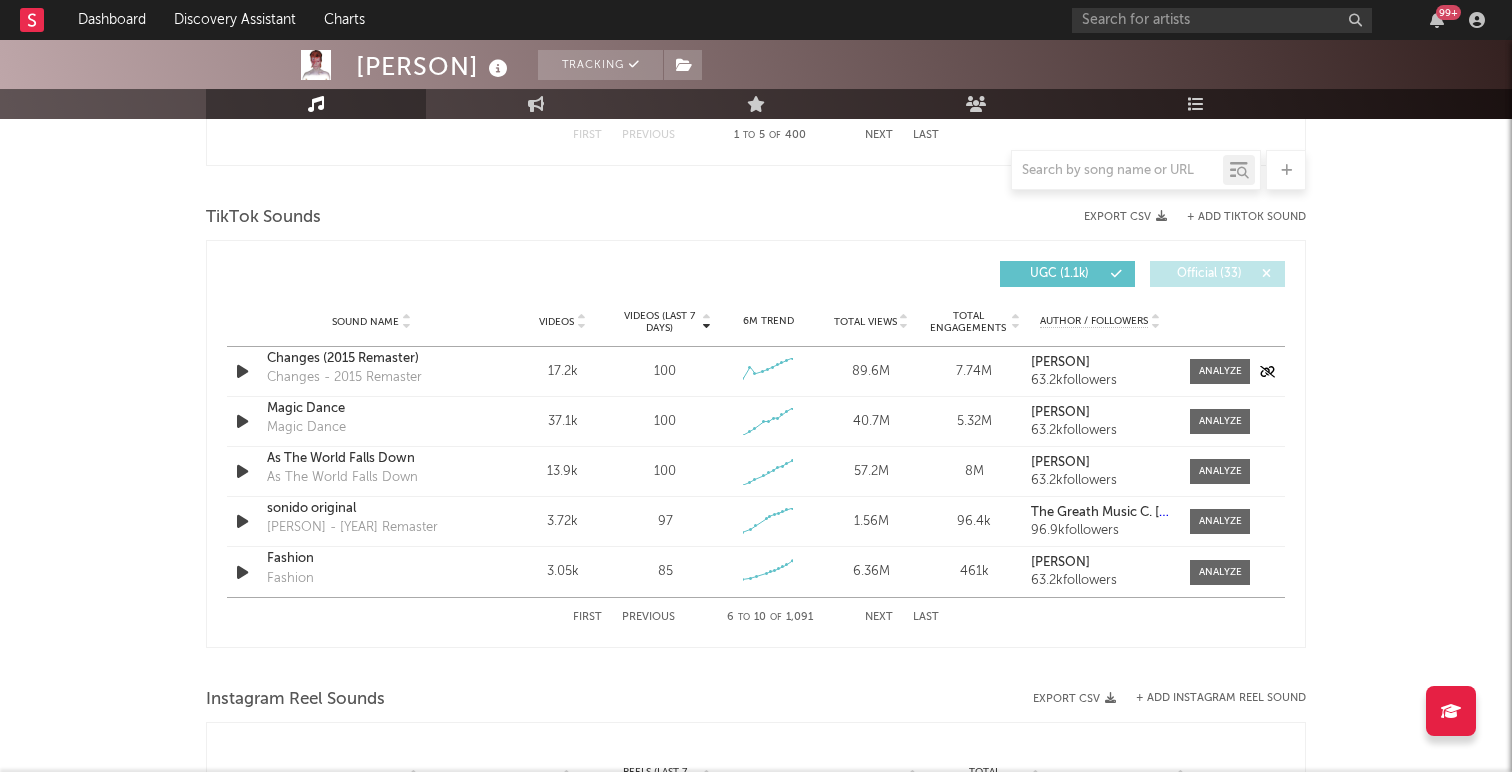 click at bounding box center (242, 371) 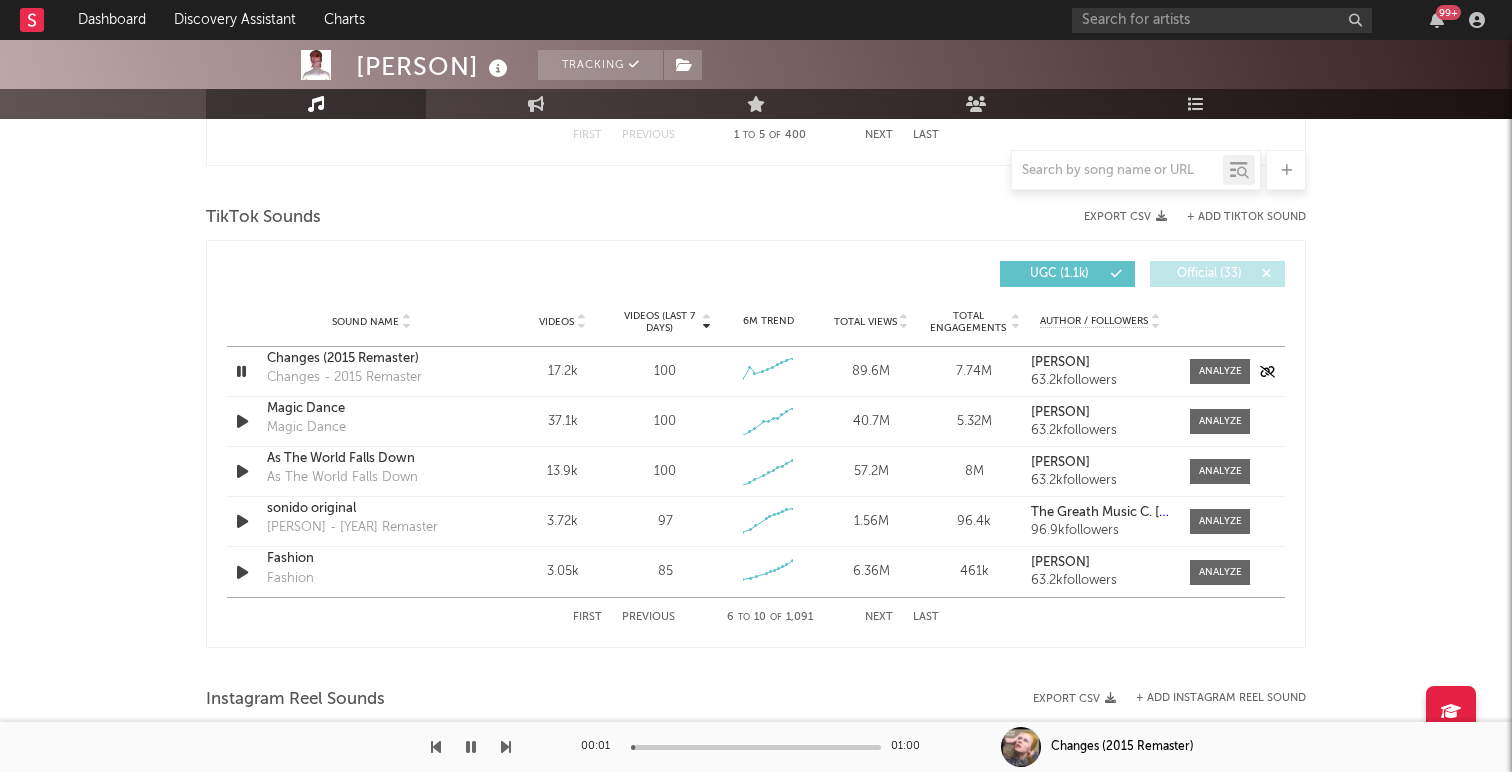 click at bounding box center [241, 371] 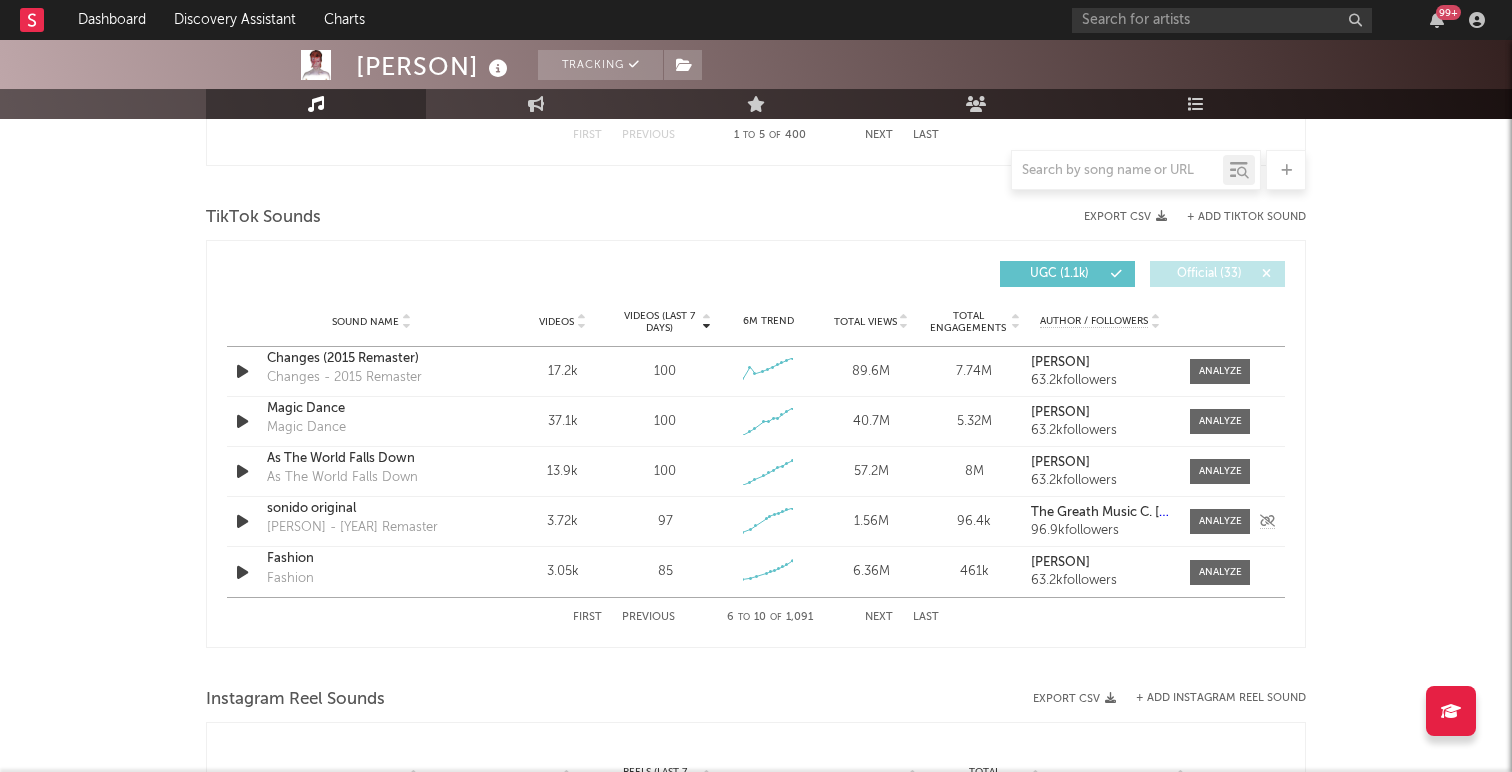 click at bounding box center (242, 521) 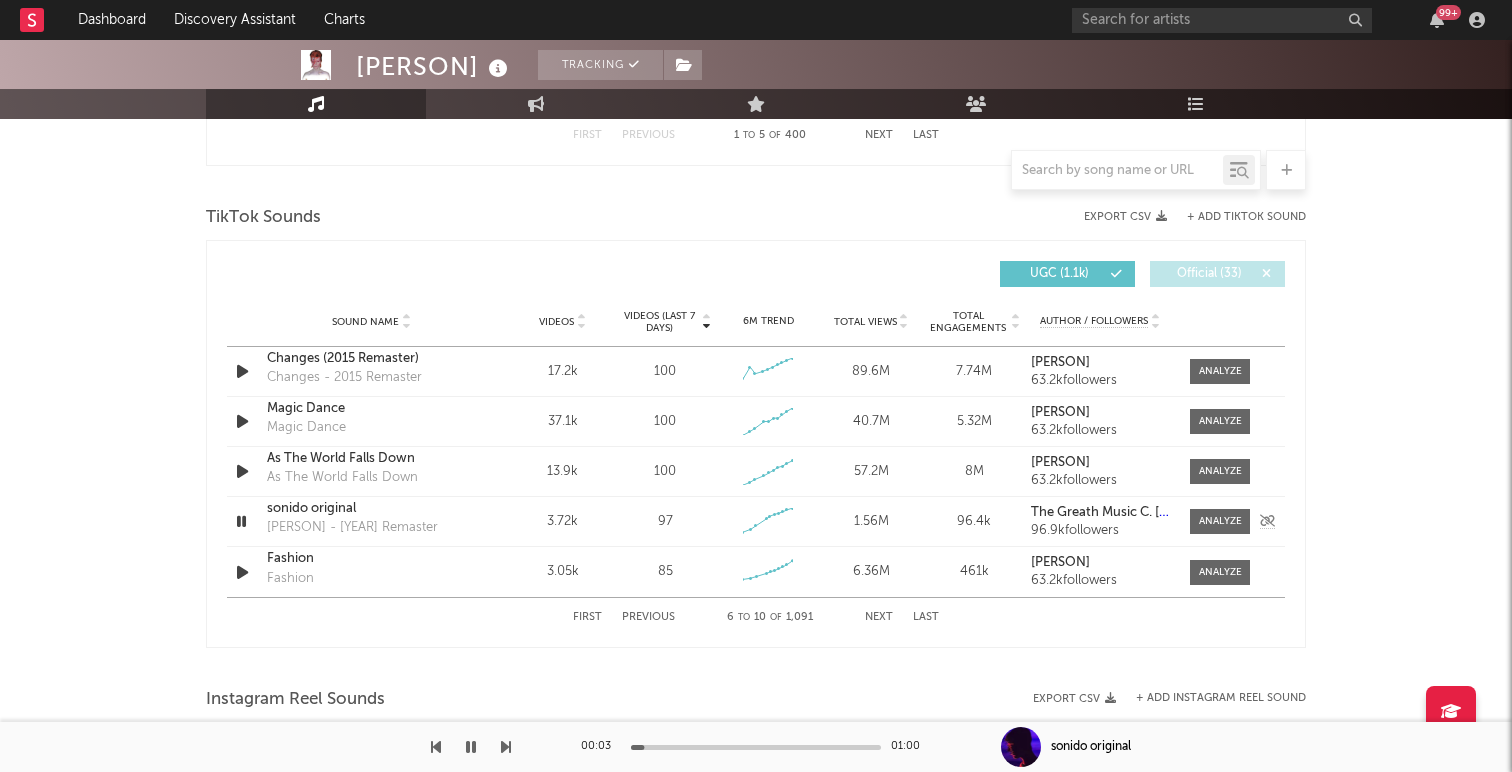 click on "sonido original" at bounding box center [371, 509] 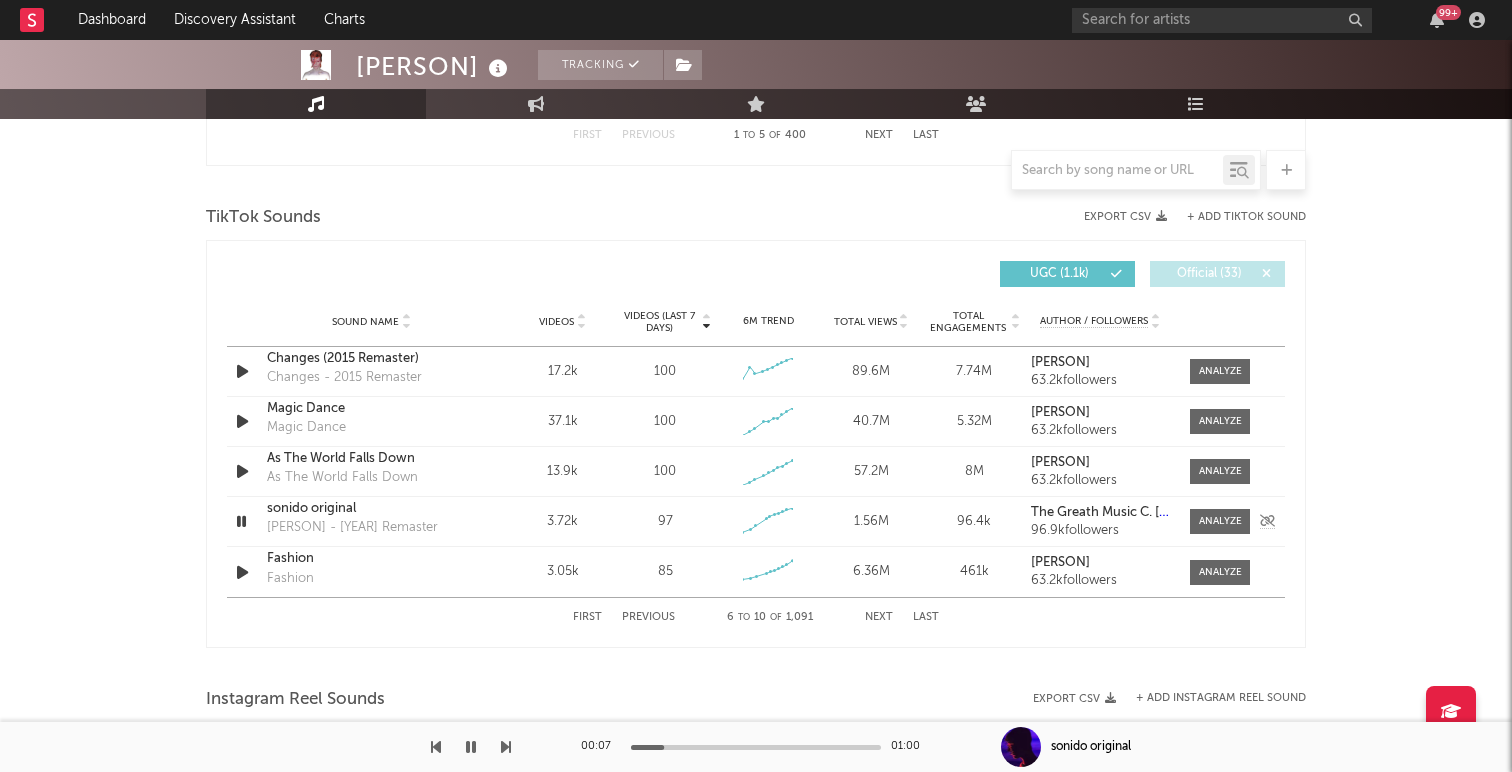 click at bounding box center (241, 521) 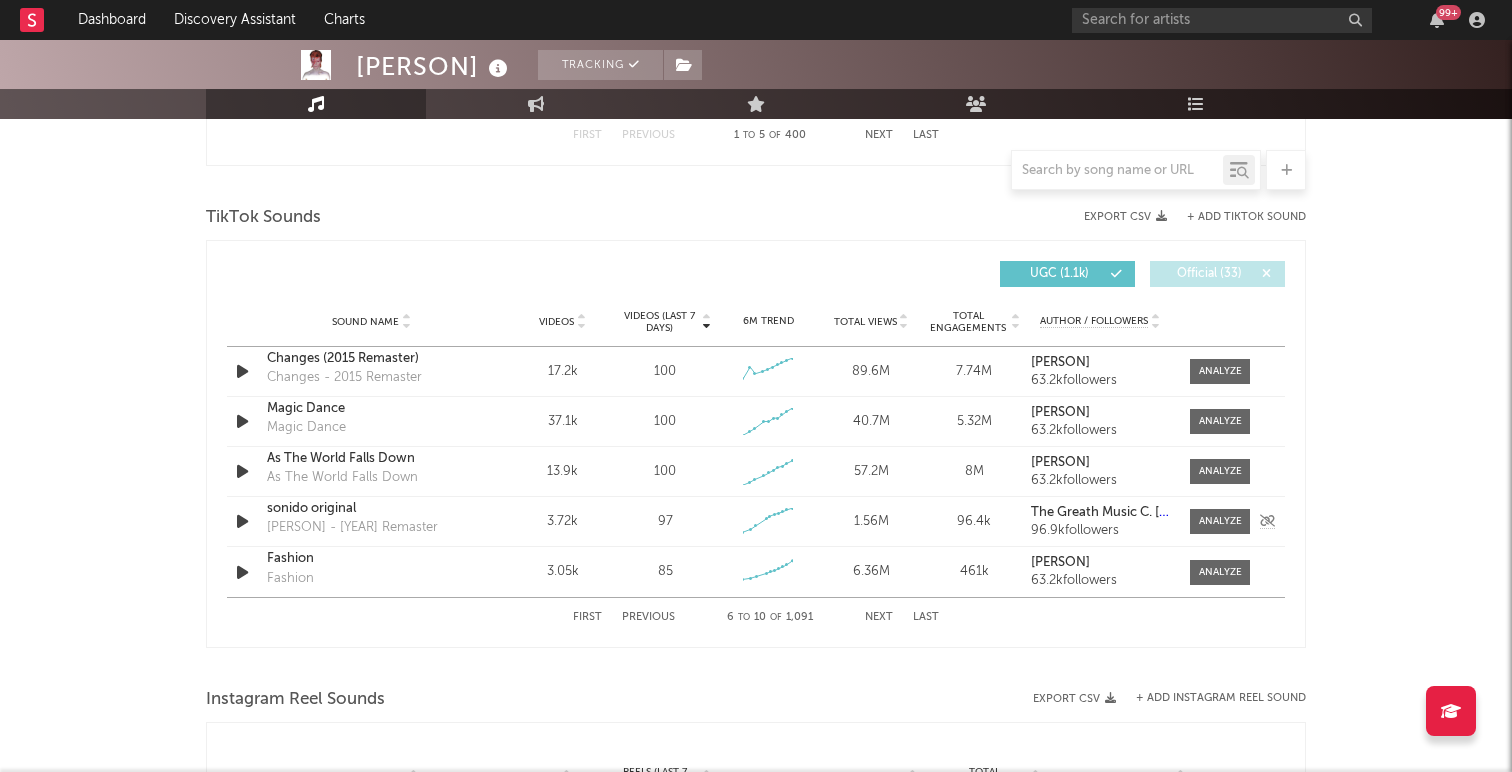 scroll, scrollTop: 1267, scrollLeft: 0, axis: vertical 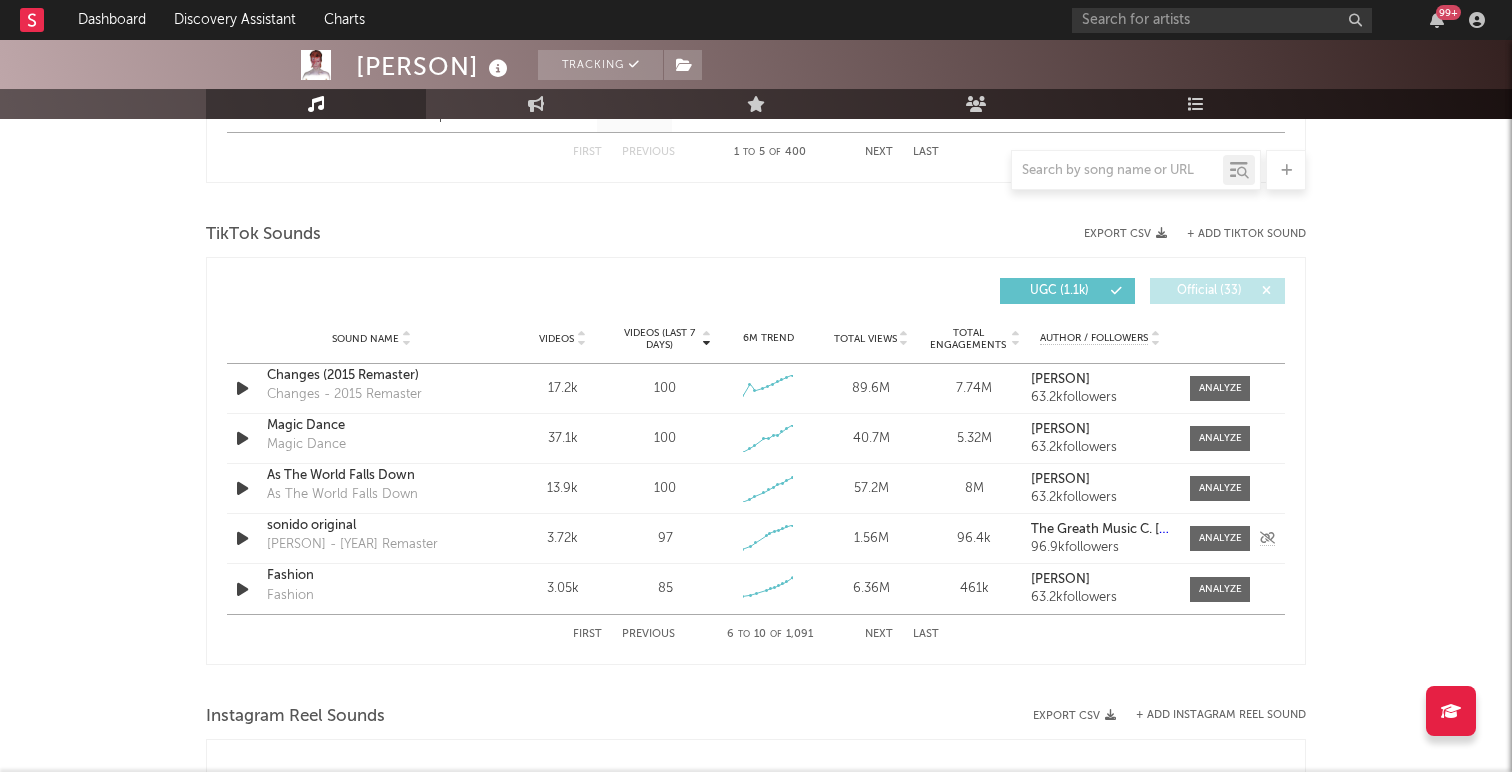 click at bounding box center (242, 538) 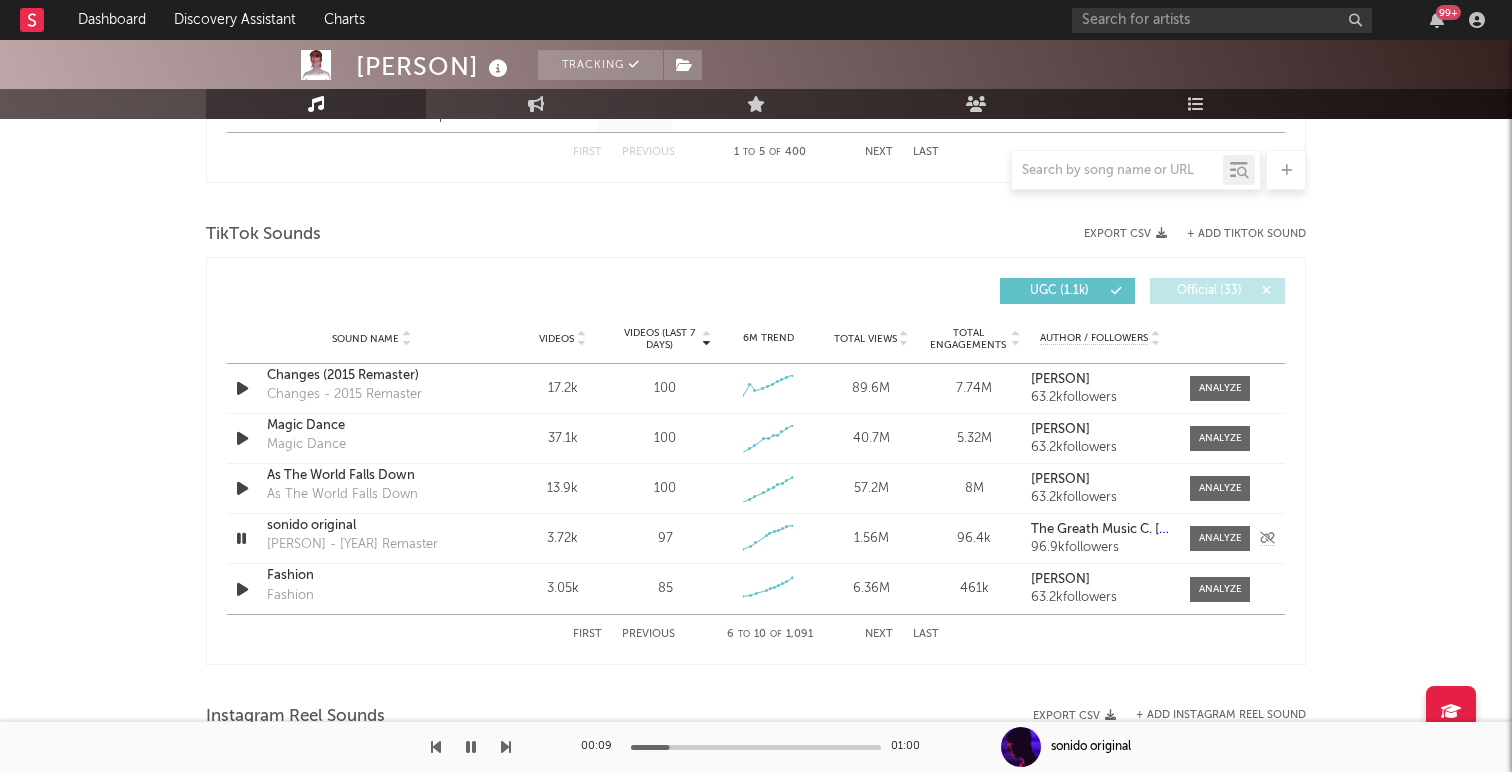 click at bounding box center (241, 538) 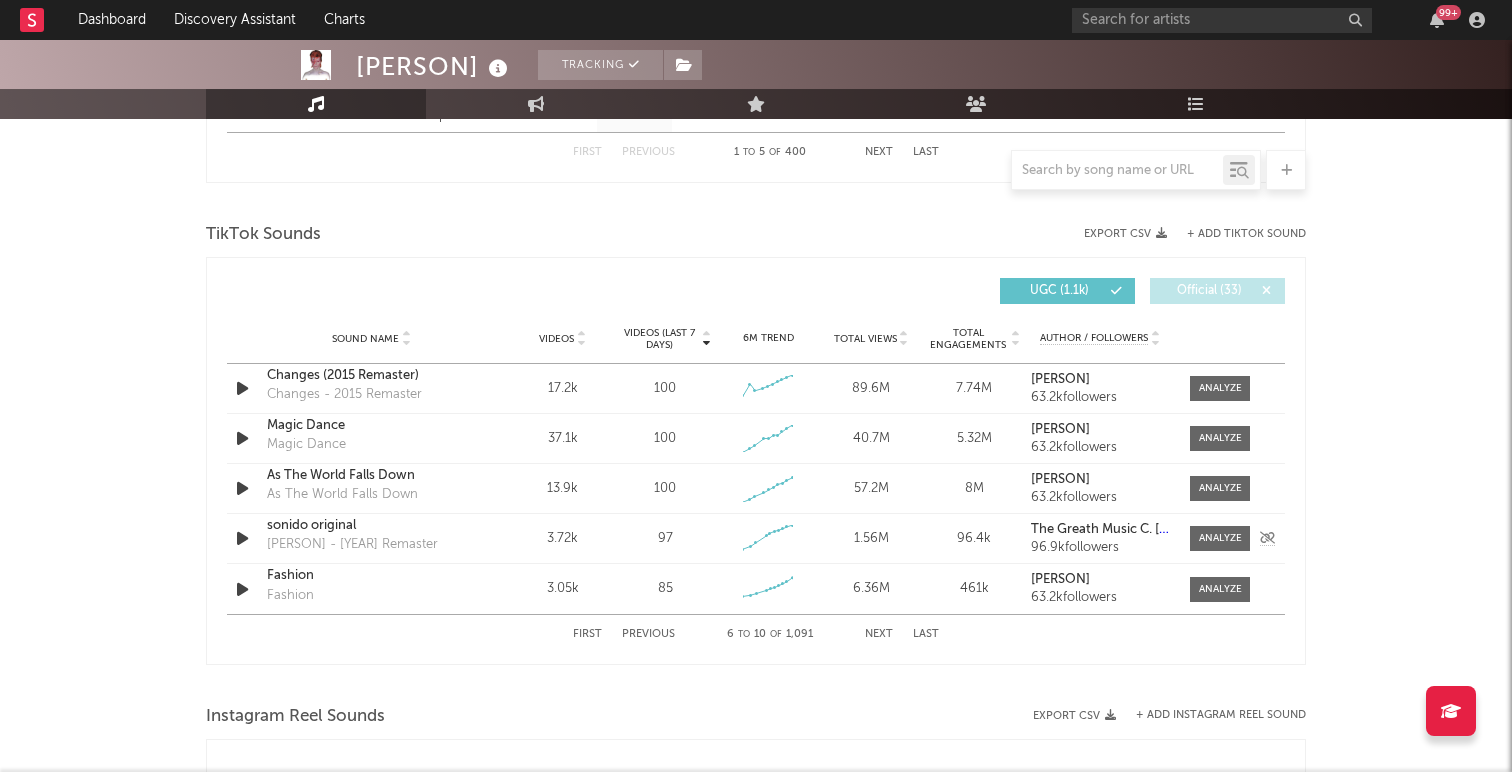click on "sonido original" at bounding box center (371, 526) 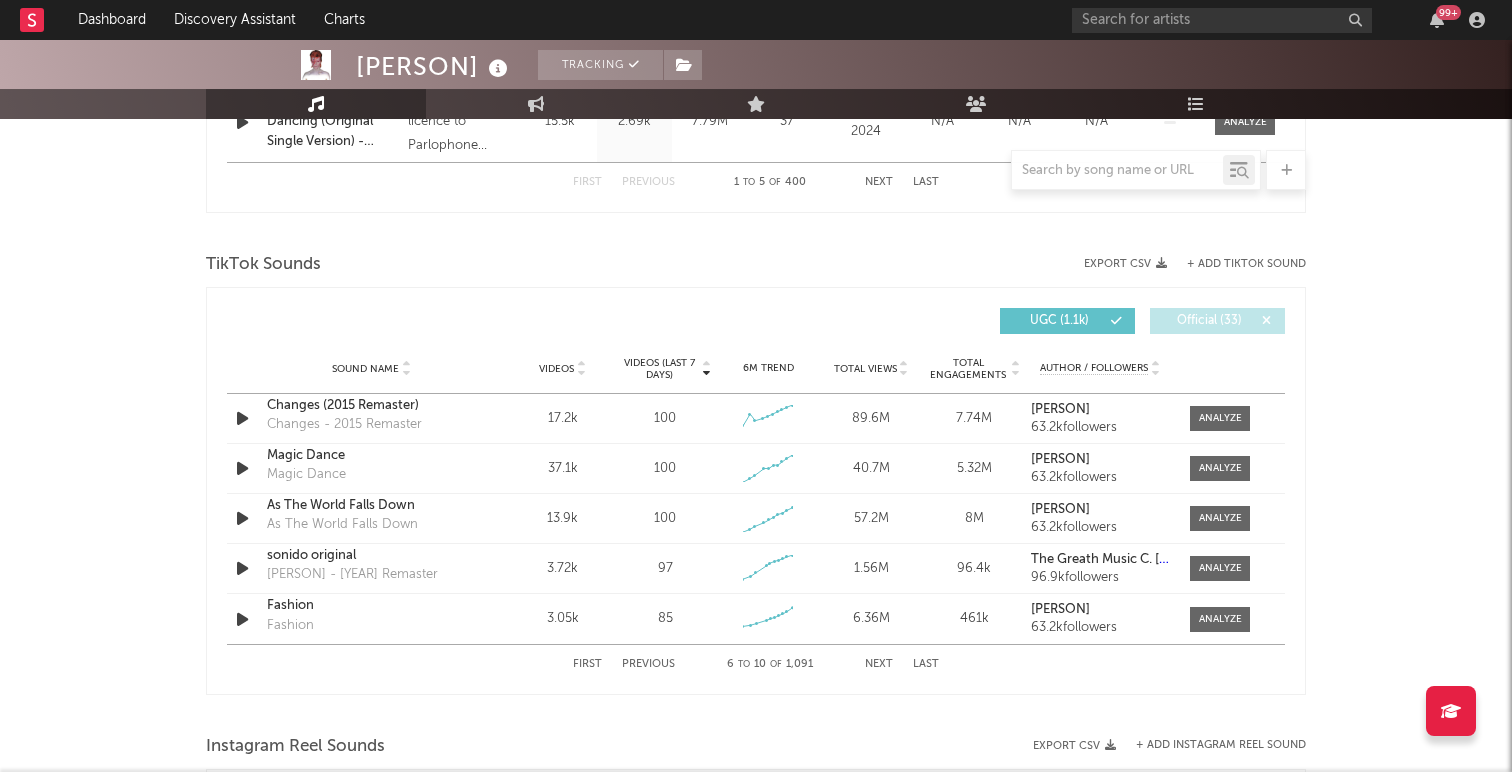 click on "Next" at bounding box center (879, 664) 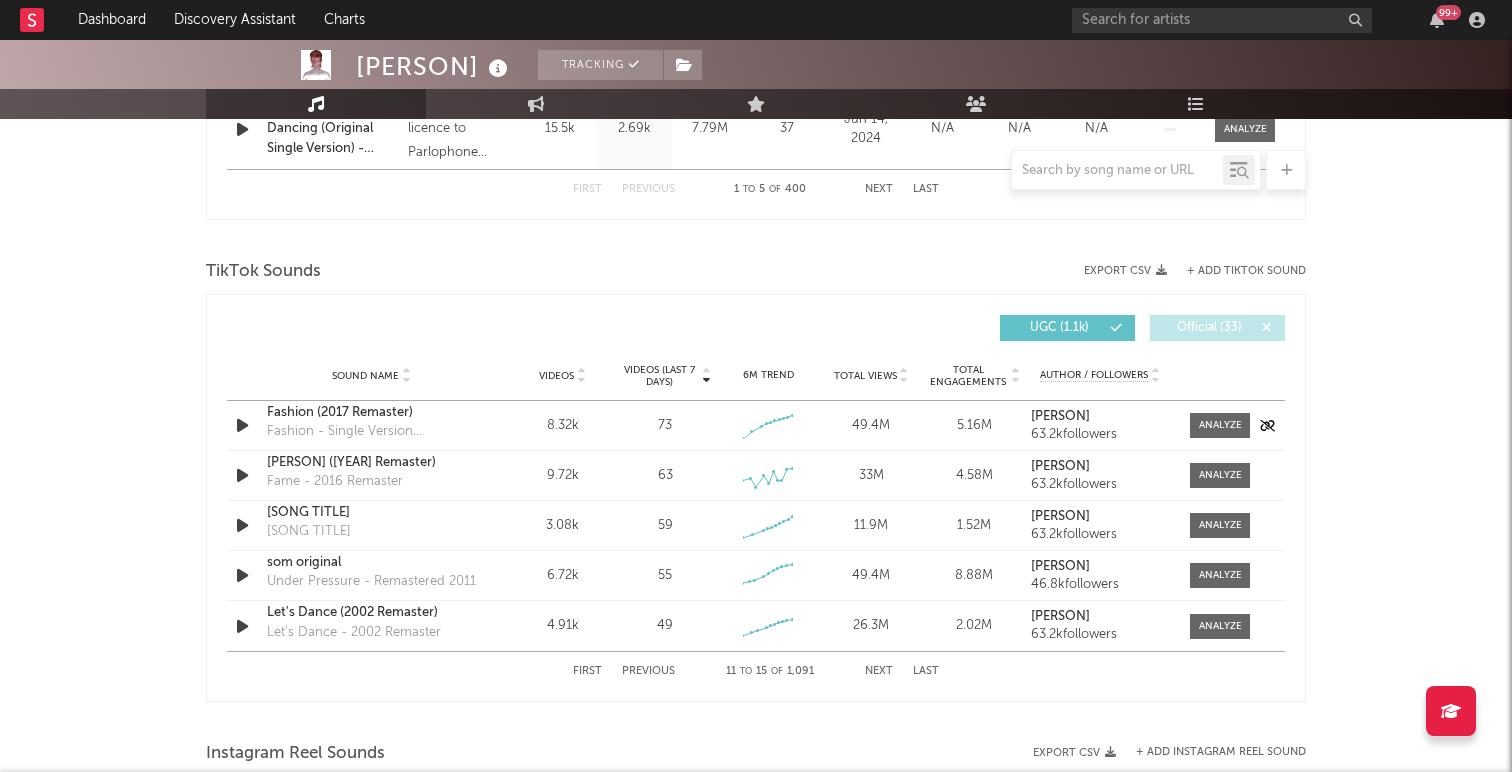 click at bounding box center (242, 425) 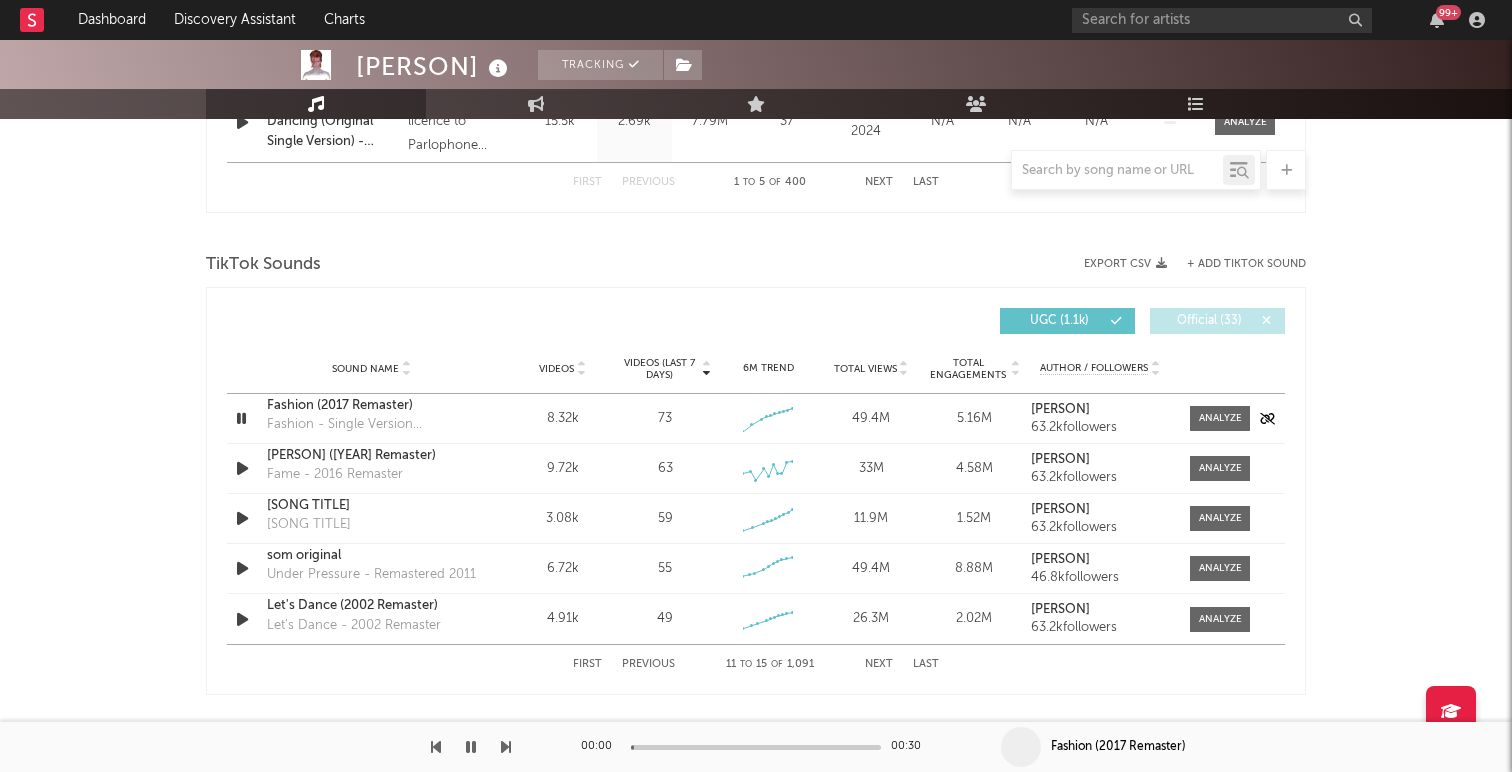 scroll, scrollTop: 1243, scrollLeft: 0, axis: vertical 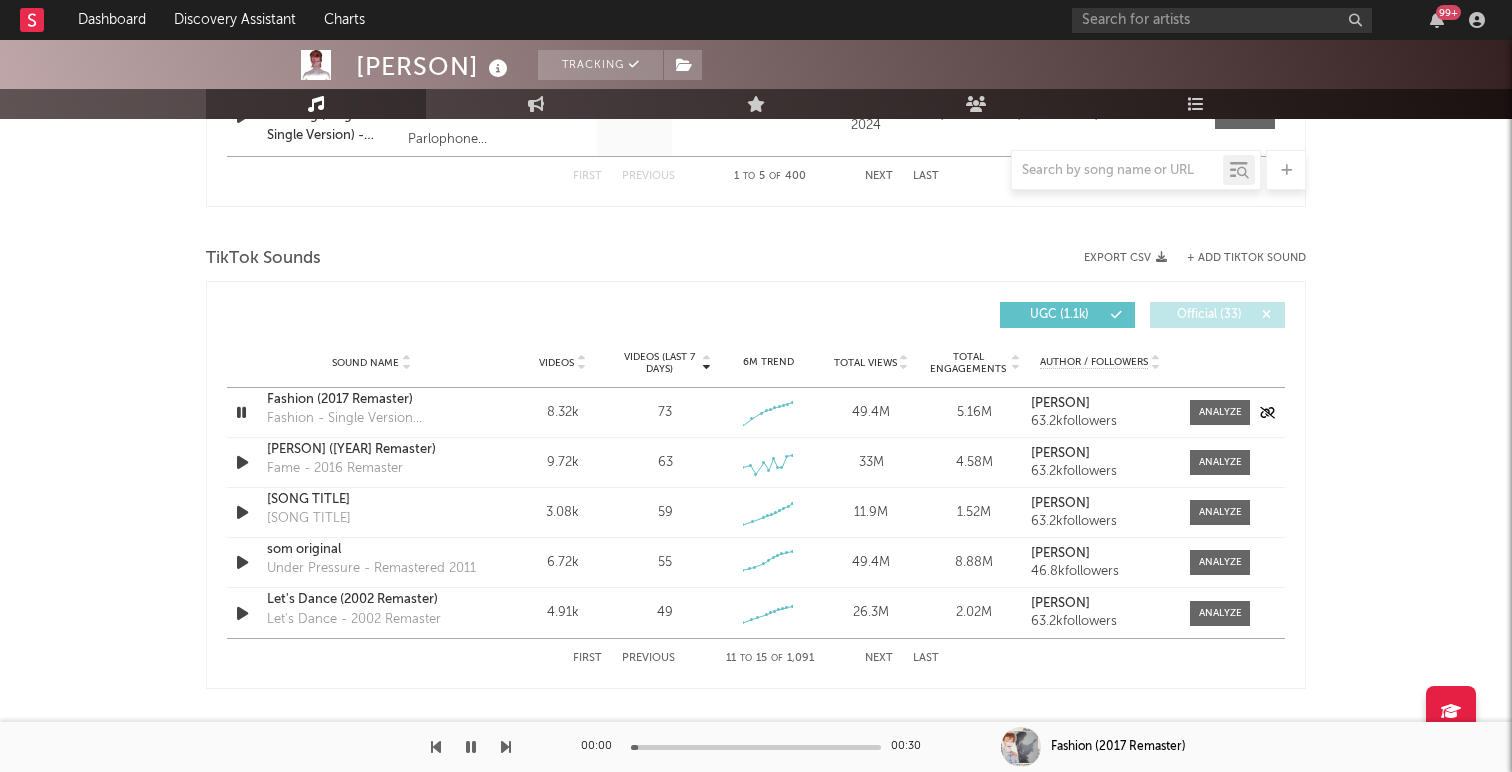 click at bounding box center (241, 412) 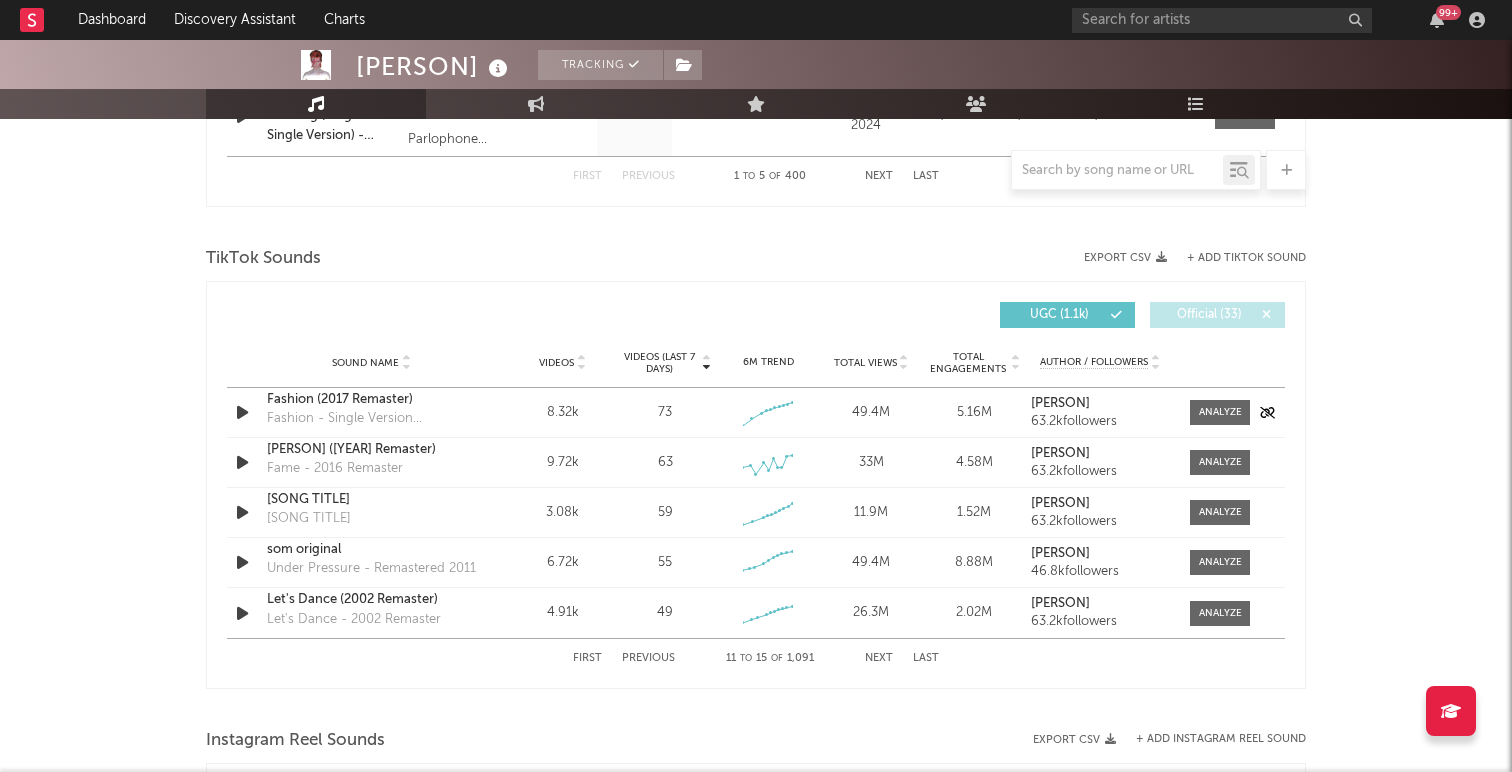 click on "Fashion (2017 Remaster)" at bounding box center [371, 400] 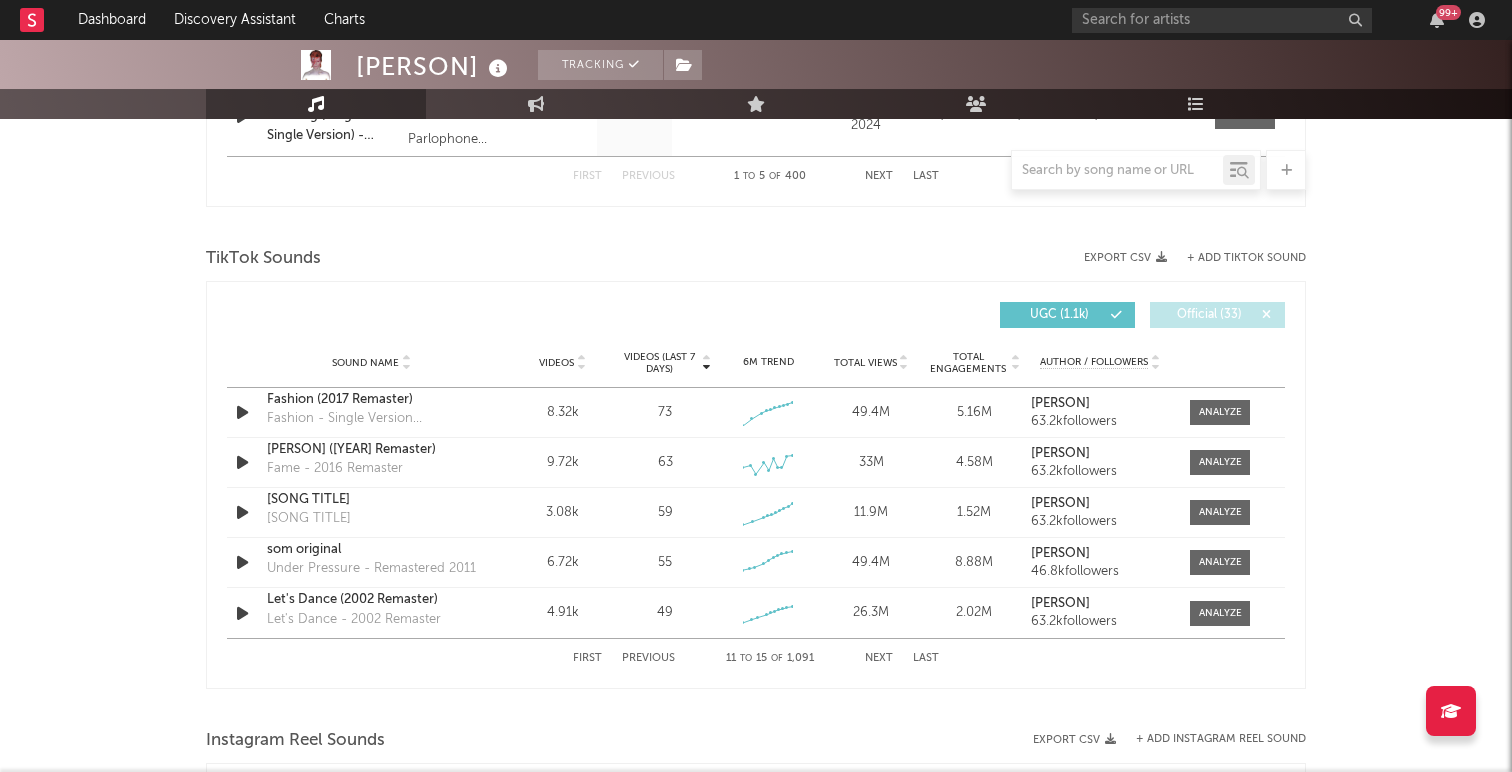 click on "Official ([NUM])" at bounding box center [1217, 315] 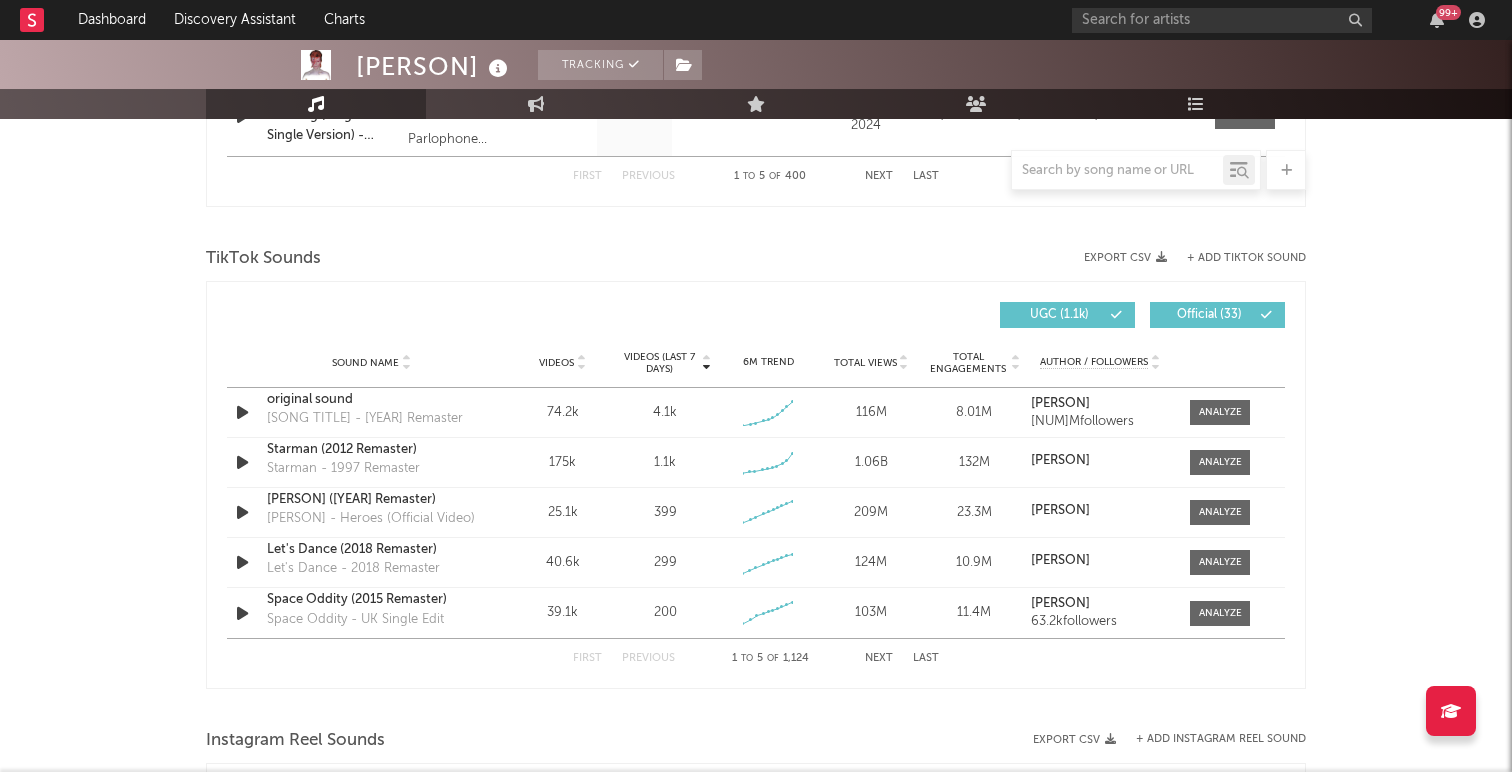 click at bounding box center [1266, 315] 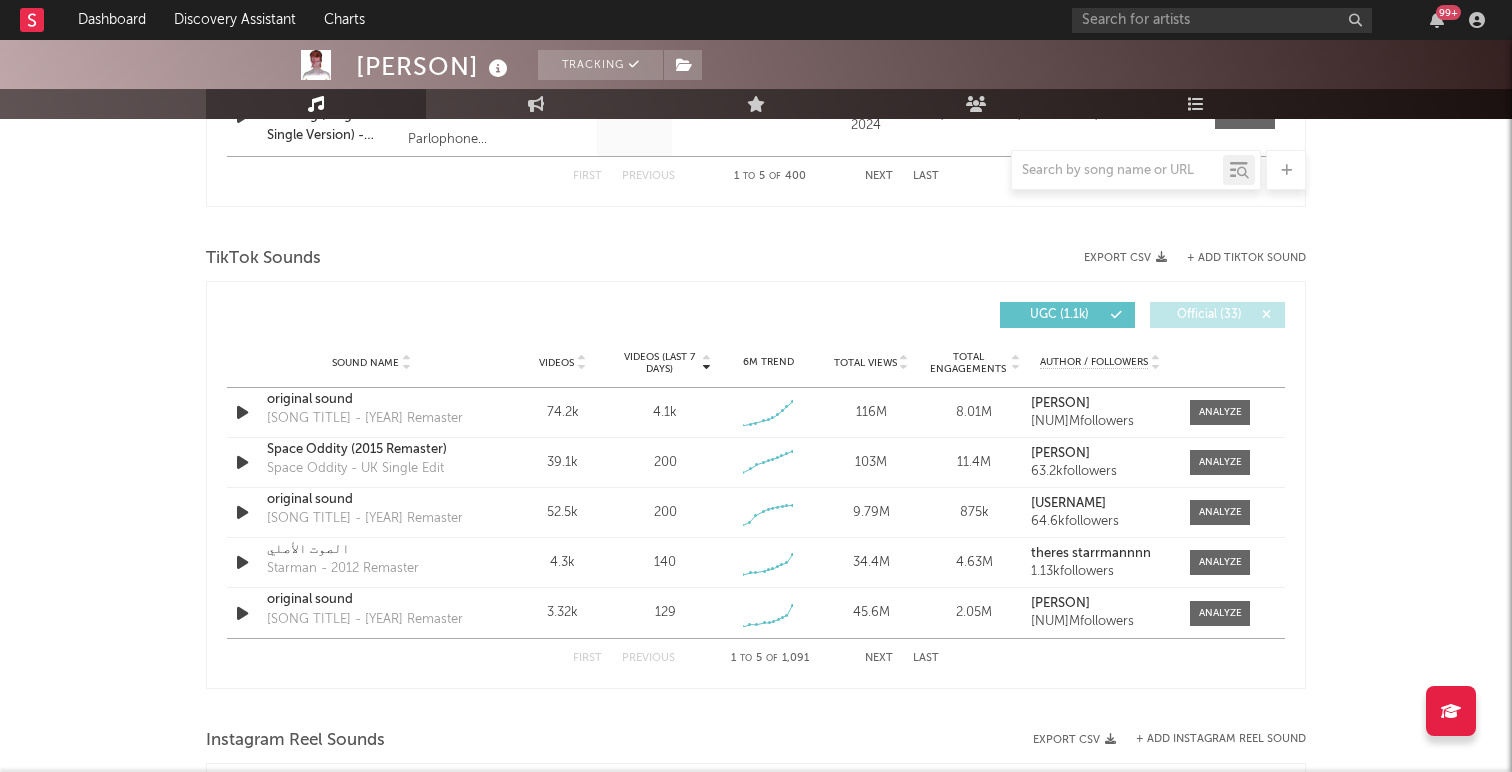 click at bounding box center [1266, 315] 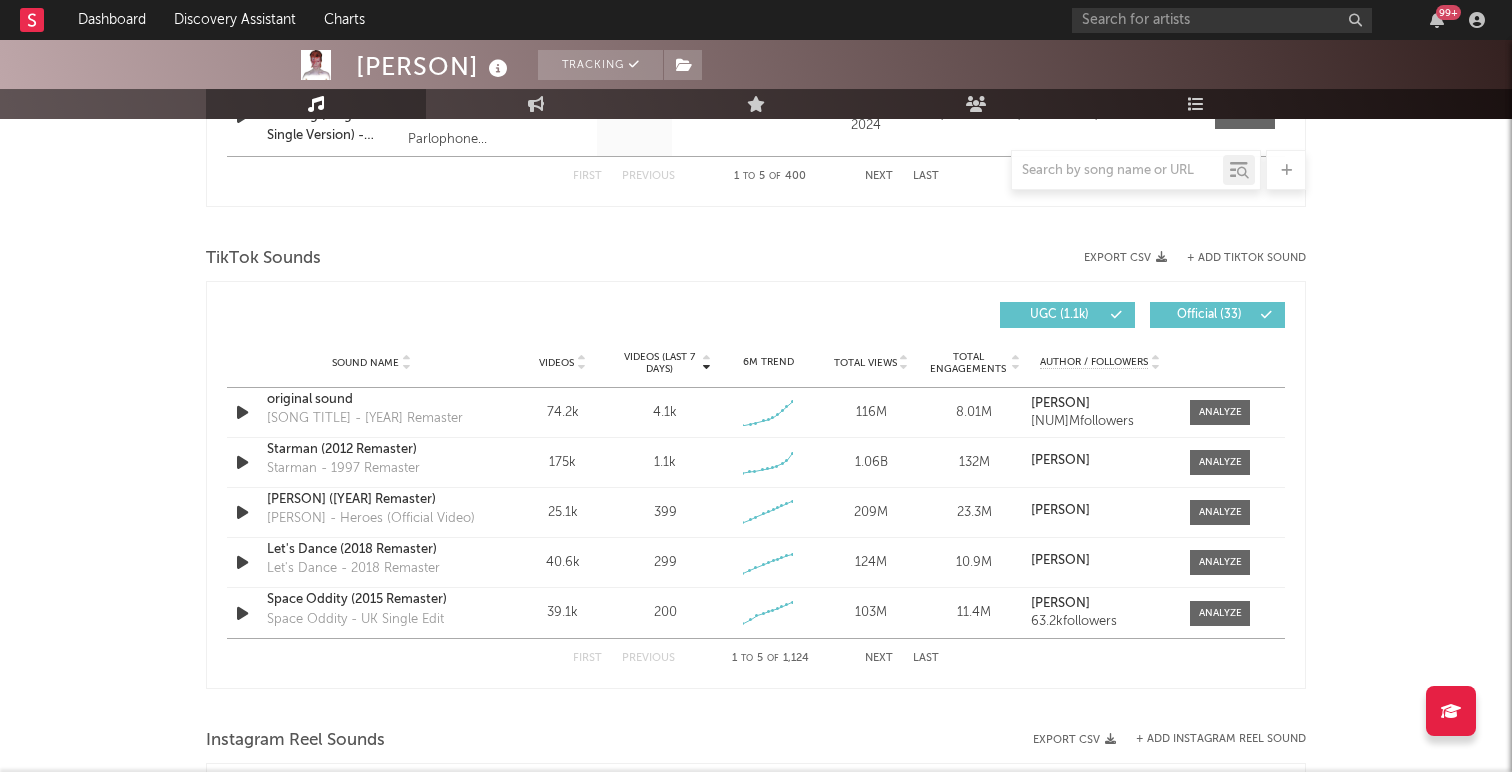 click at bounding box center (1266, 315) 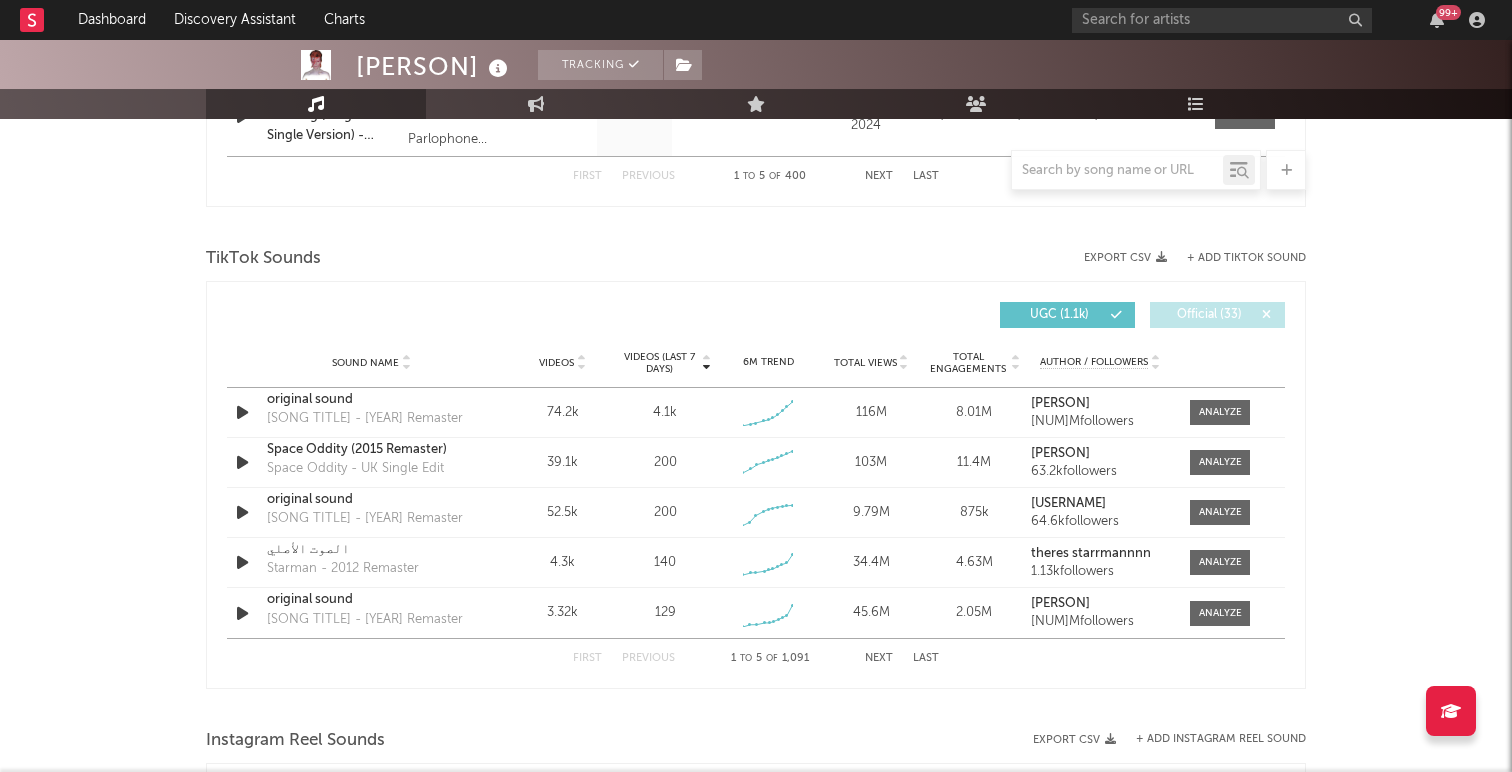 click on "First Previous 1 to 5 of [NUM] Next Last" at bounding box center [756, 658] 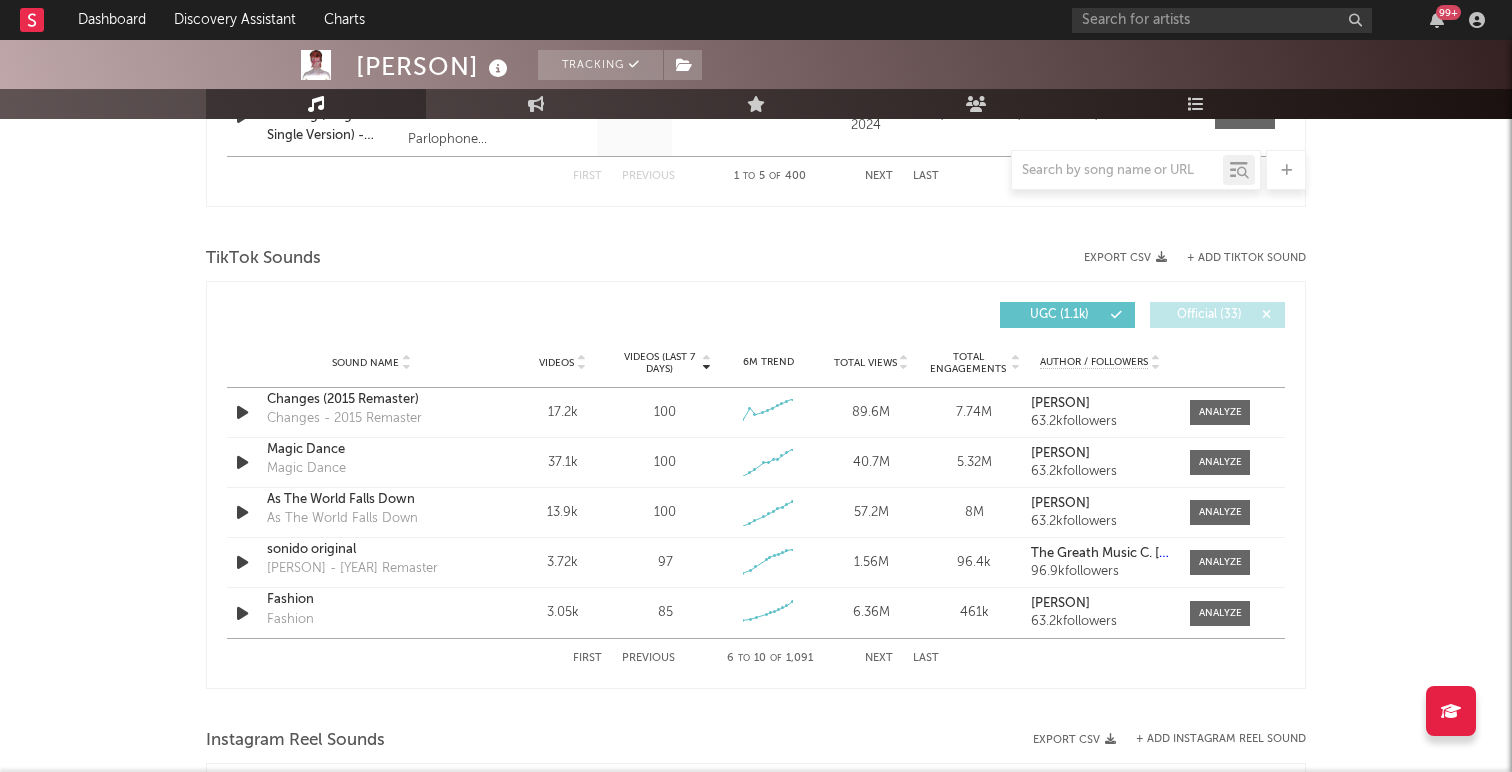 click on "Next" at bounding box center (879, 658) 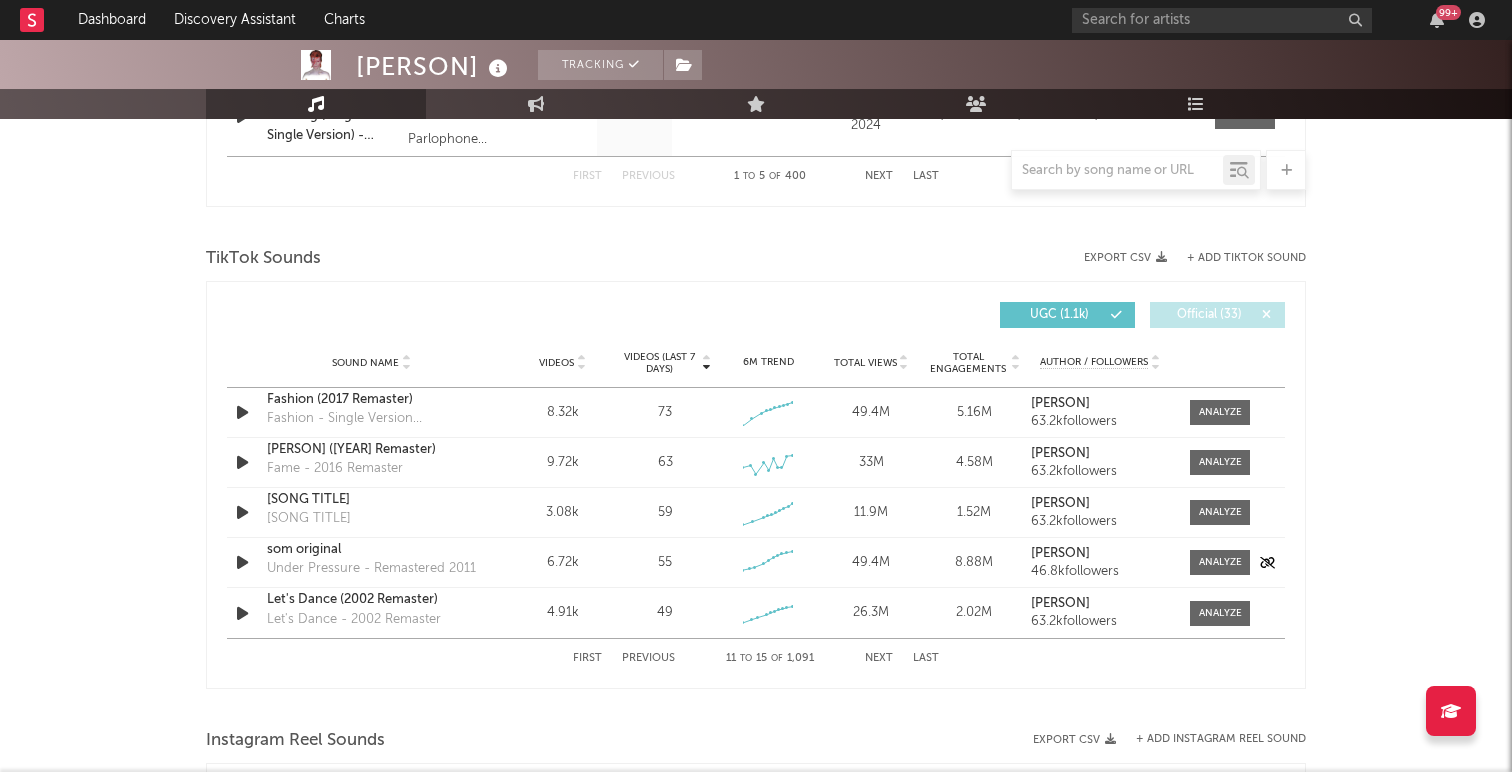 click at bounding box center (242, 562) 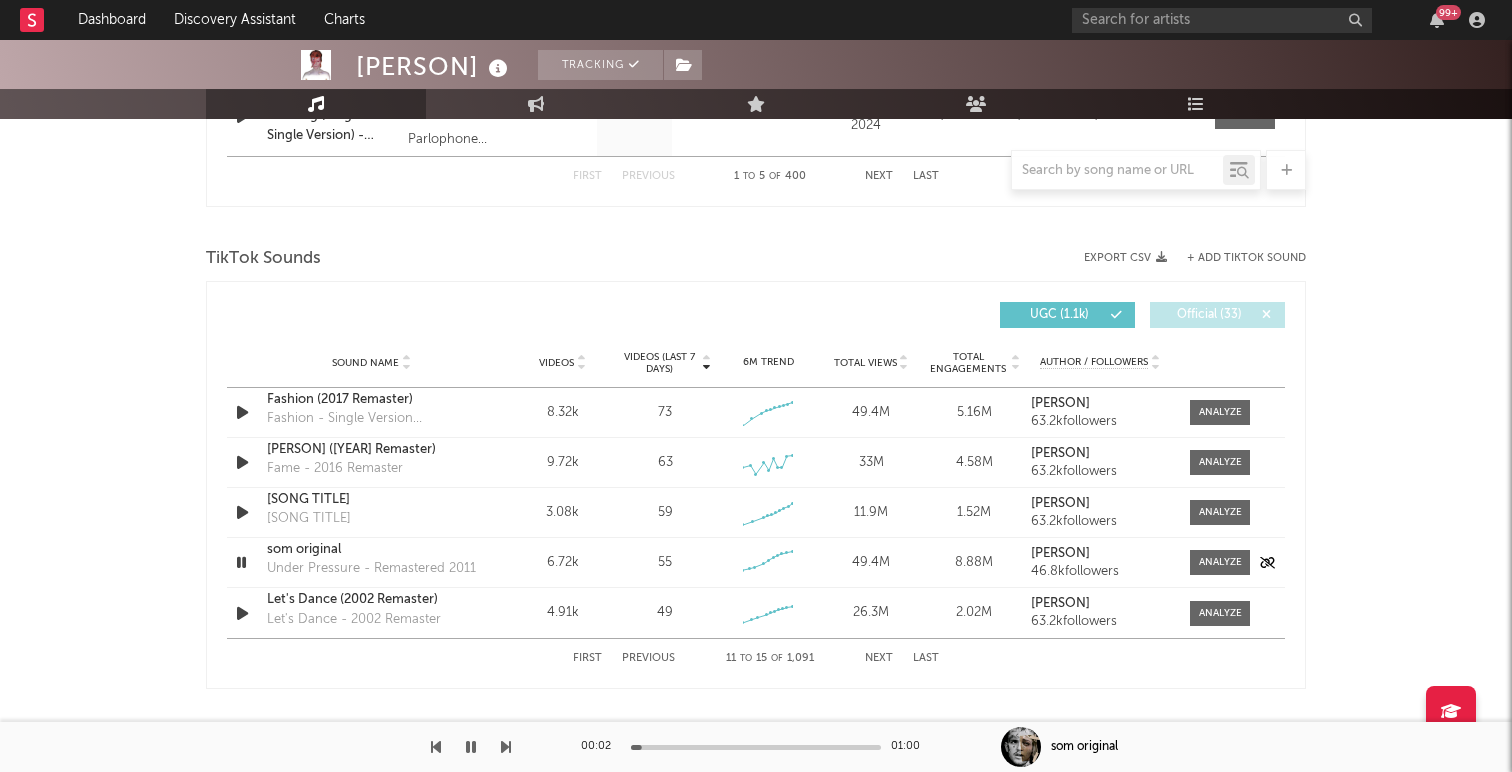 click on "som original" at bounding box center (371, 550) 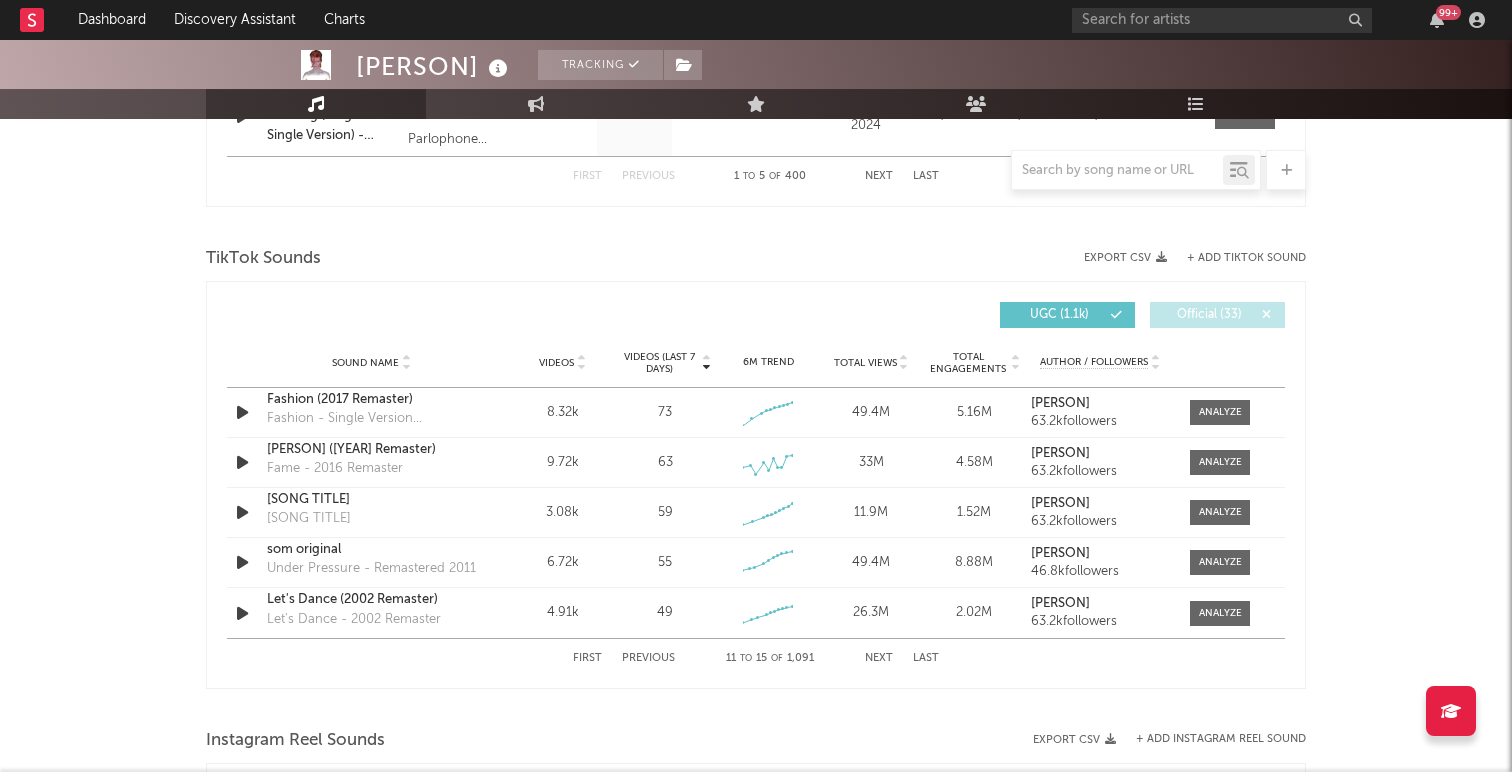 click on "Next" at bounding box center [879, 658] 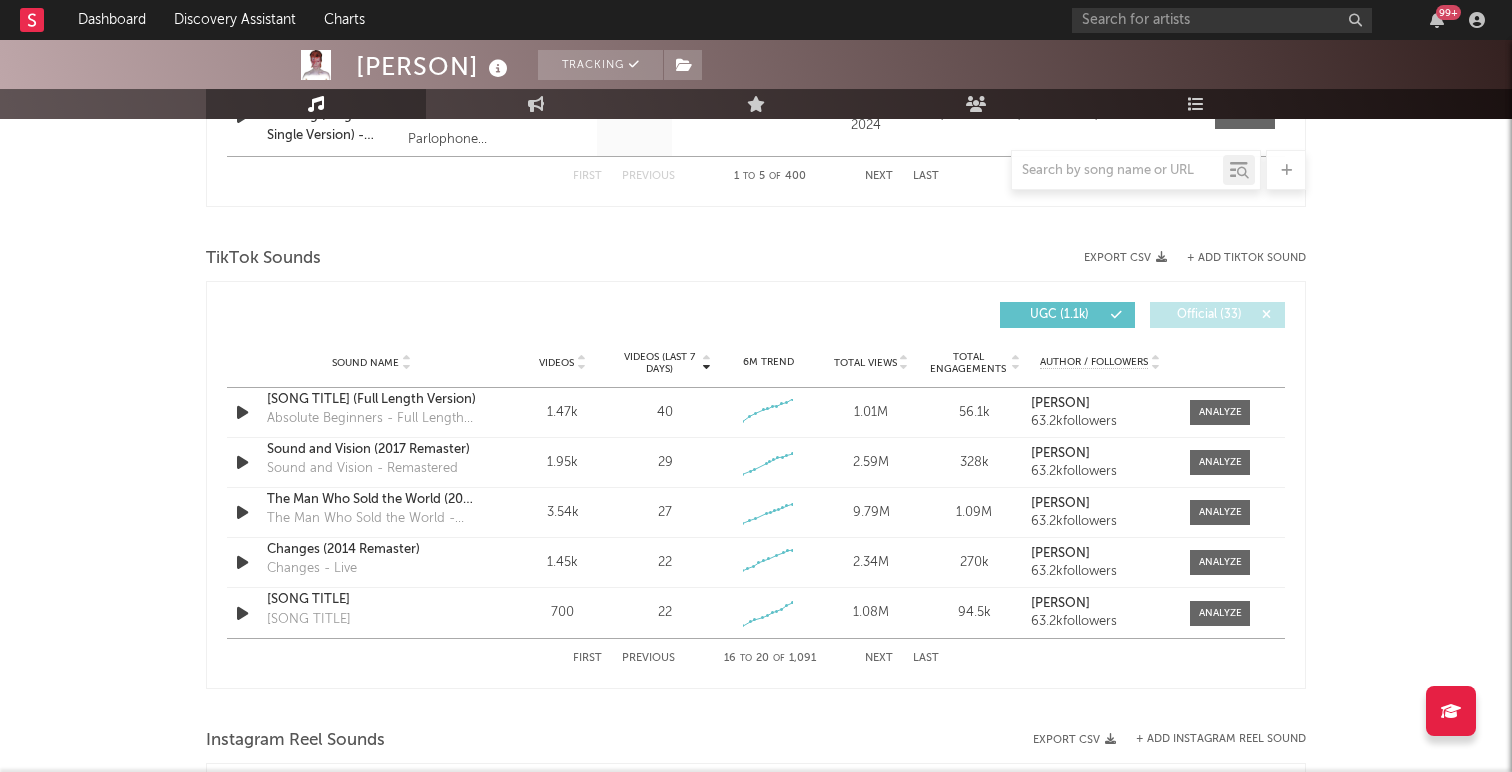 click on "Next" at bounding box center [879, 658] 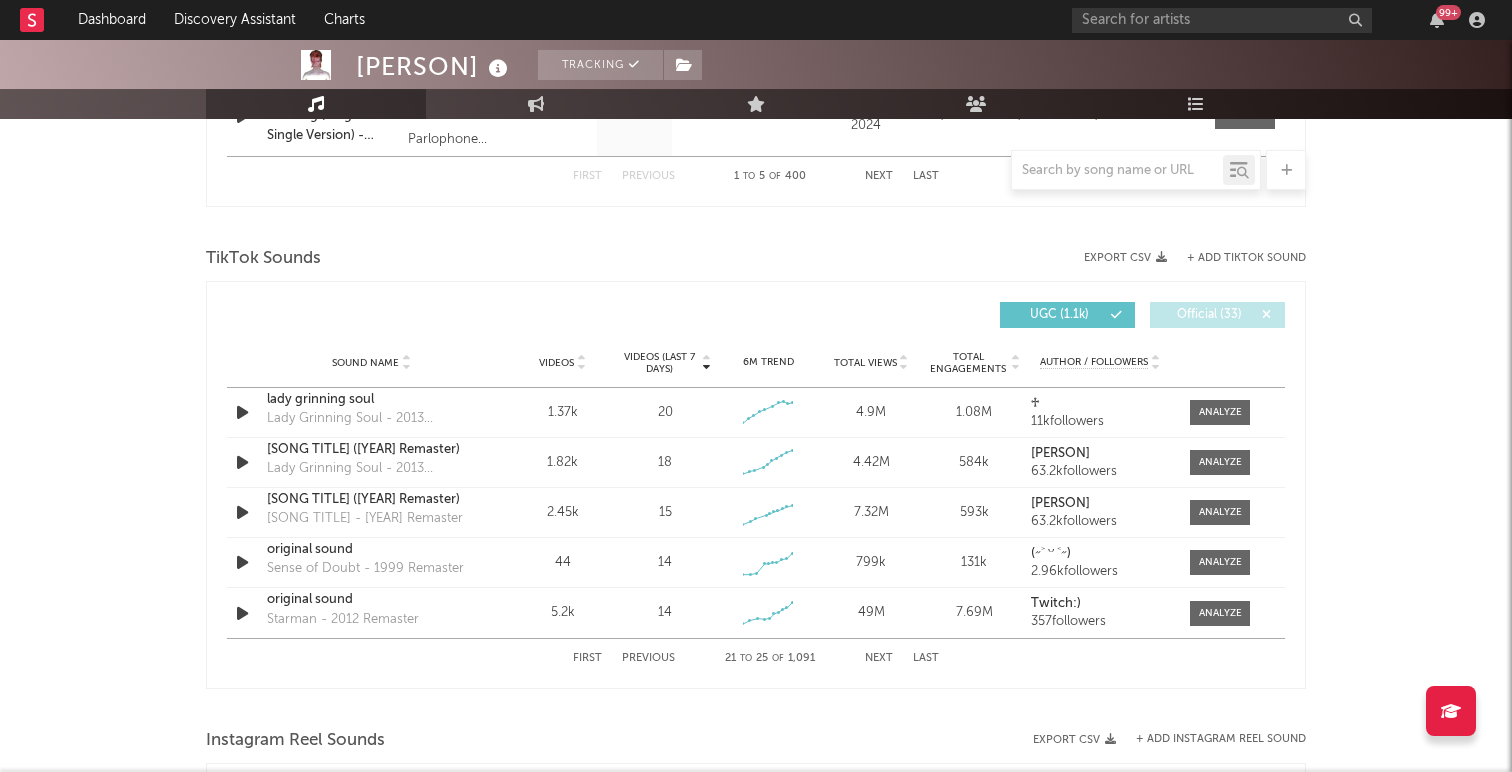 click on "Videos" at bounding box center (556, 363) 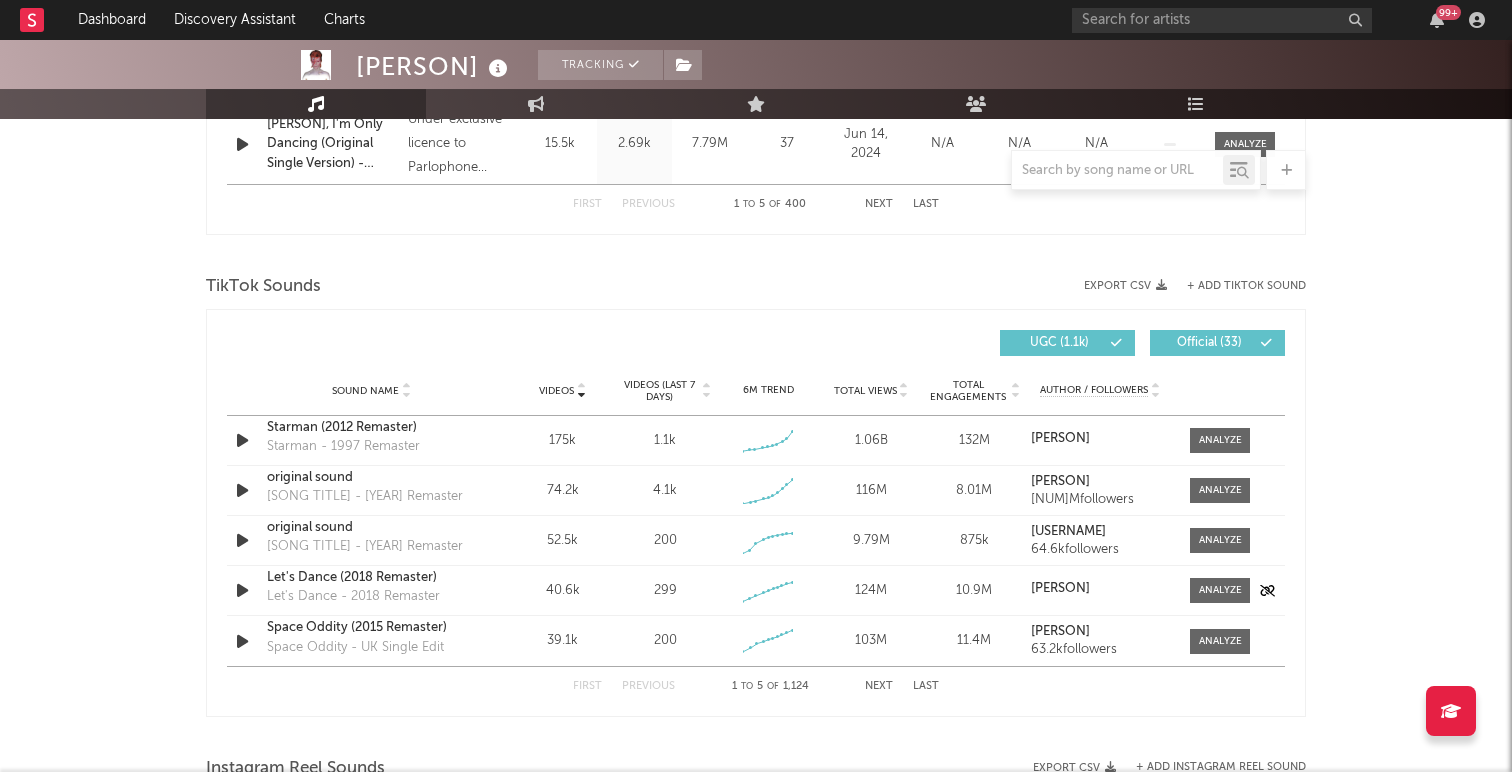 scroll, scrollTop: 1207, scrollLeft: 0, axis: vertical 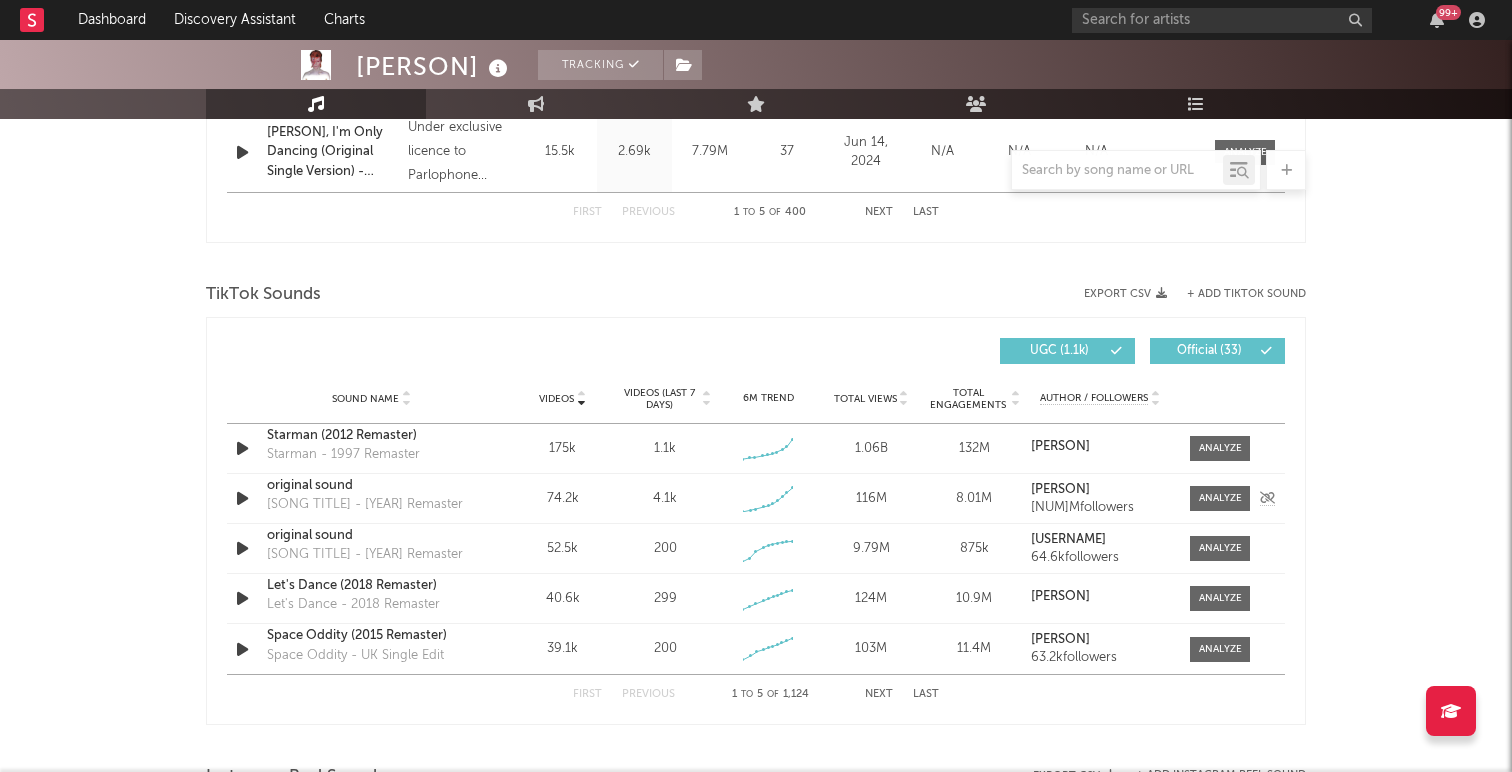 click at bounding box center [242, 498] 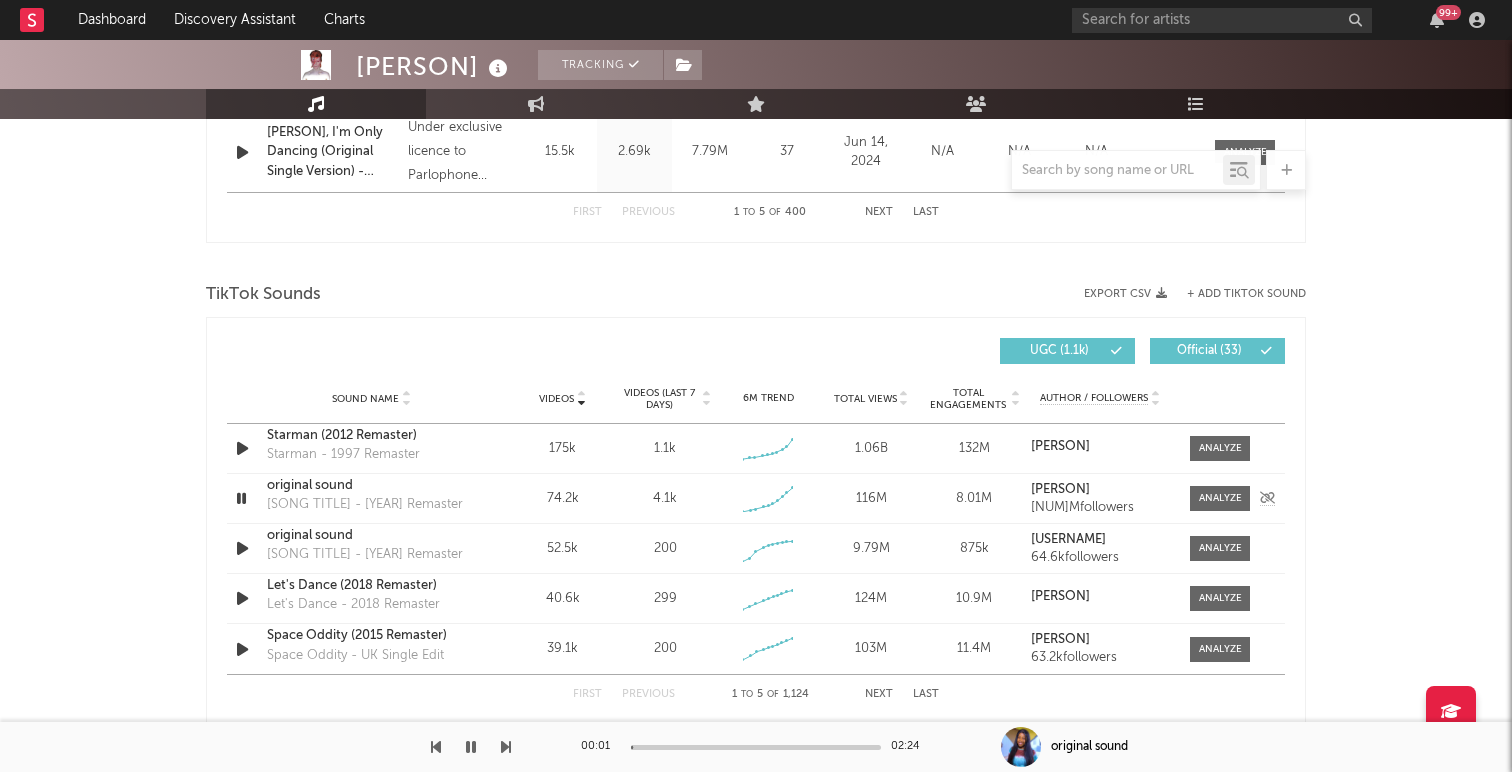 click at bounding box center (241, 498) 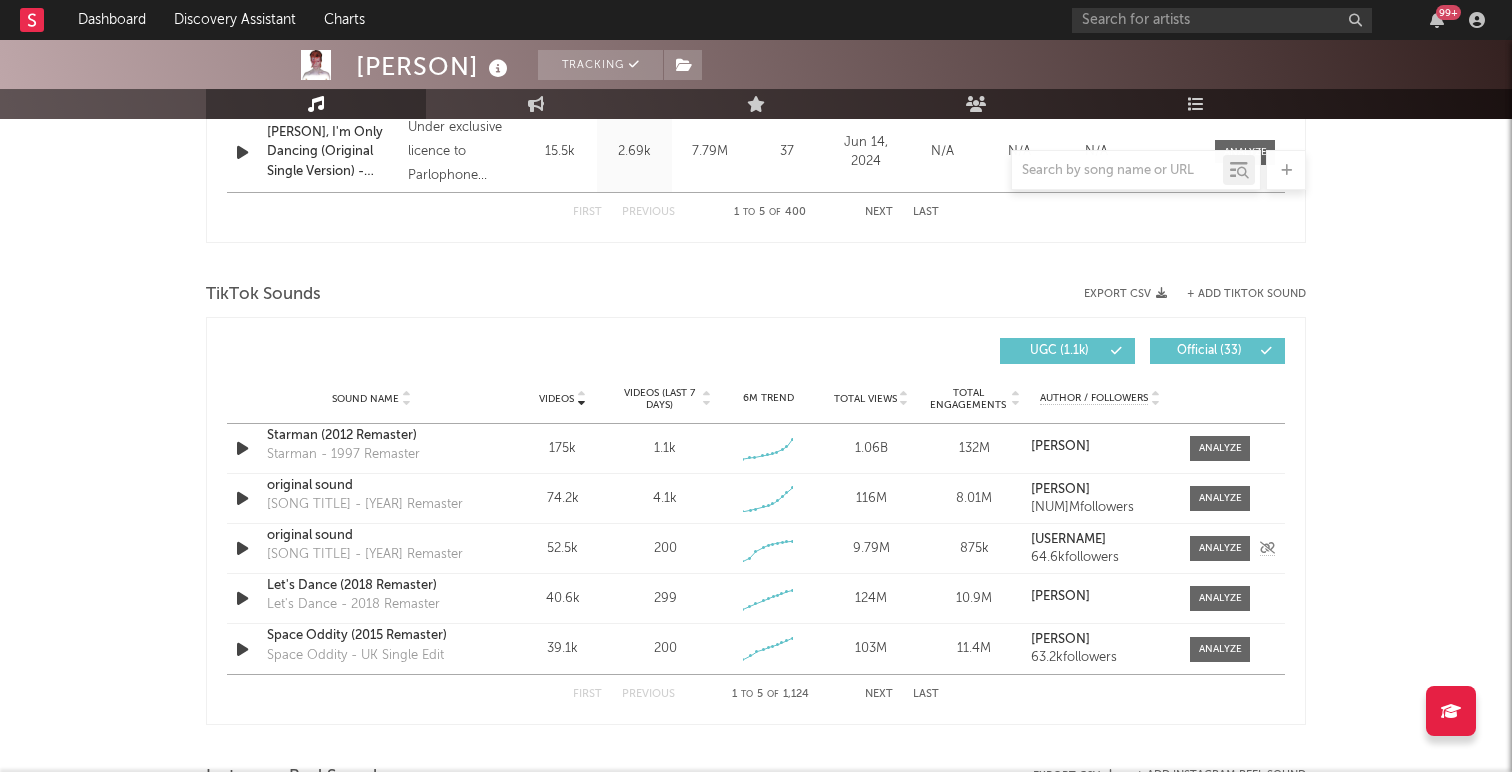 click at bounding box center [242, 548] 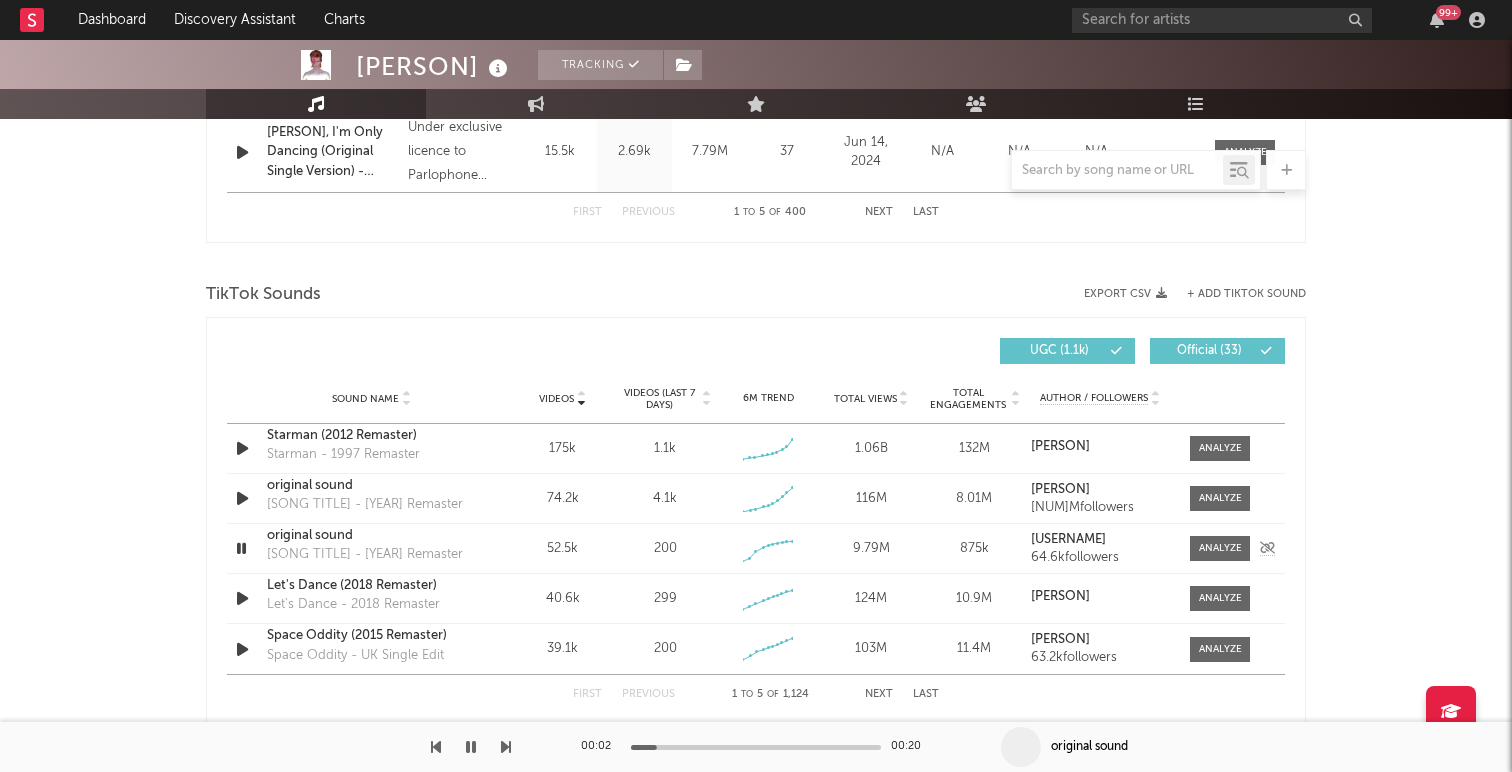 click at bounding box center (241, 548) 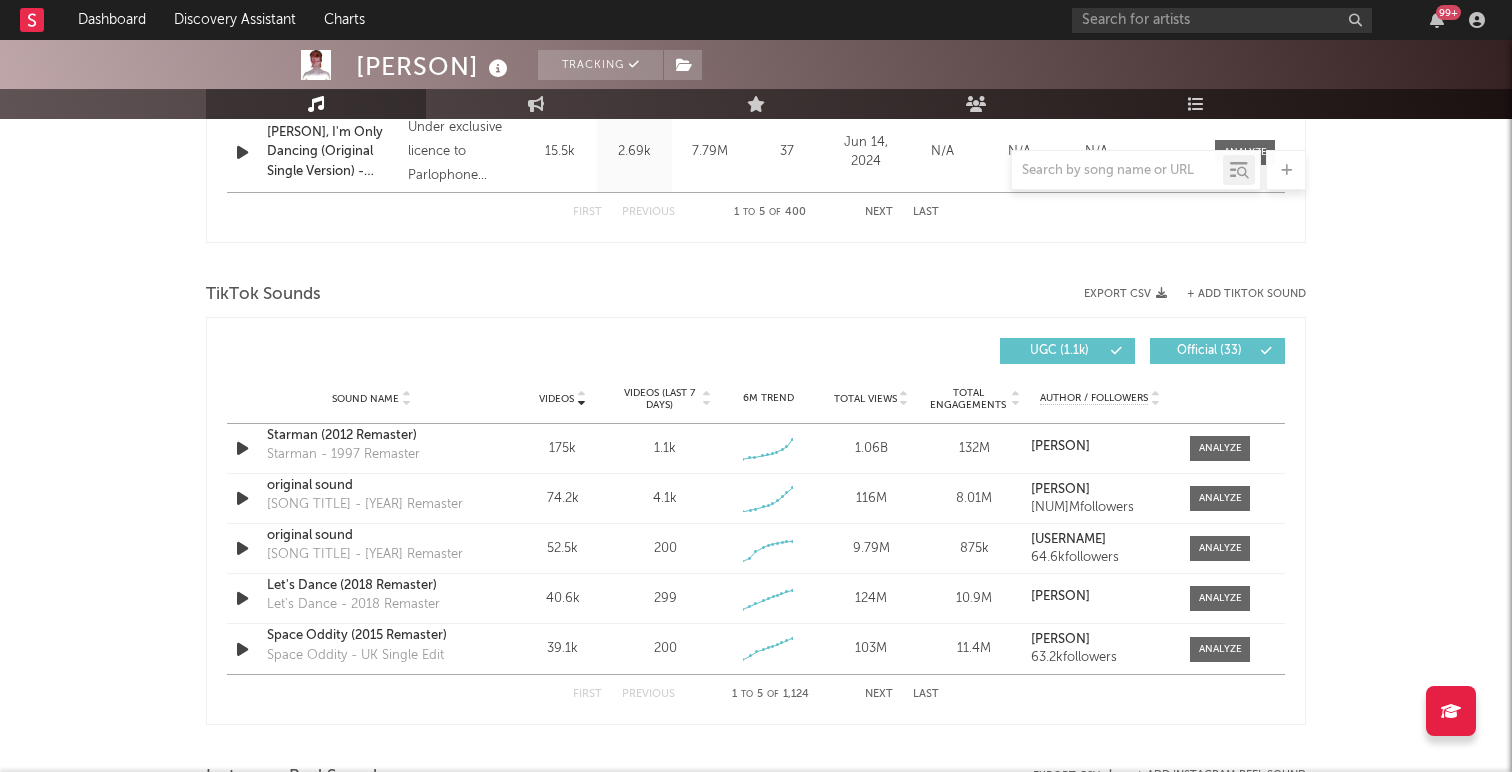 click on "Next" at bounding box center (879, 694) 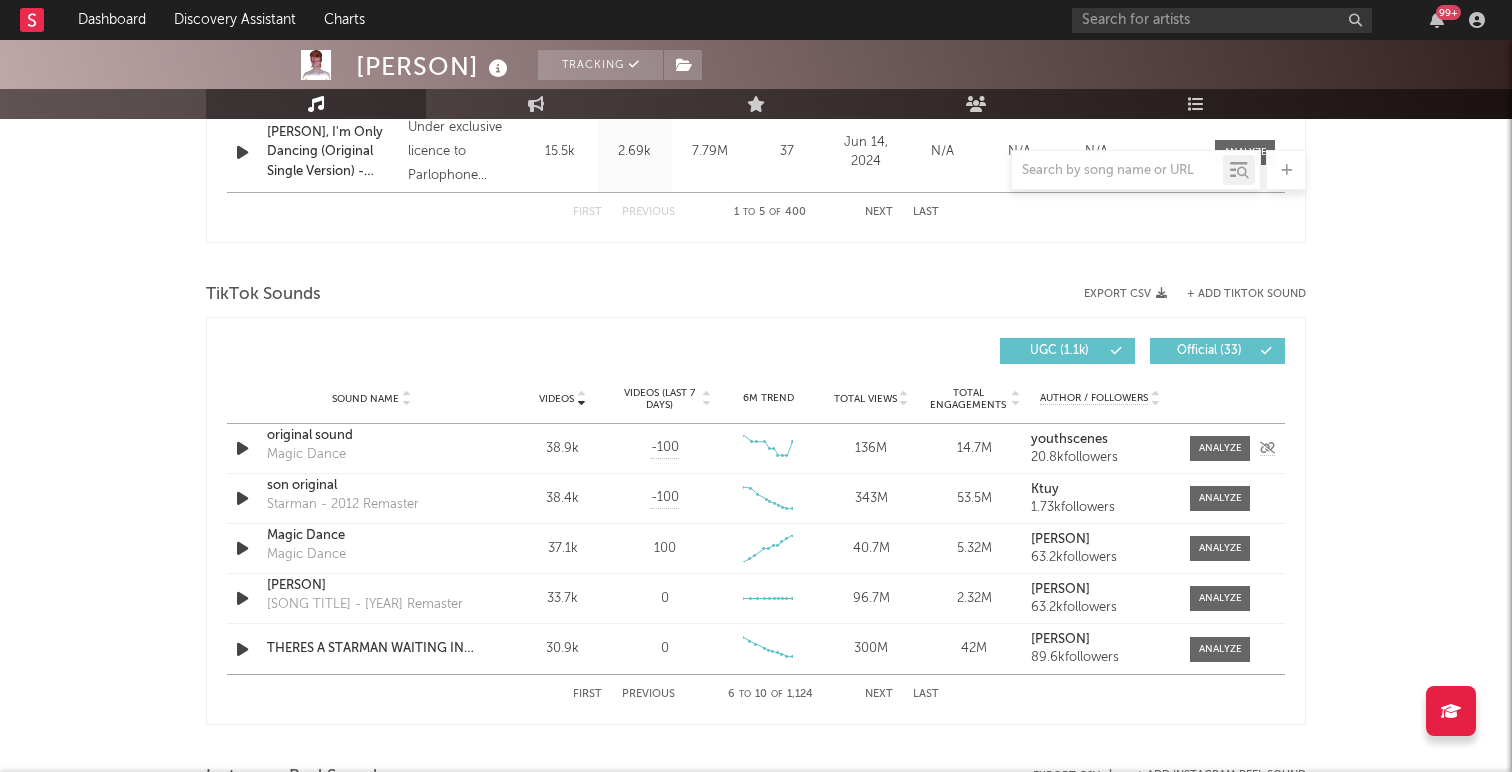 click at bounding box center [242, 448] 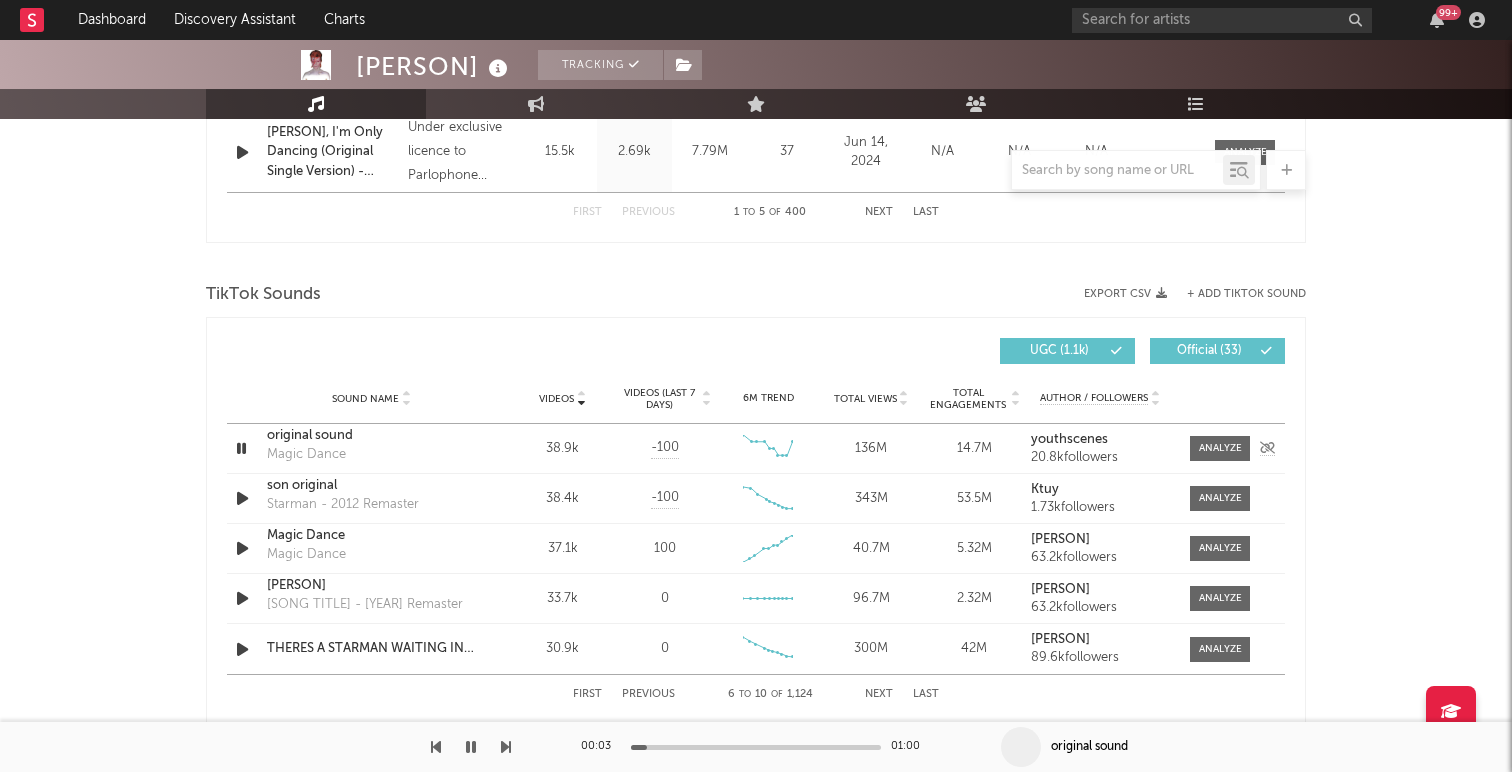 click at bounding box center [241, 448] 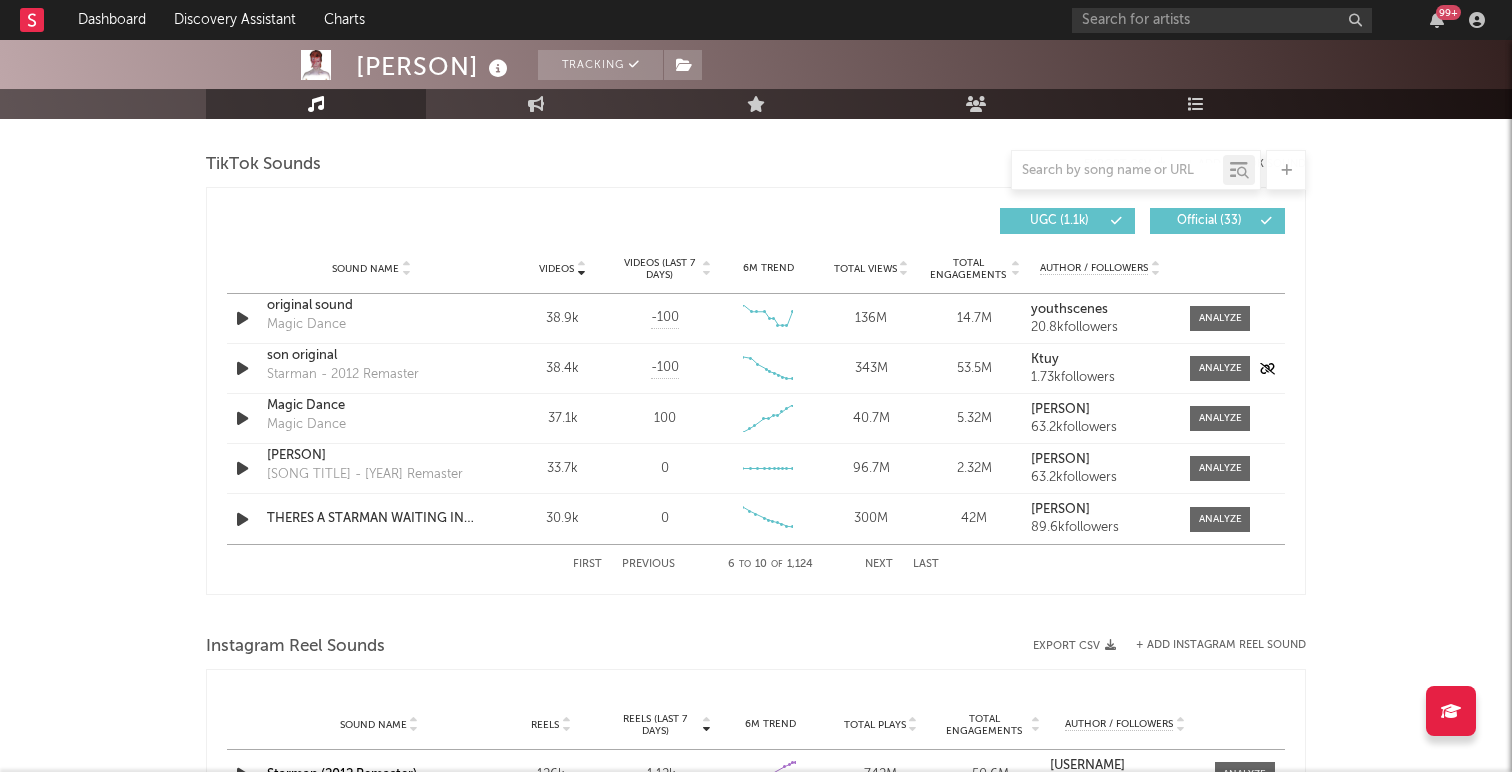scroll, scrollTop: 1341, scrollLeft: 0, axis: vertical 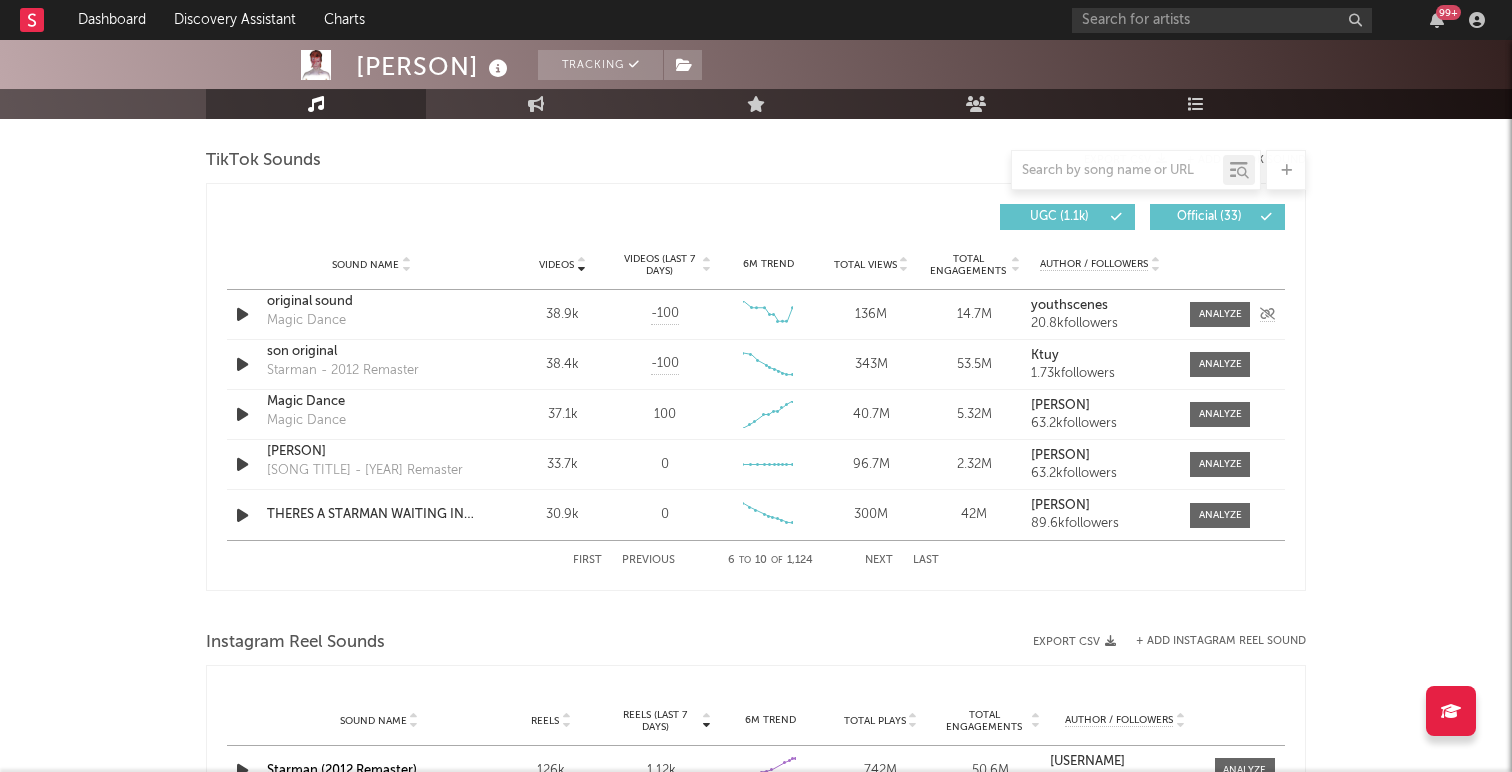 click on "original sound" at bounding box center [371, 302] 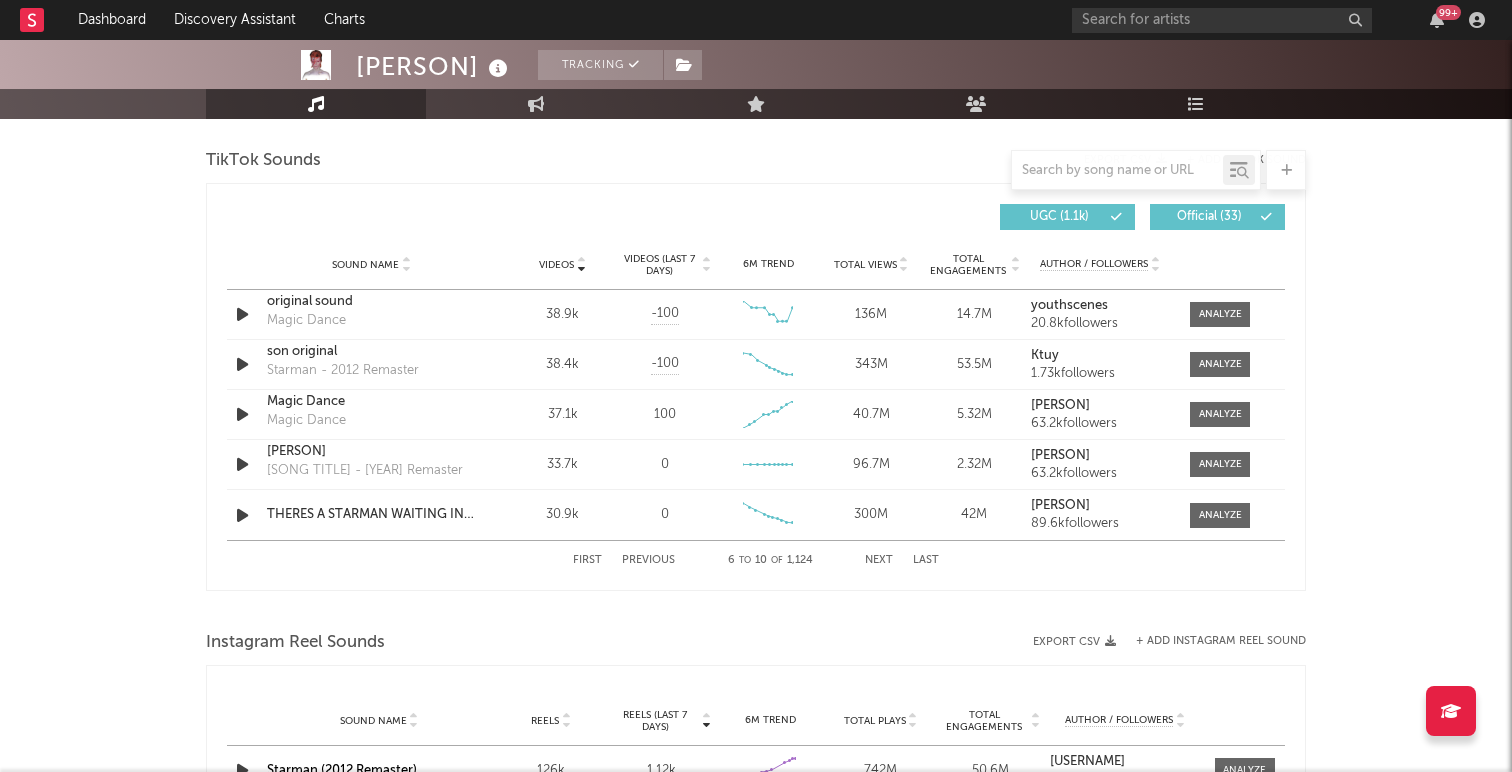 click on "[PERSON] Tracking United Kingdom | Rock Edit Tracking Email Alerts Off Benchmark Summary [NUM] [NUM] [NUM] [NUM] [NUM] [NUM] [NUM] Monthly Listeners Jump Score: [NUM] Music Engagement Live Audience Playlists/Charts Music Total Artist Consumption Luminate - Daily Luminate - Weekly BMAT - Weekly OCC - Weekly Zoom 1w 1m 3m 6m YTD 1y All [DATE] [DATE] Created with Highcharts 10.3.3 Luminate Daily Streams Luminate Daily Consumption 10. Feb 24. Feb 10. Mar 24. Mar 7. Apr 21. Apr 5. May 19. May 2. Jun 16. Jun 30. Jun 14. Jul 28. Jul [YEAR] [YEAR] [YEAR] [YEAR] 0 2M 4M 6M Zoom 1w 1m 3m 6m YTD 1y All Feb 2, [YEAR] → Aug 2, [YEAR] US Streaming On-Demand Audio Ex-US Streaming On-Demand Audio Global Streaming On-Demand Audio Recent DSP Releases Export CSV Last Day Spotify Plays Copyright 7 Day Spotify Plays Last Day Spotify Plays ATD Spotify Plays Spotify Popularity Released Global ATD Audio Streams Global Rolling 7D Audio Streams Estimated % Playlist Streams Last Day Spotify Popularity (" at bounding box center [756, 412] 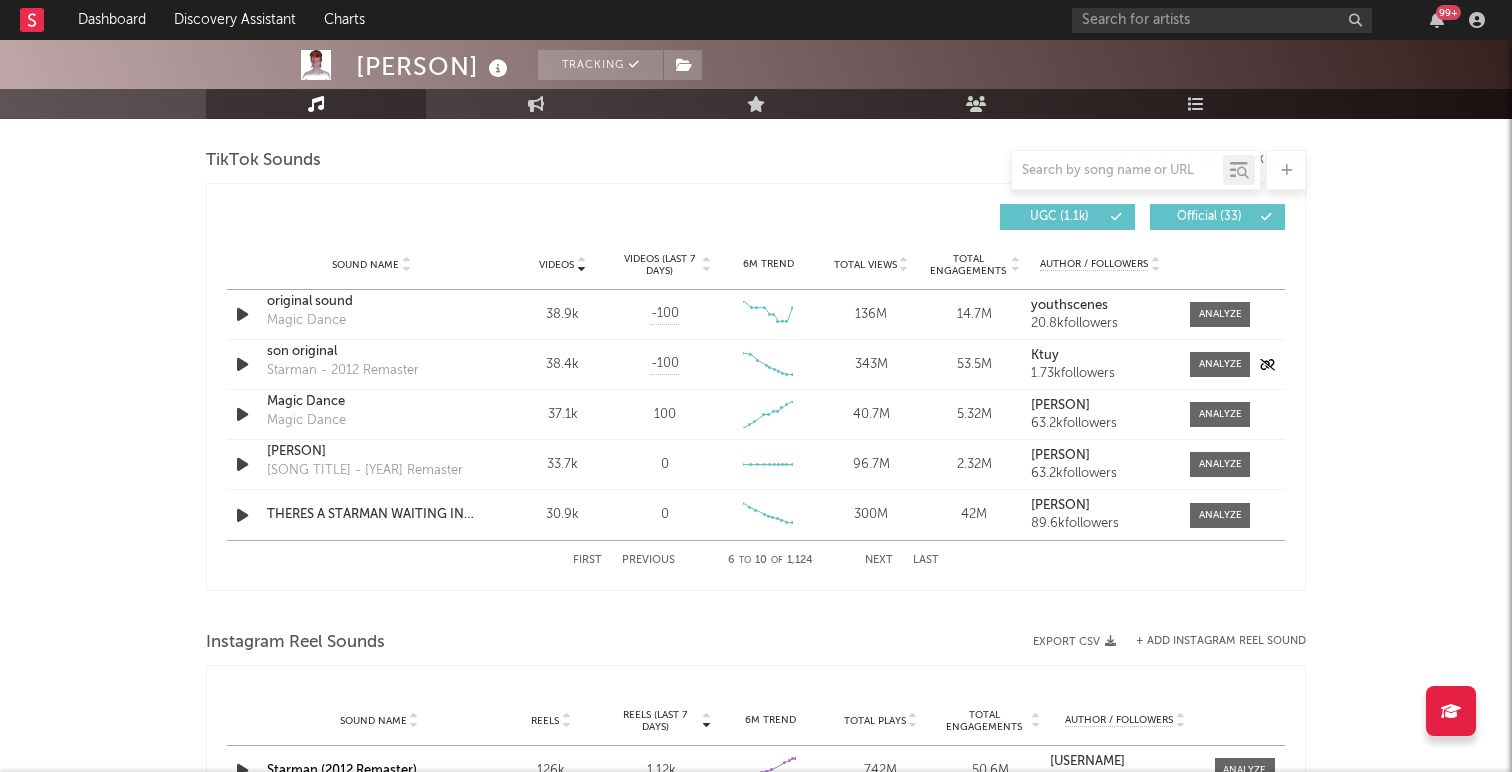 click at bounding box center (242, 364) 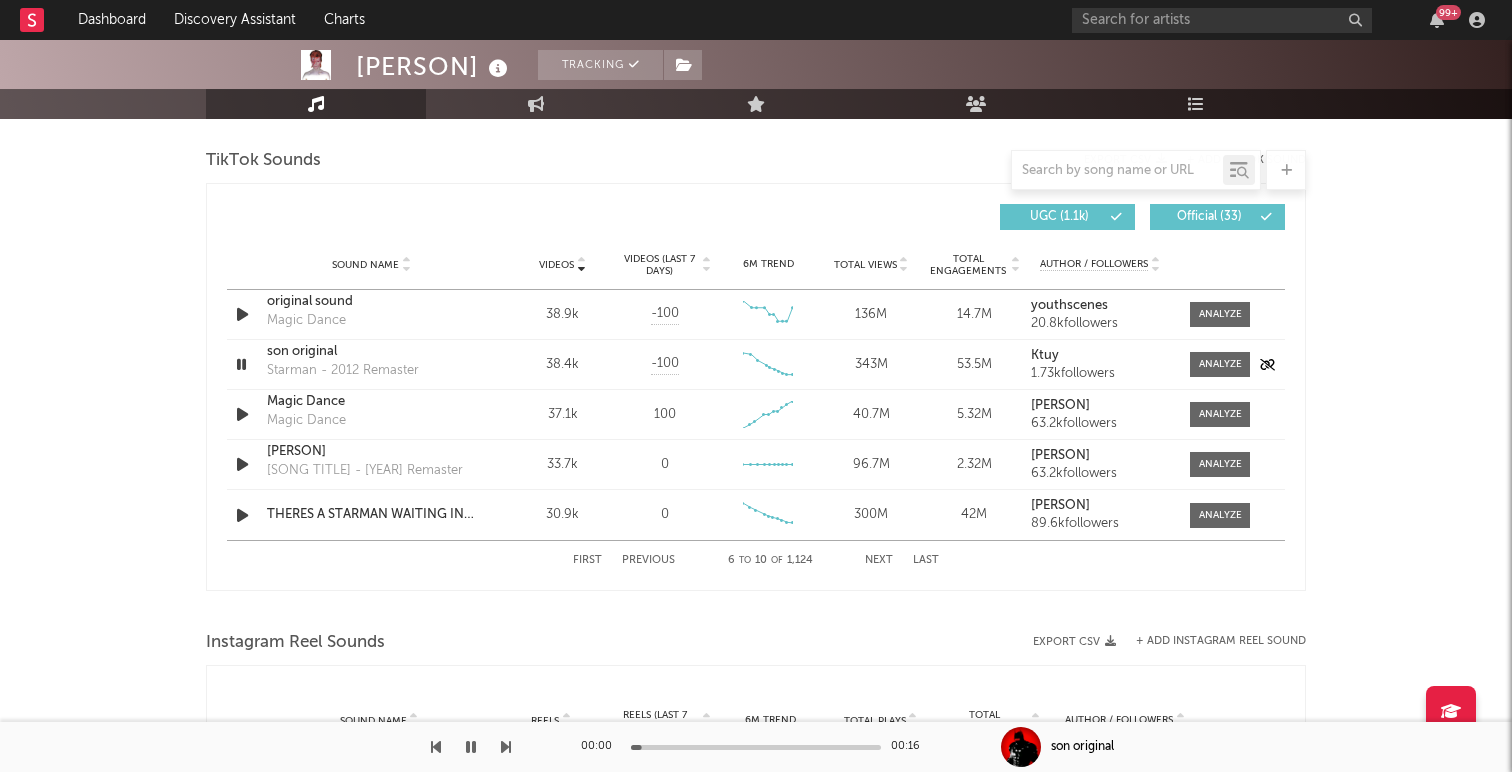 click at bounding box center [241, 364] 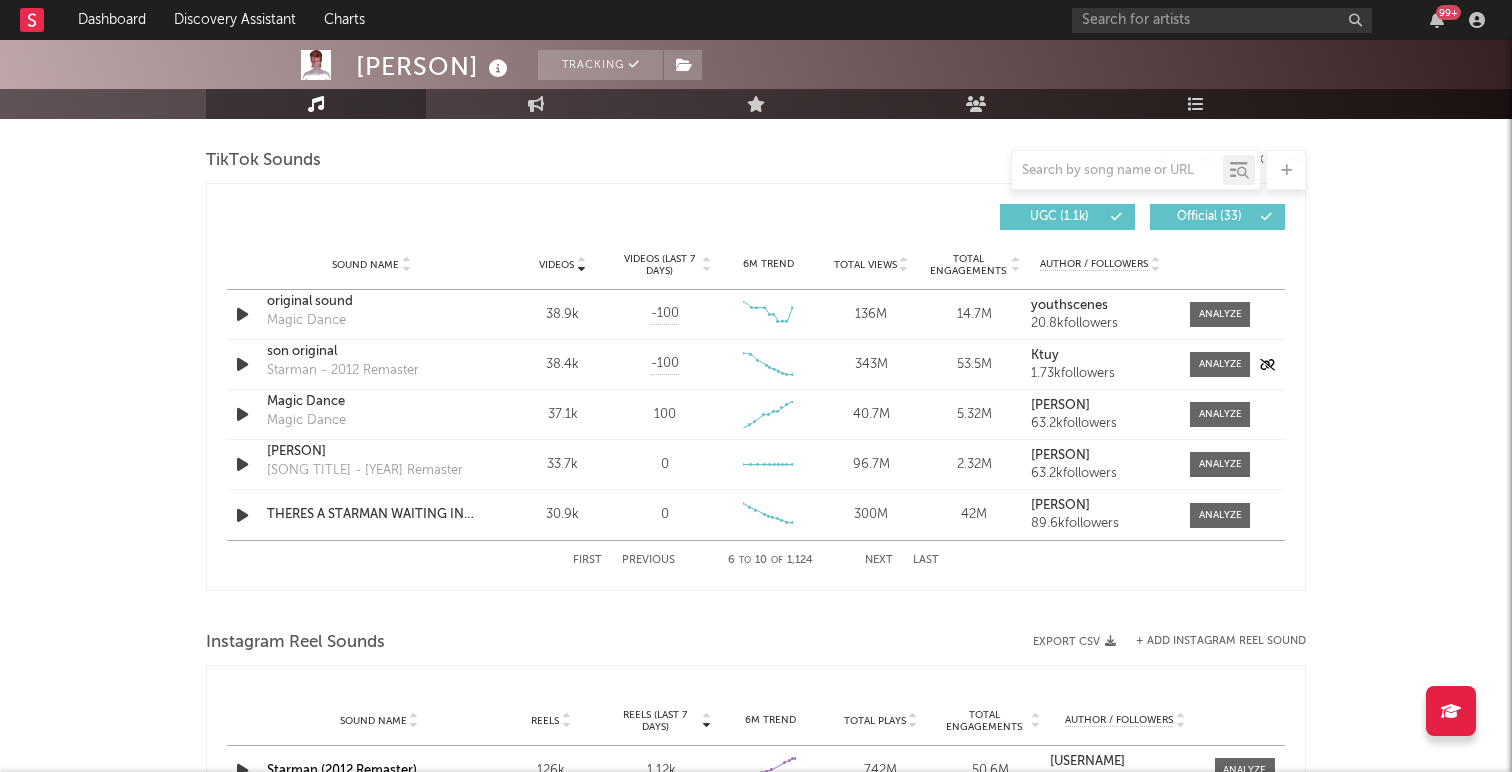 click on "son original" at bounding box center [371, 352] 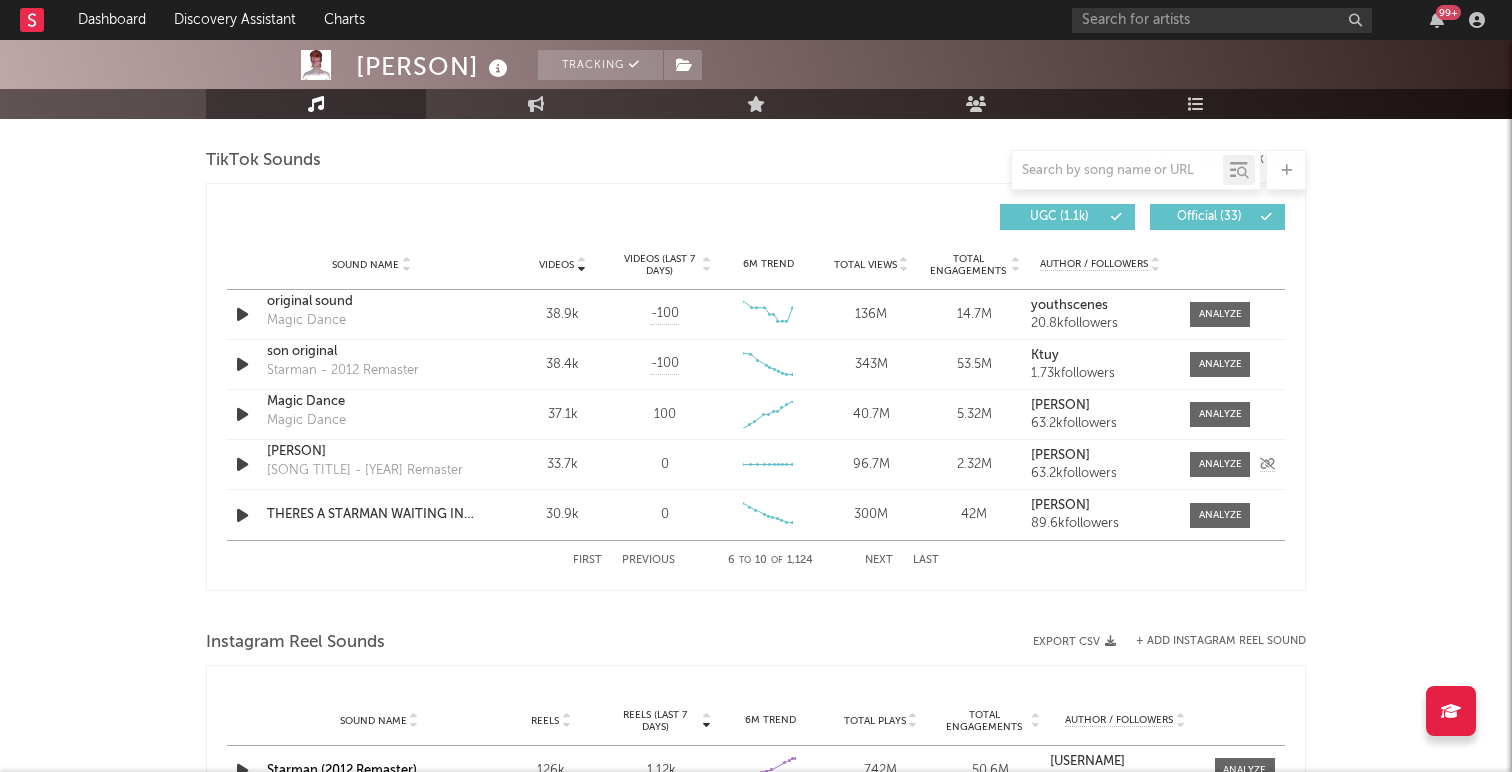 click at bounding box center (242, 464) 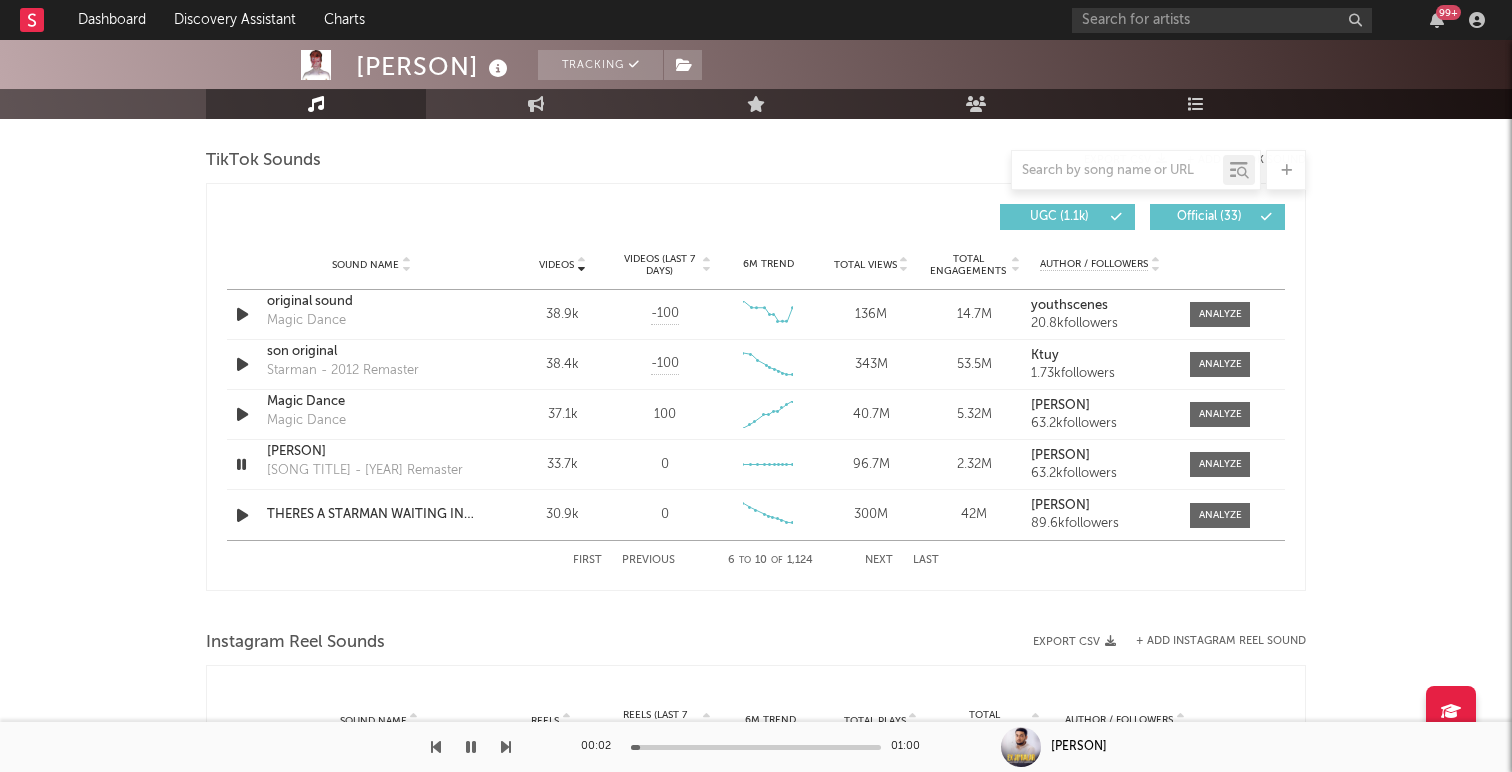 click on "[TIME] [TIME]" at bounding box center [756, 747] 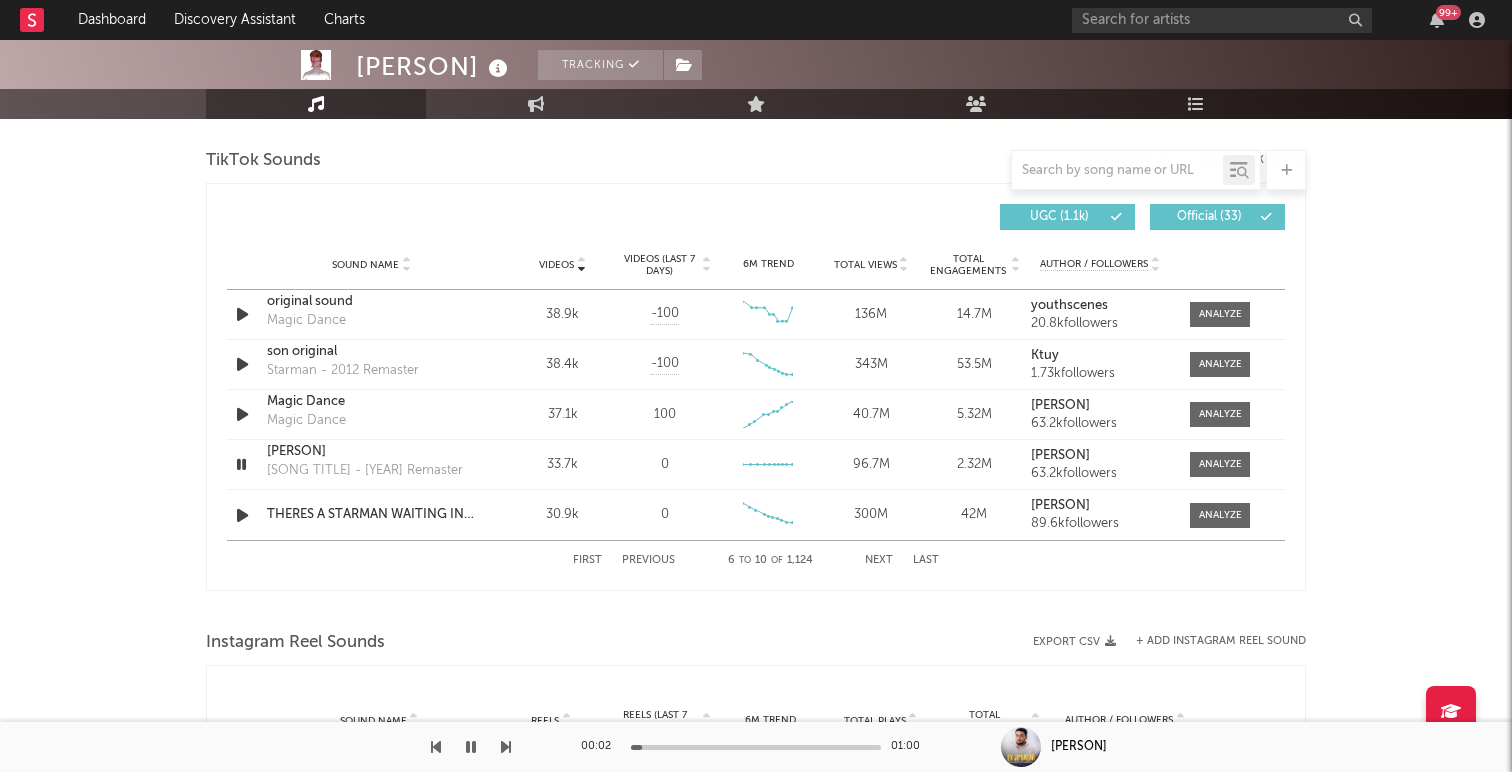 click at bounding box center (756, 747) 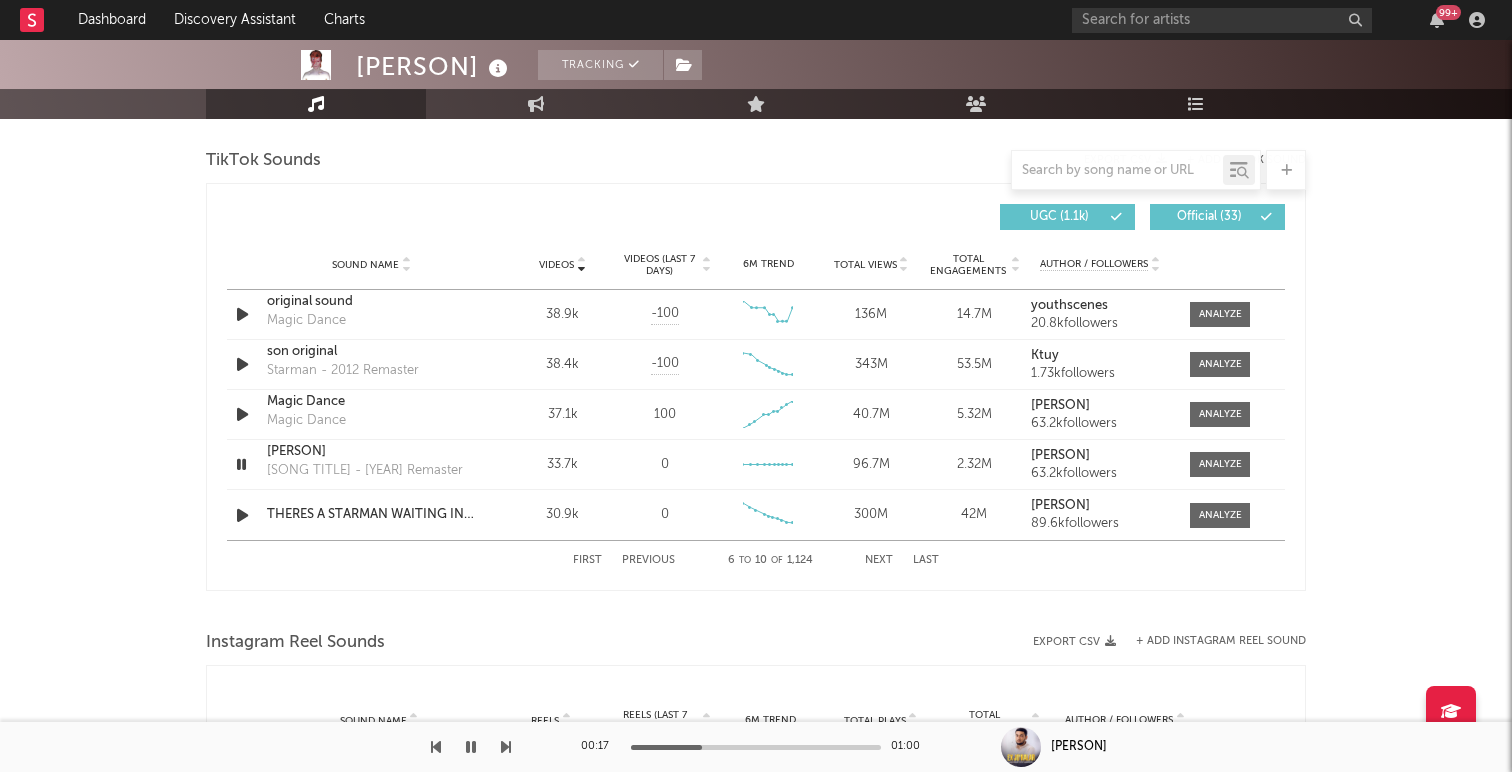 click on "[TIME] [TIME]" at bounding box center [756, 747] 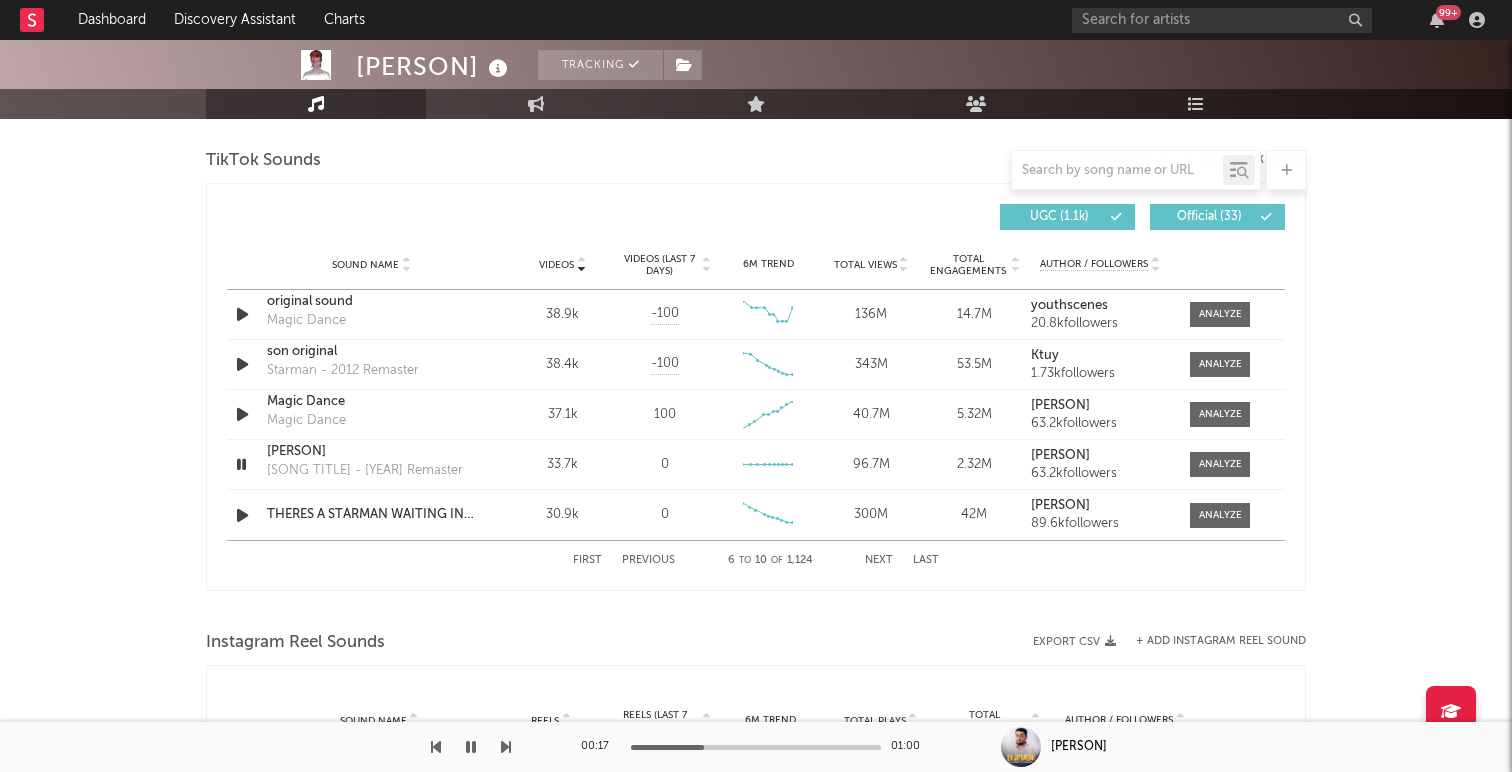 click on "[TIME] [TIME]" at bounding box center (756, 747) 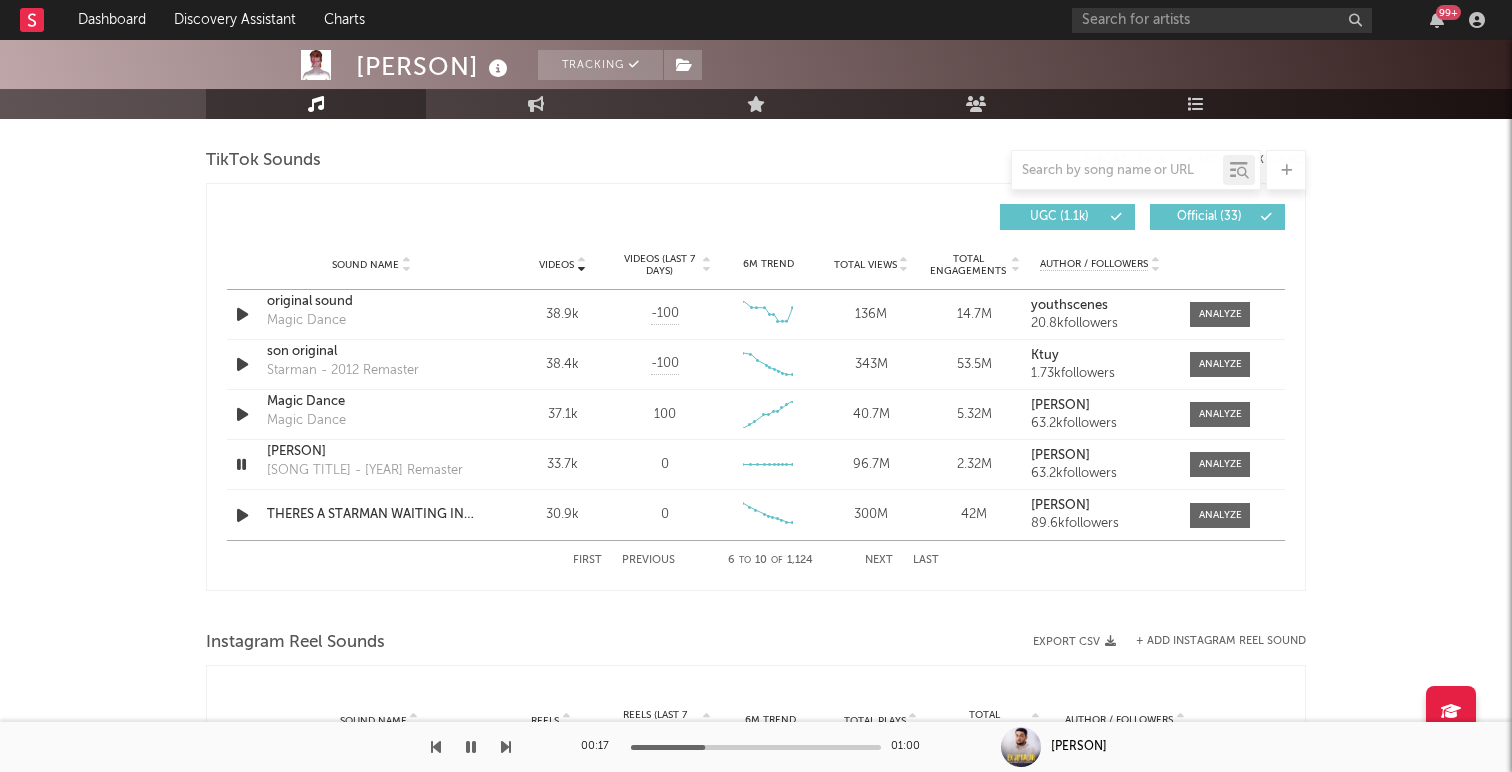 click at bounding box center (756, 747) 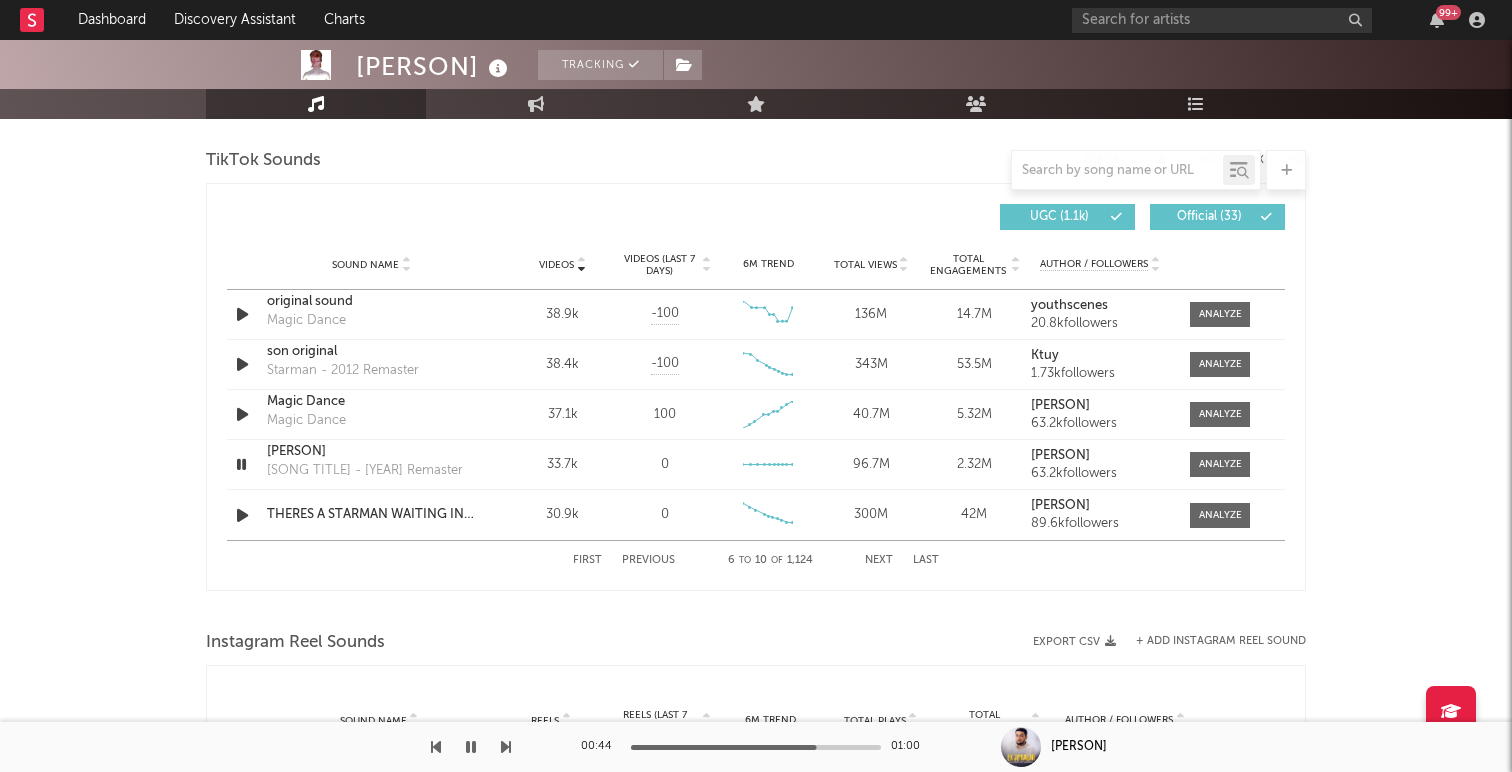 click at bounding box center (471, 747) 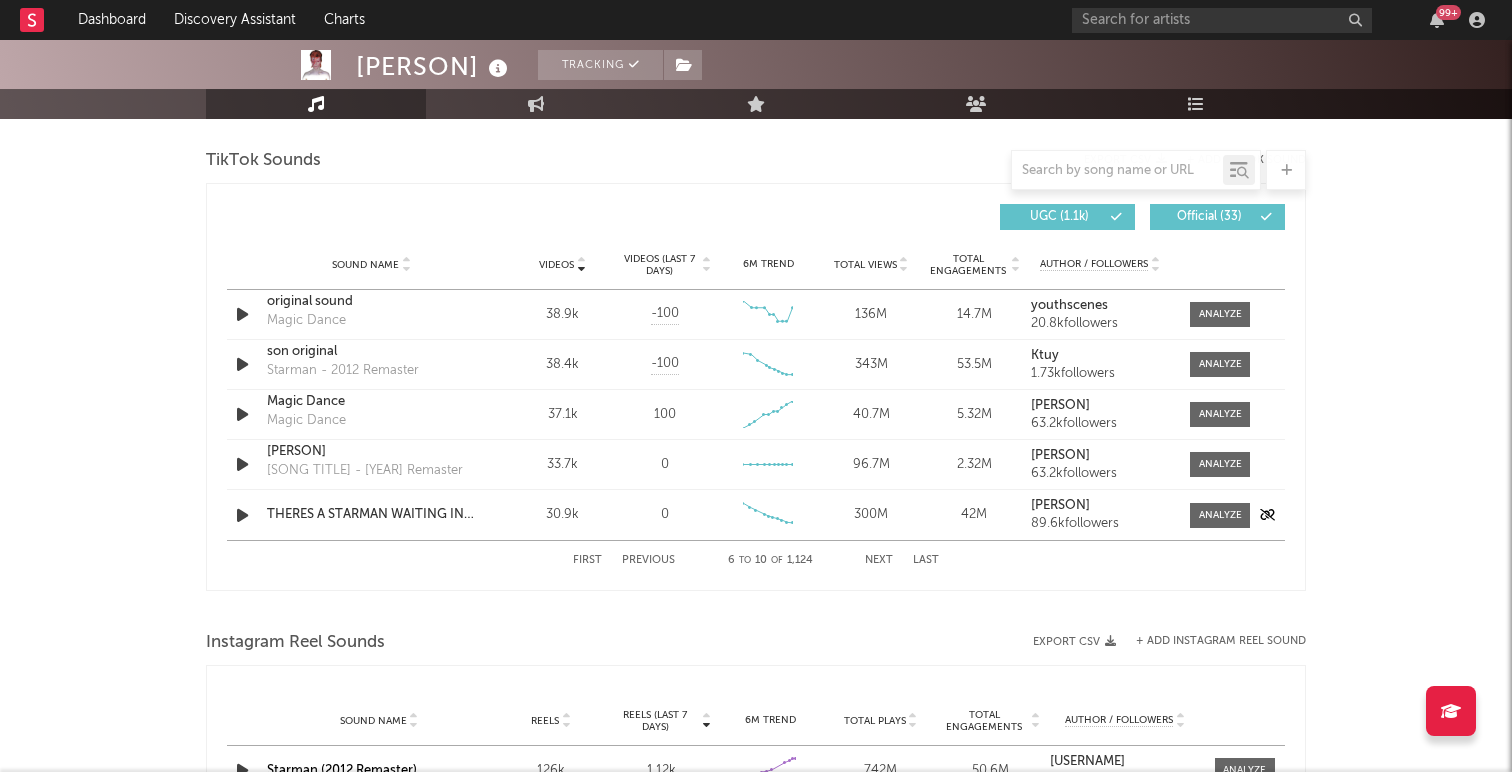 click at bounding box center [242, 515] 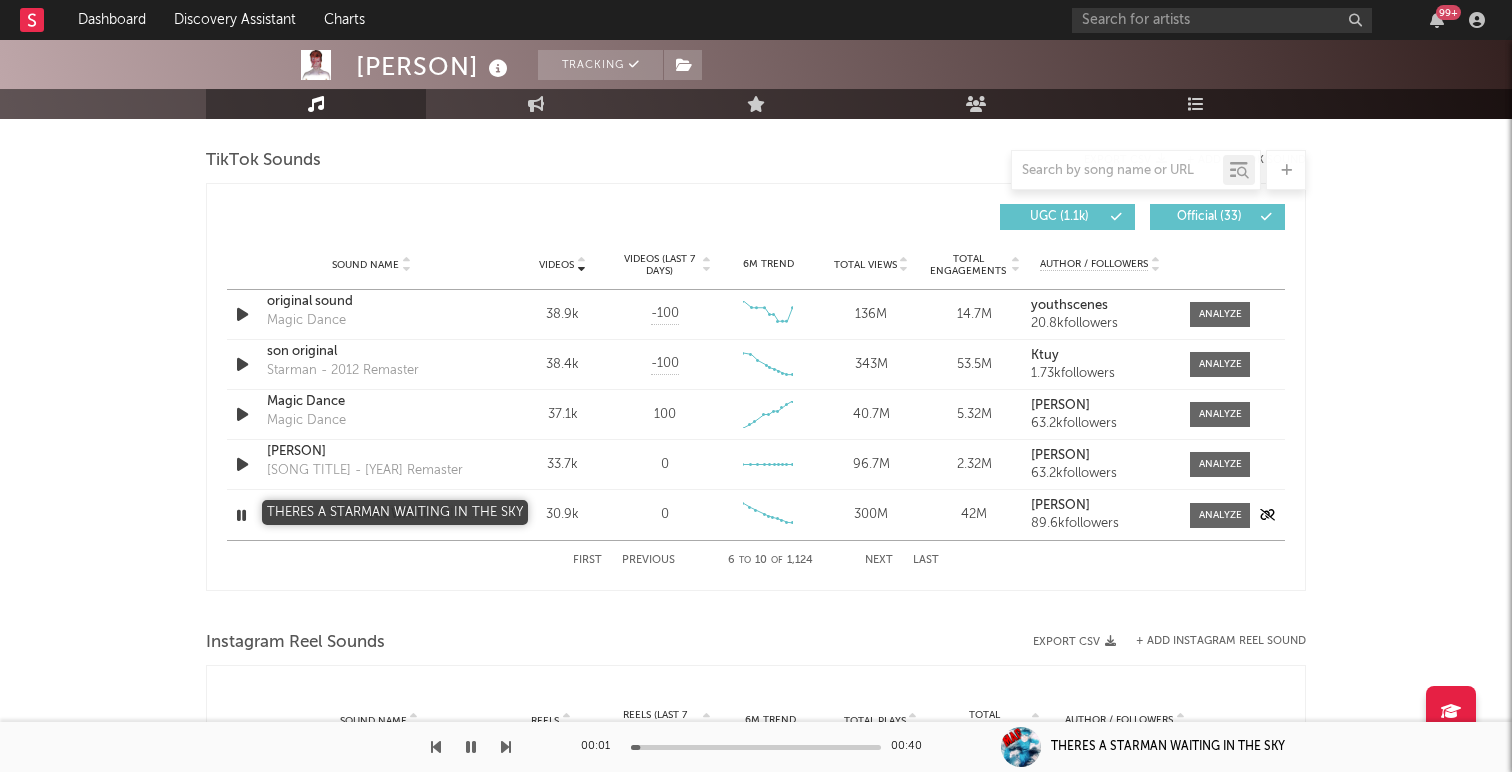 click on "THERES A STARMAN WAITING IN THE SKY" at bounding box center (371, 515) 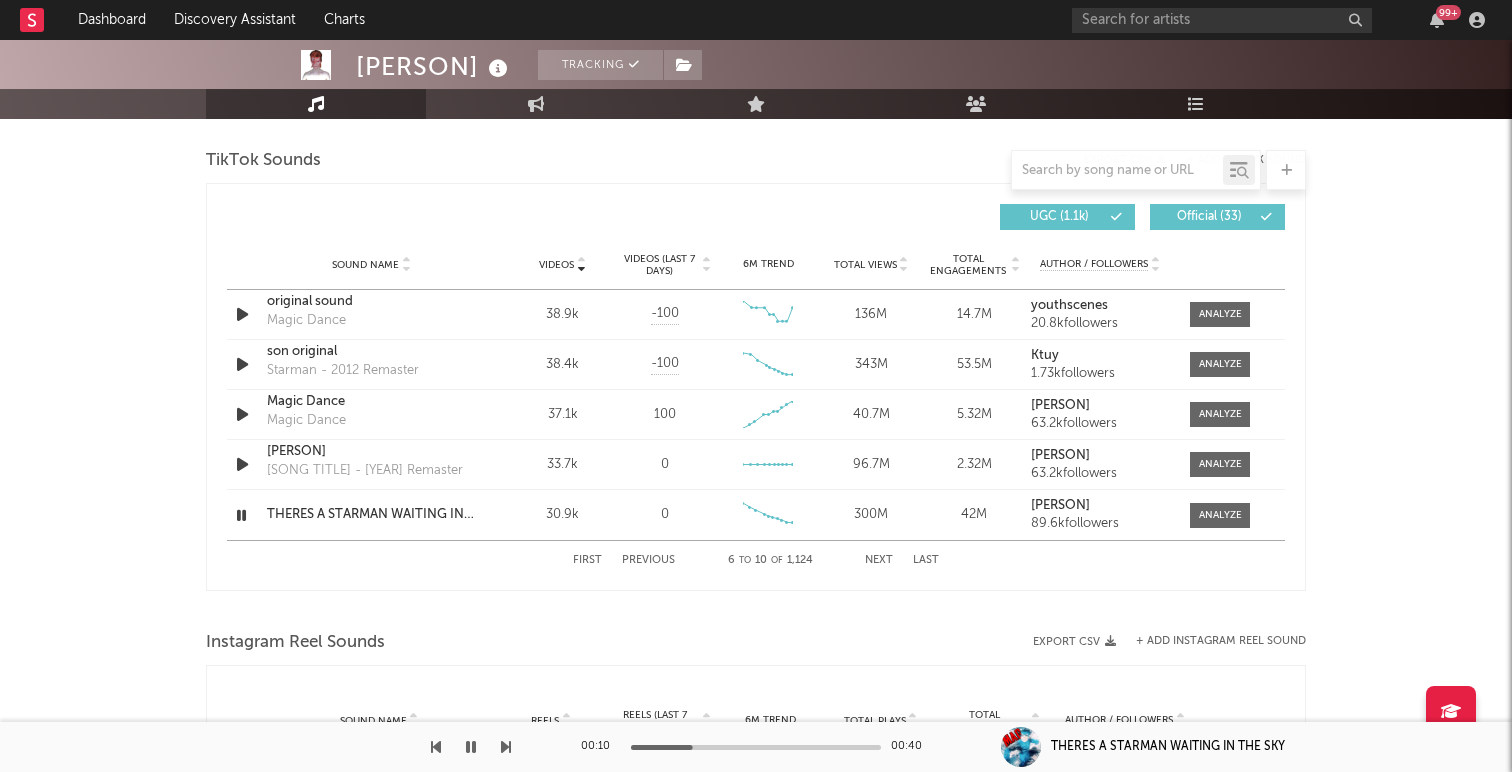click on "Next" at bounding box center [879, 560] 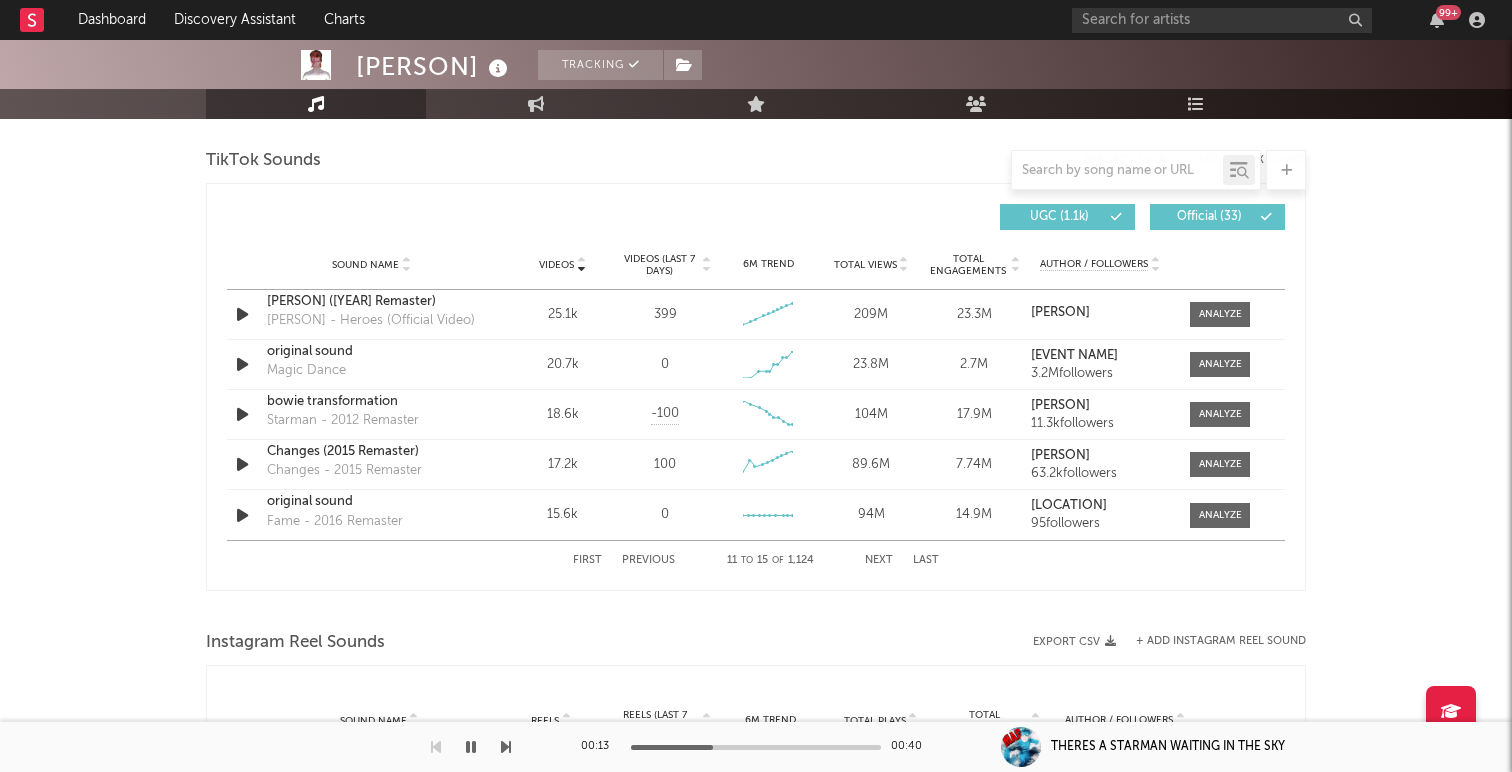 click at bounding box center [471, 747] 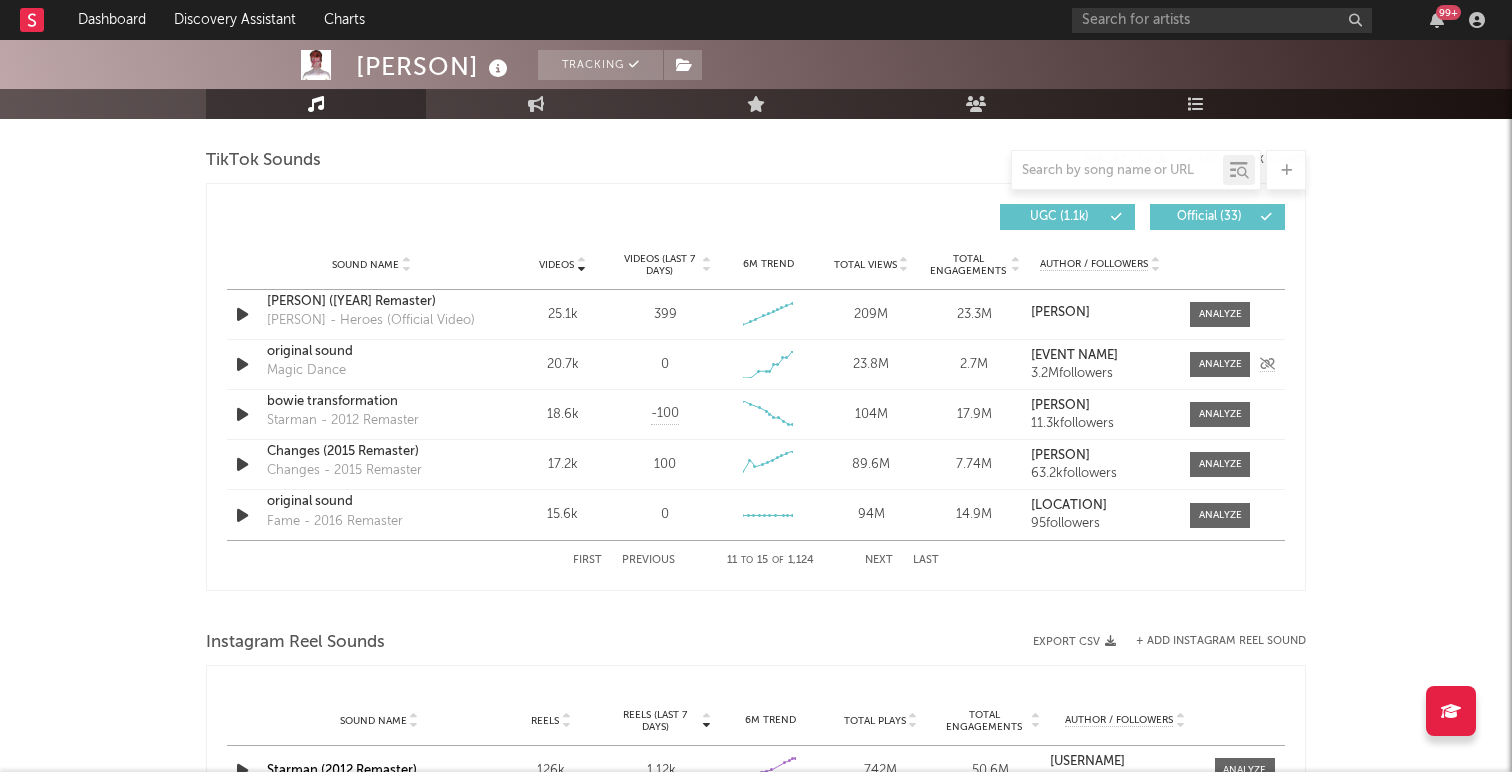 scroll, scrollTop: 1342, scrollLeft: 0, axis: vertical 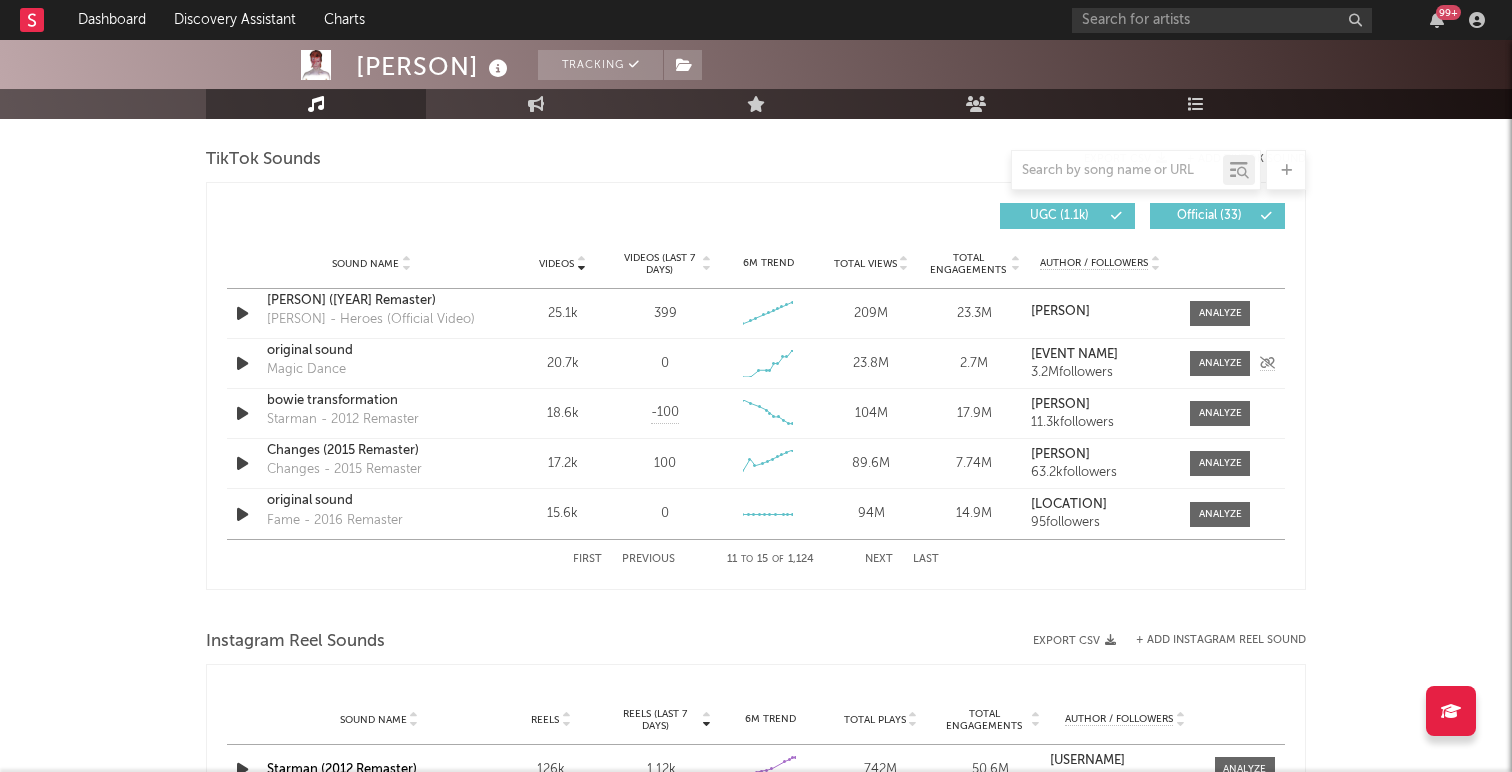 click at bounding box center (242, 363) 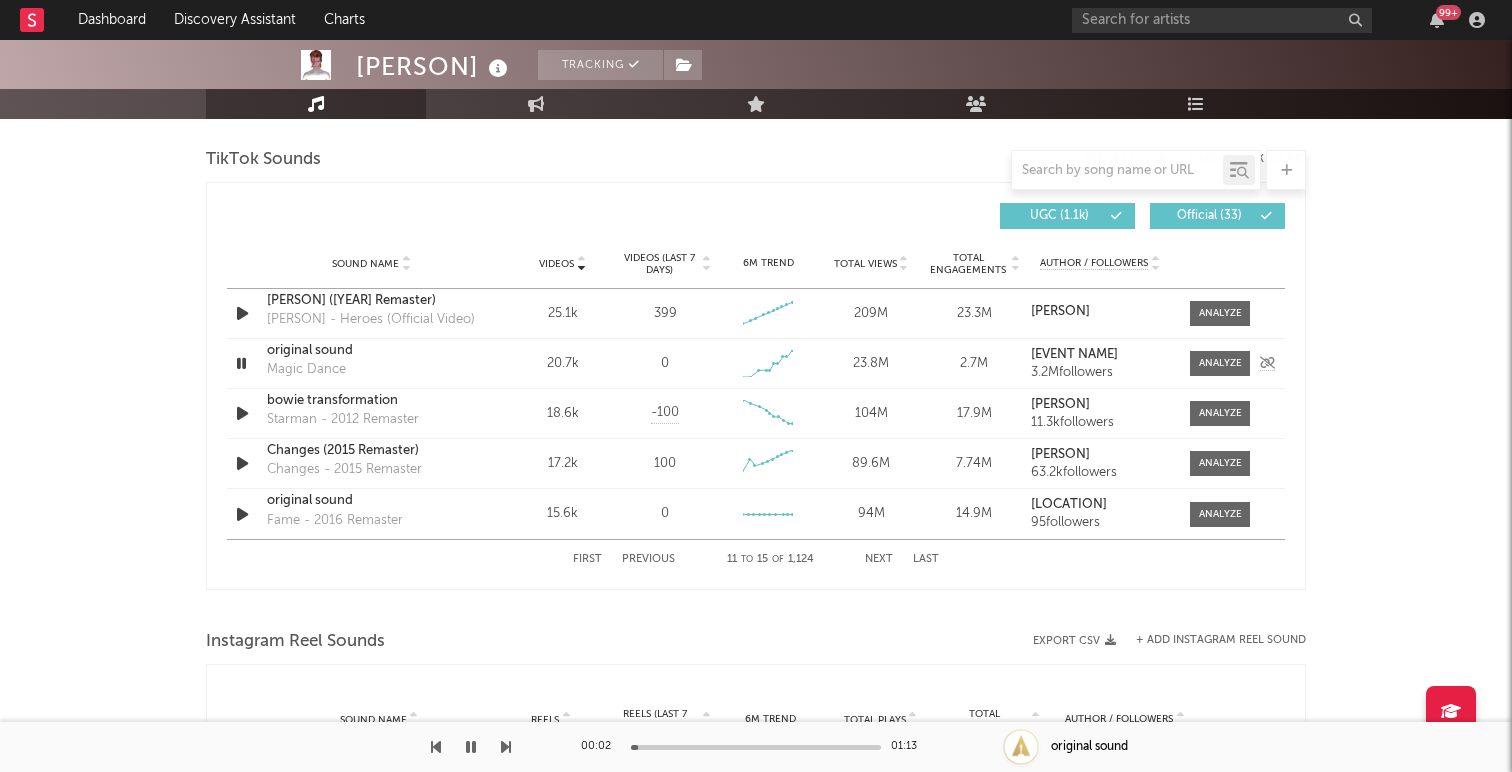 click on "original sound" at bounding box center (371, 351) 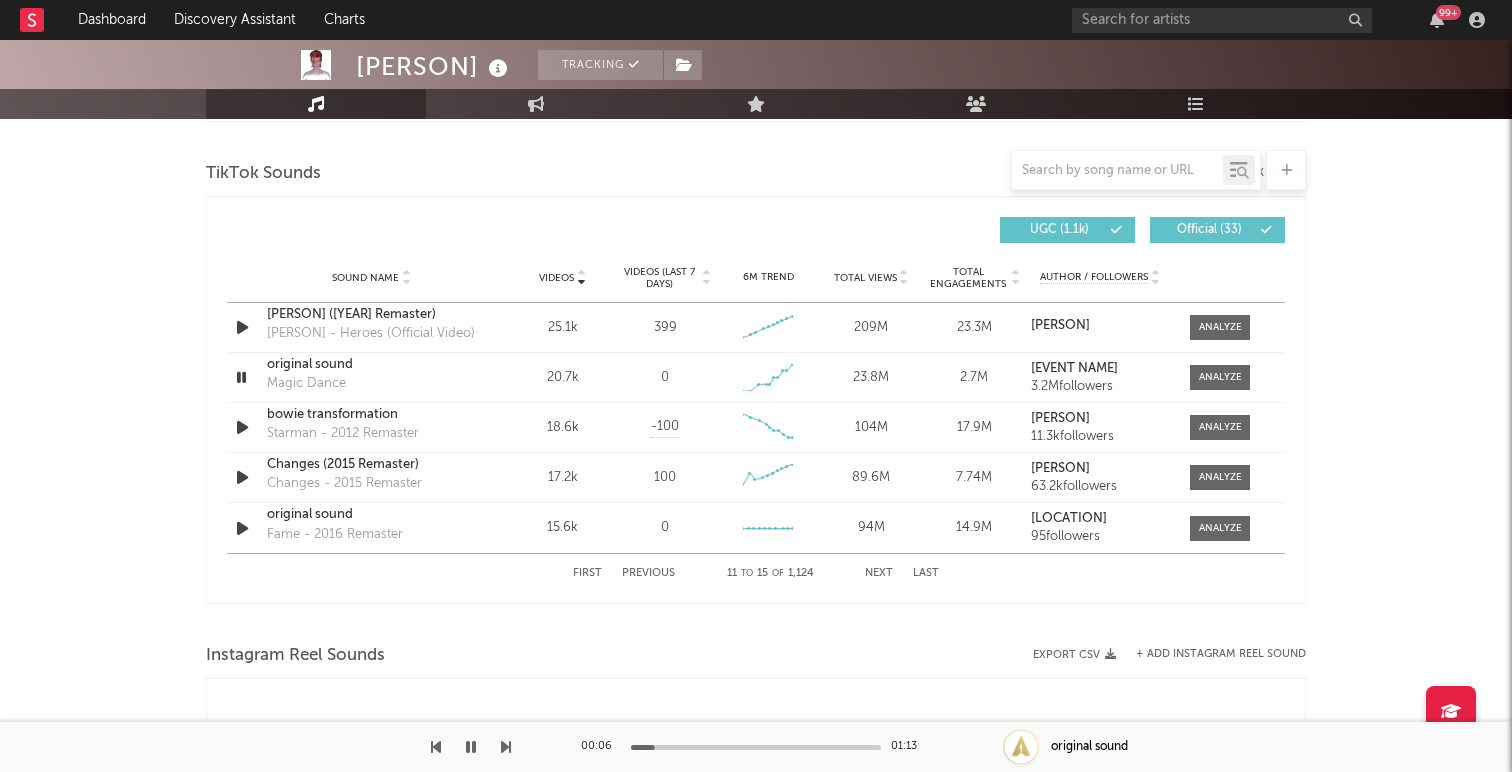 scroll, scrollTop: 1331, scrollLeft: 0, axis: vertical 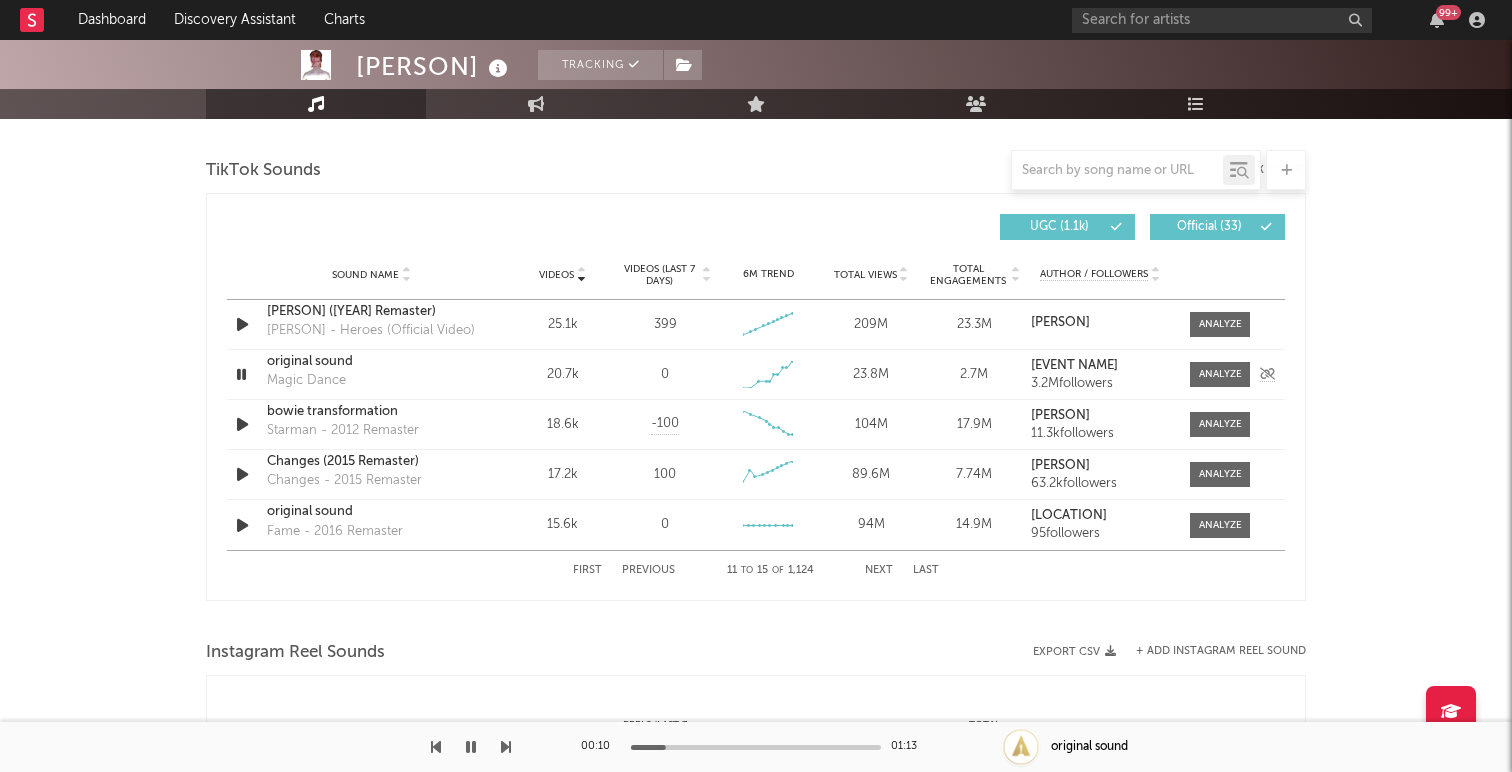 click at bounding box center (241, 374) 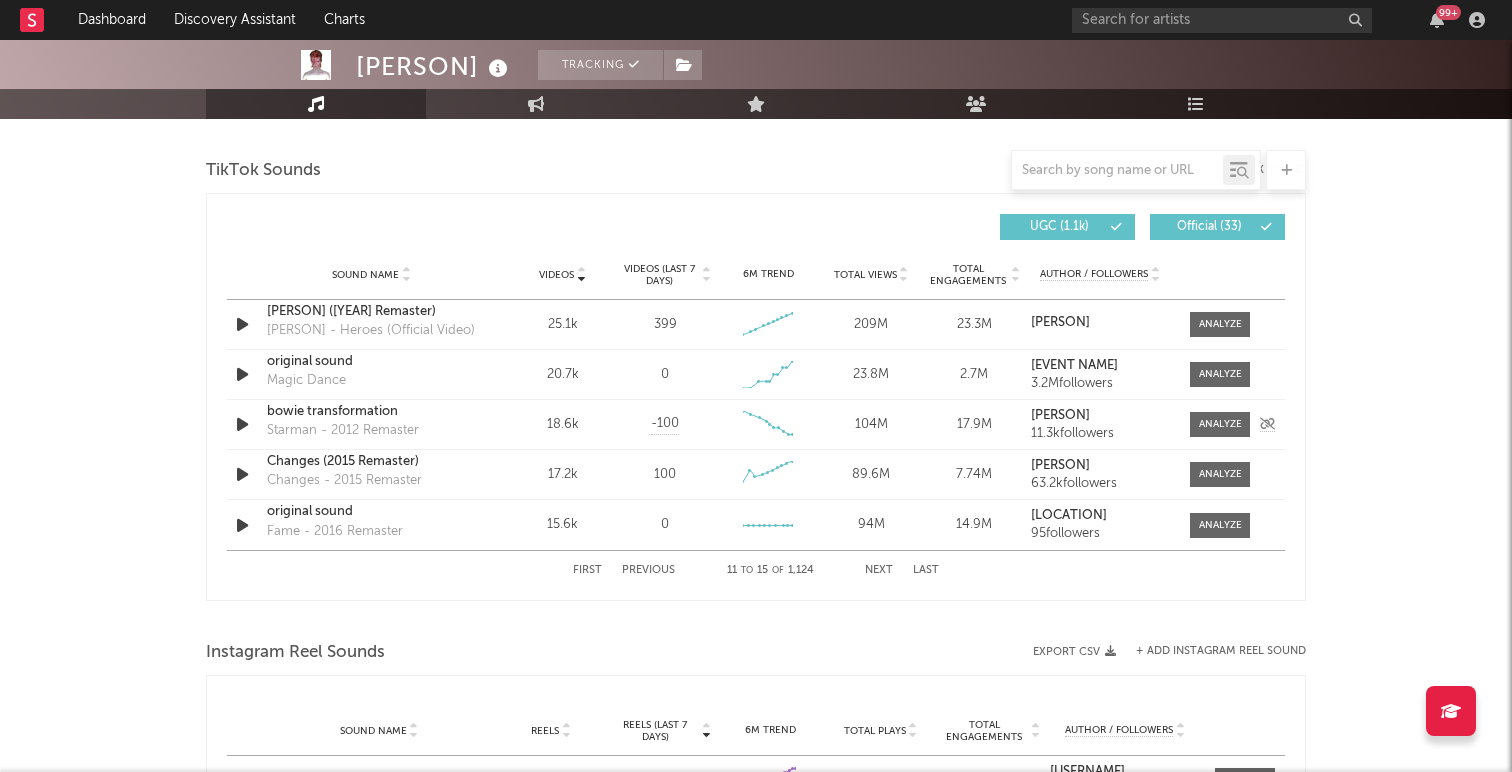 click on "Sound Name [ARTIST] transformation Starman - [YEAR] Remaster Videos 18.6k Videos (last 7 days) -100 Weekly Growth % 6M Trend Created with Highcharts 10.3.3 Total Views 104M Total Engagements 17.9M Author / Followers [PERSON] [NUM] followers" at bounding box center (756, 424) 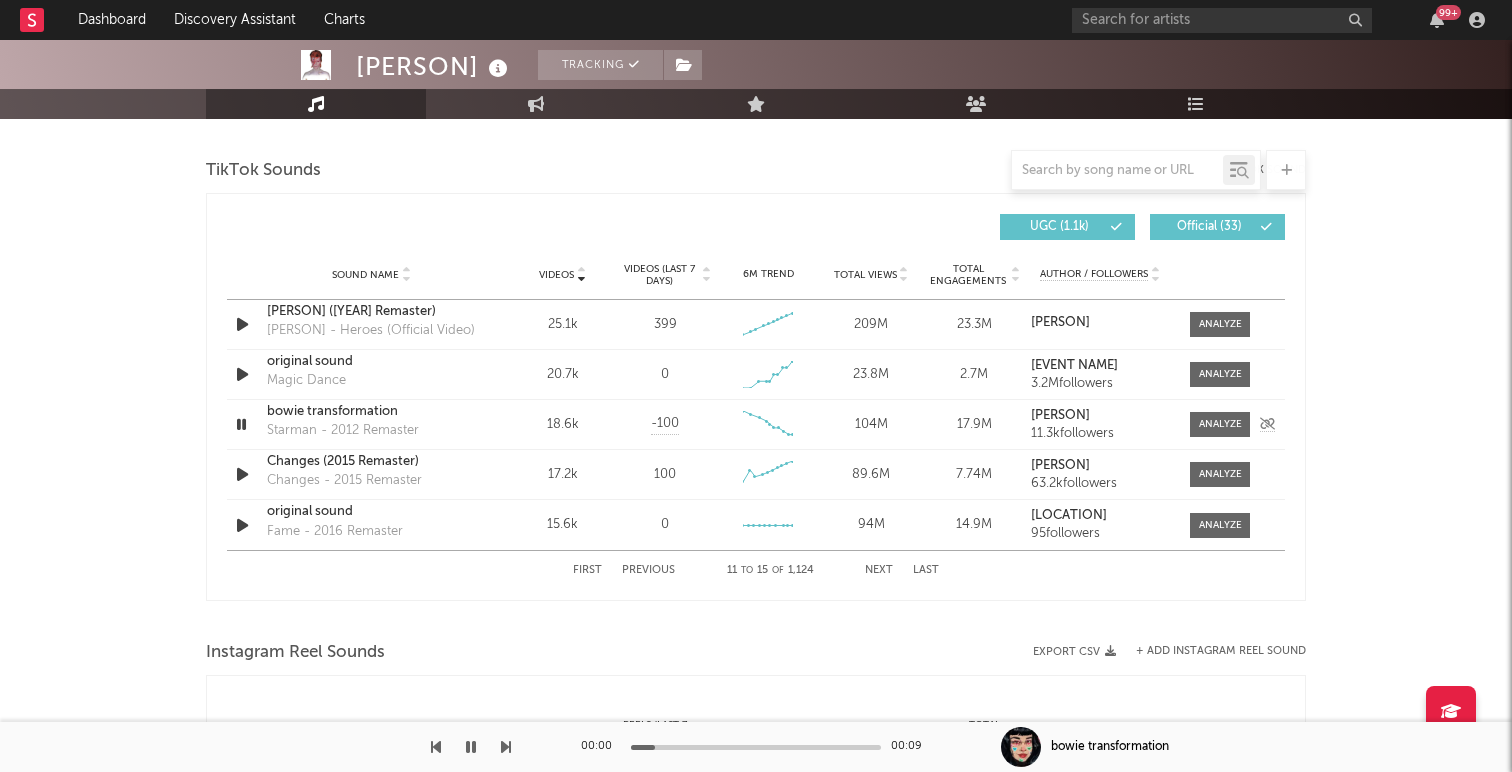 click on "bowie transformation" at bounding box center (371, 412) 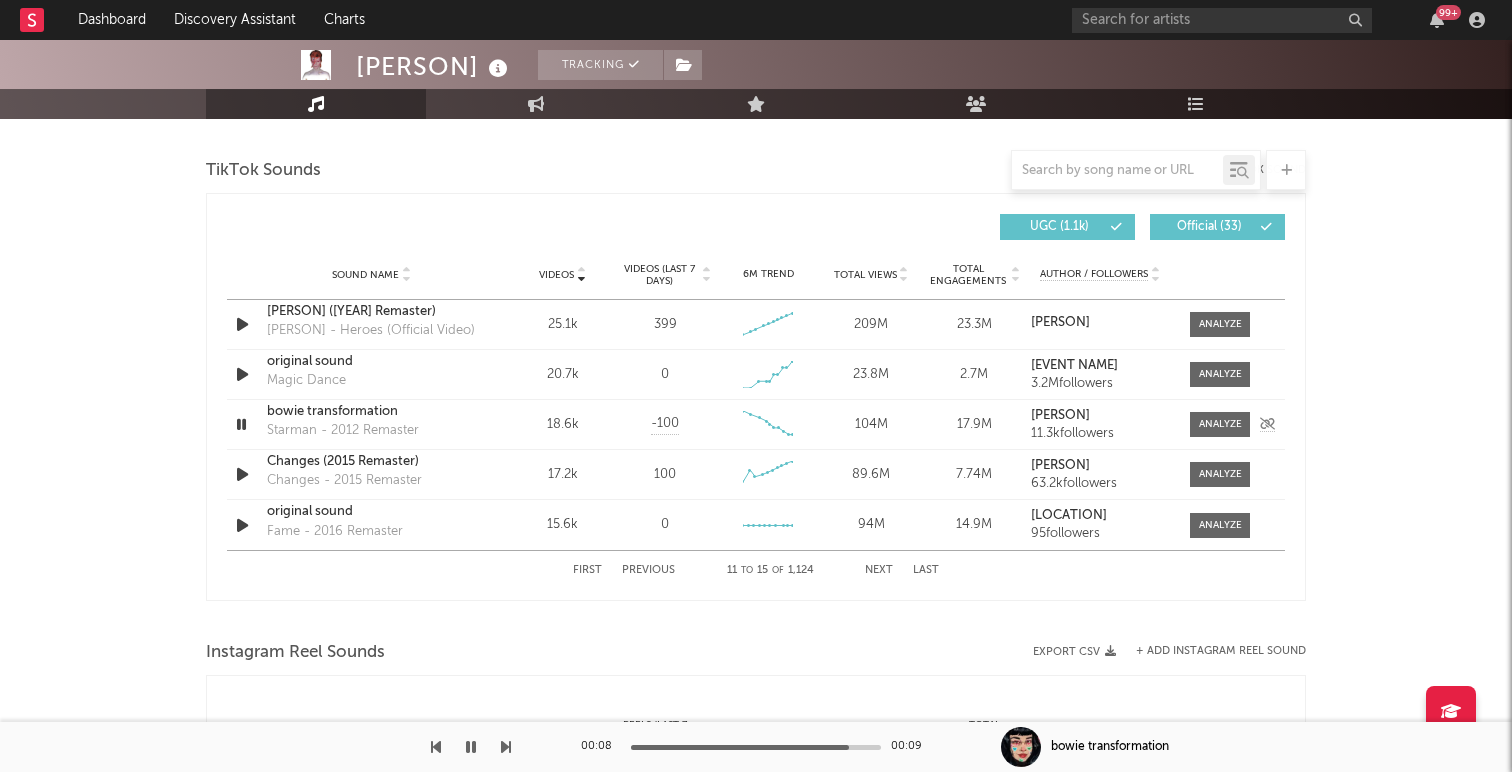 click at bounding box center [241, 424] 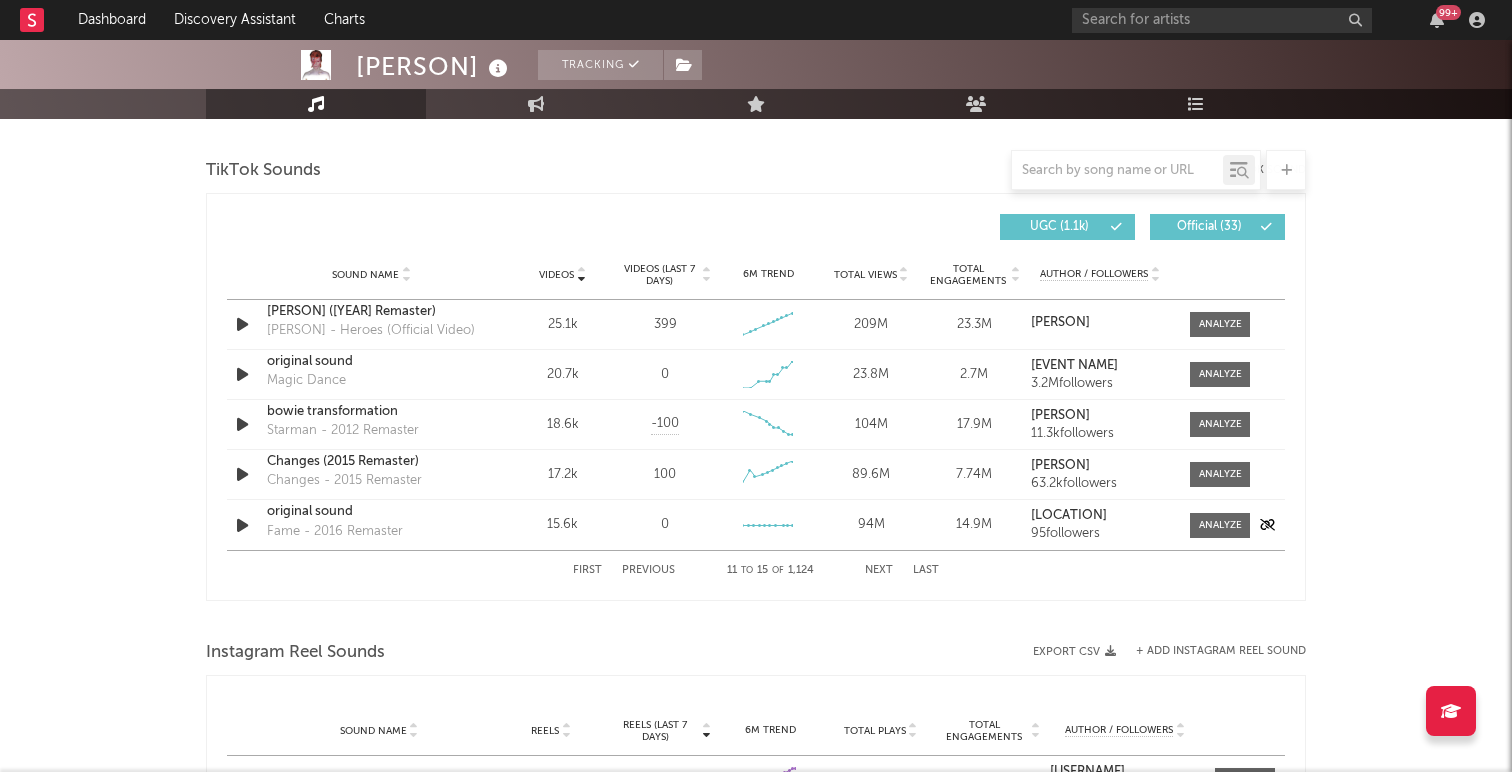 click at bounding box center [244, 525] 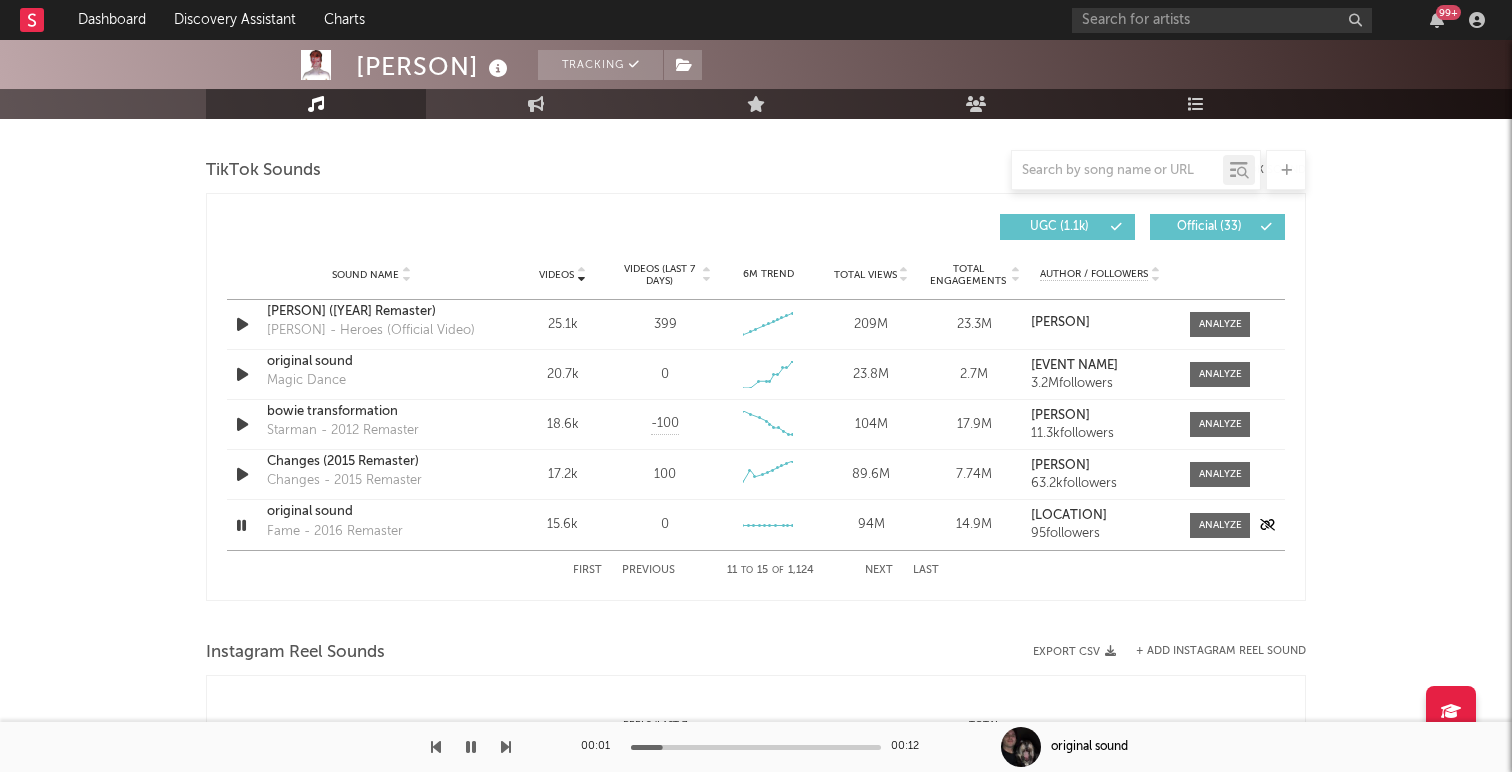 click on "original sound" at bounding box center (371, 512) 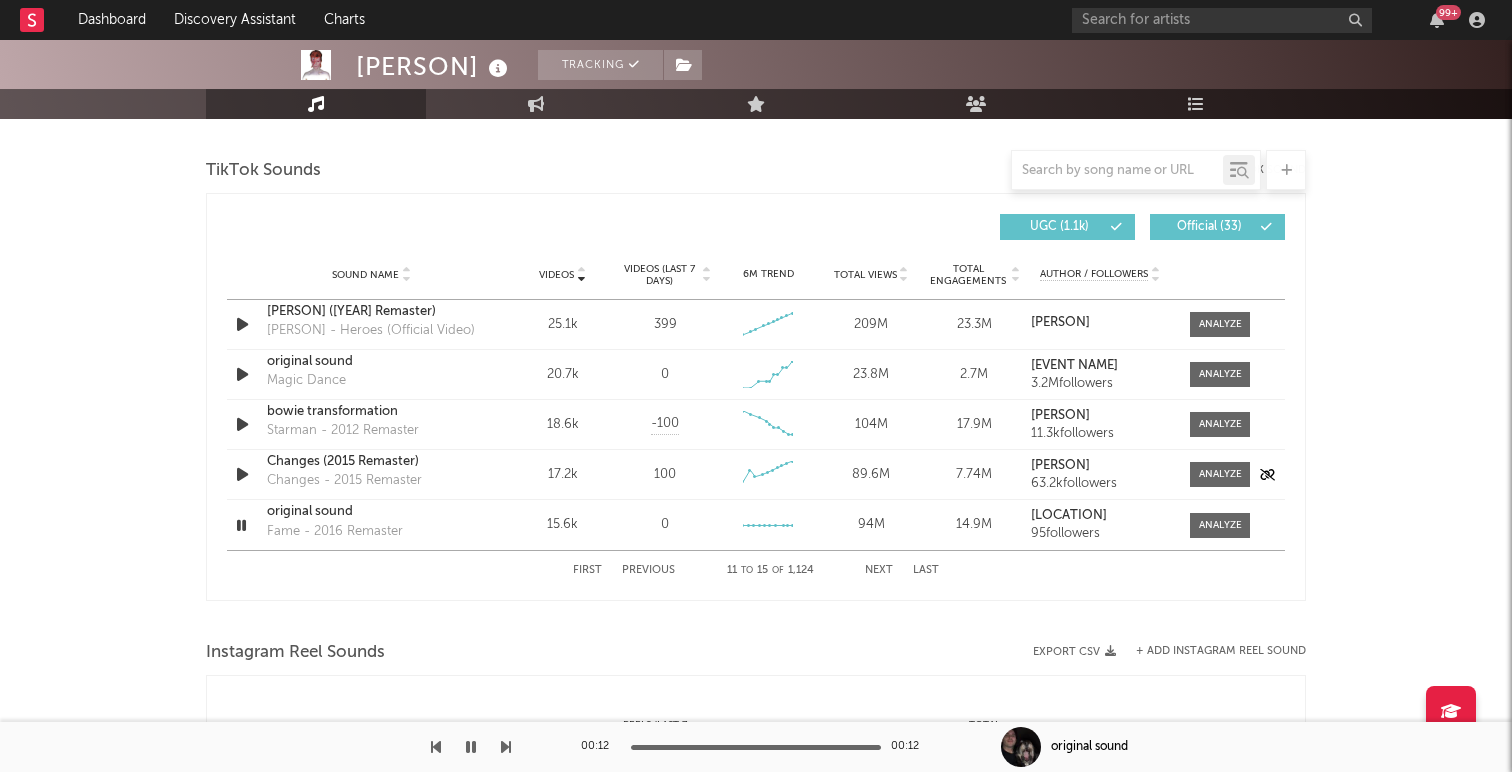 click on "Changes (2015 Remaster)" at bounding box center [371, 462] 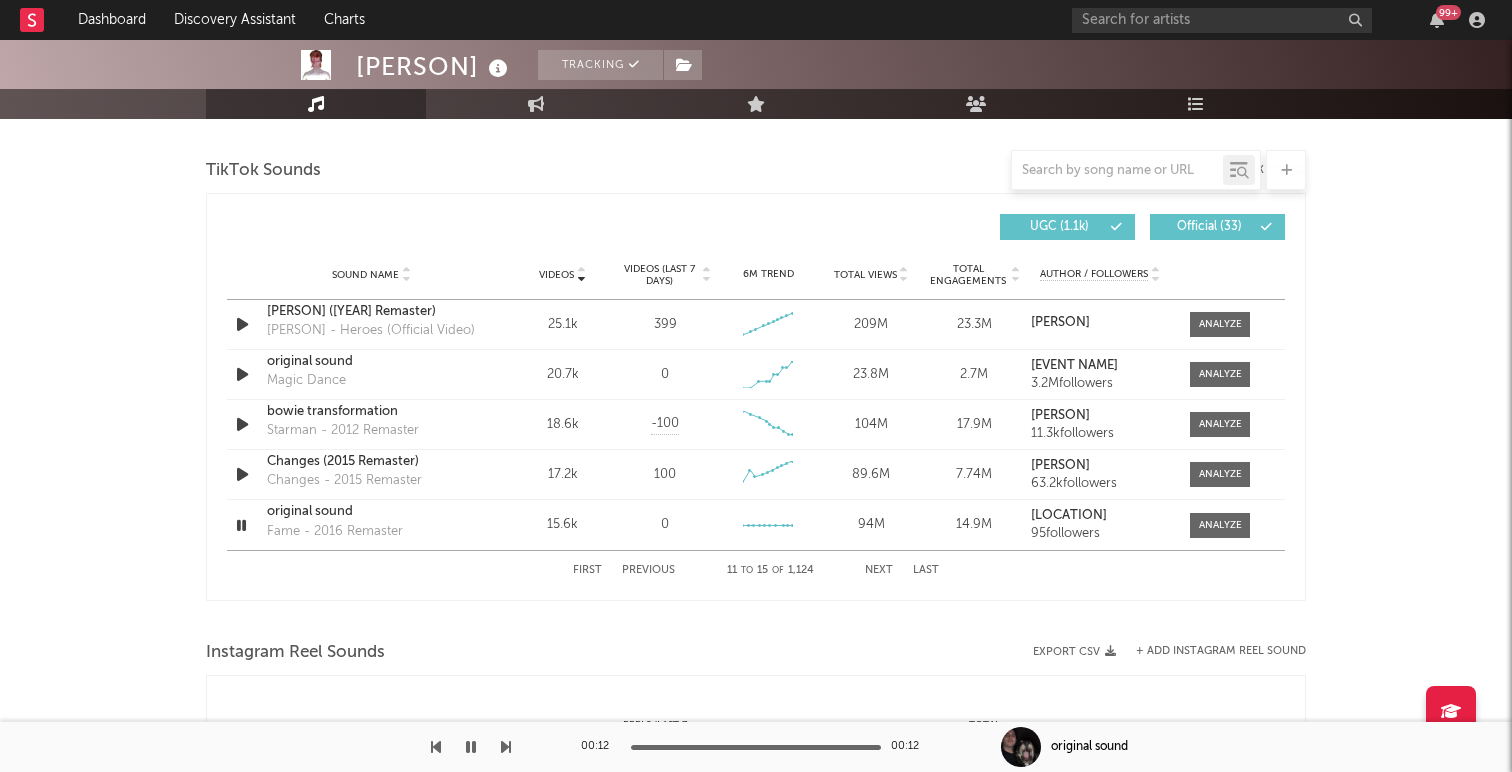 click on "Next" at bounding box center (879, 570) 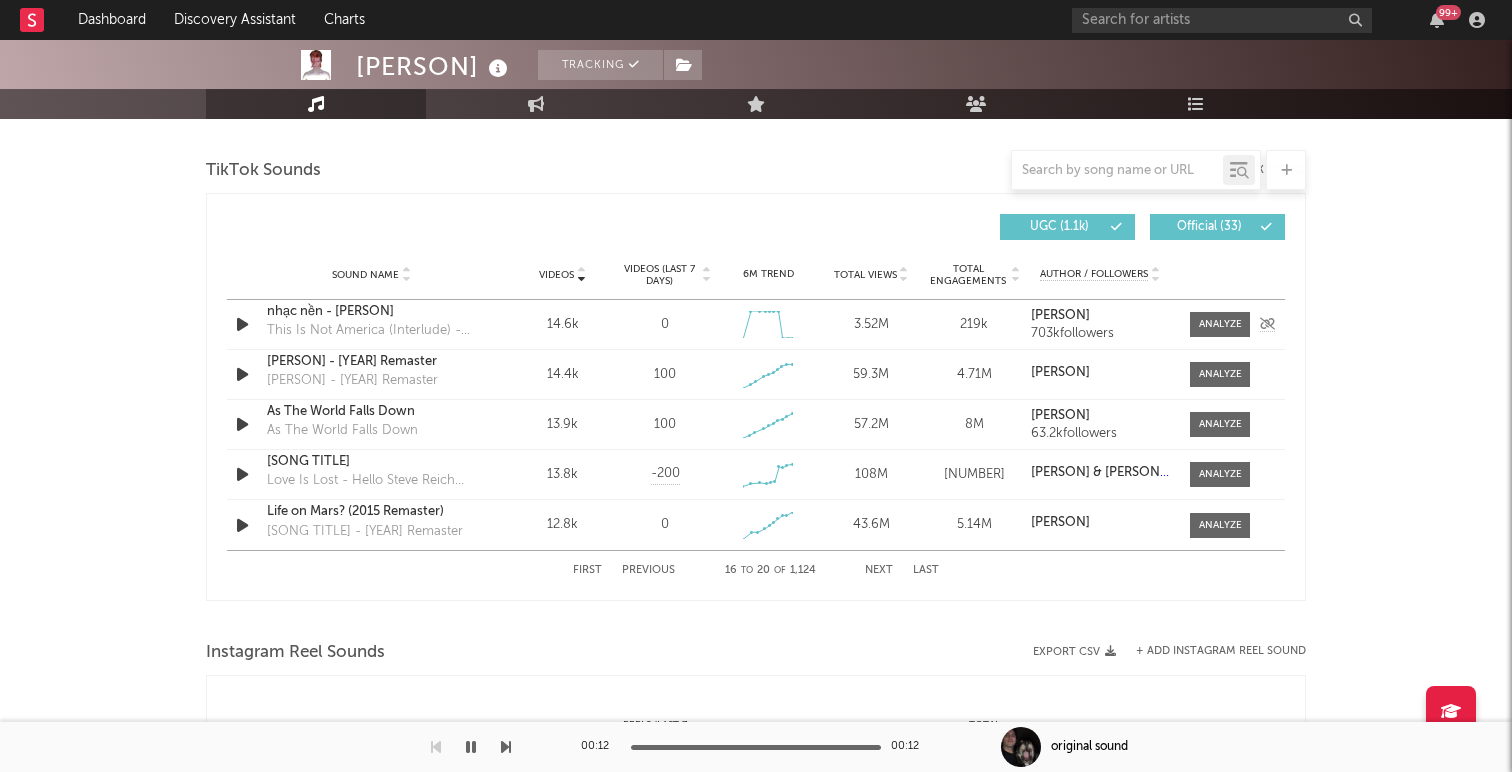 click at bounding box center (242, 324) 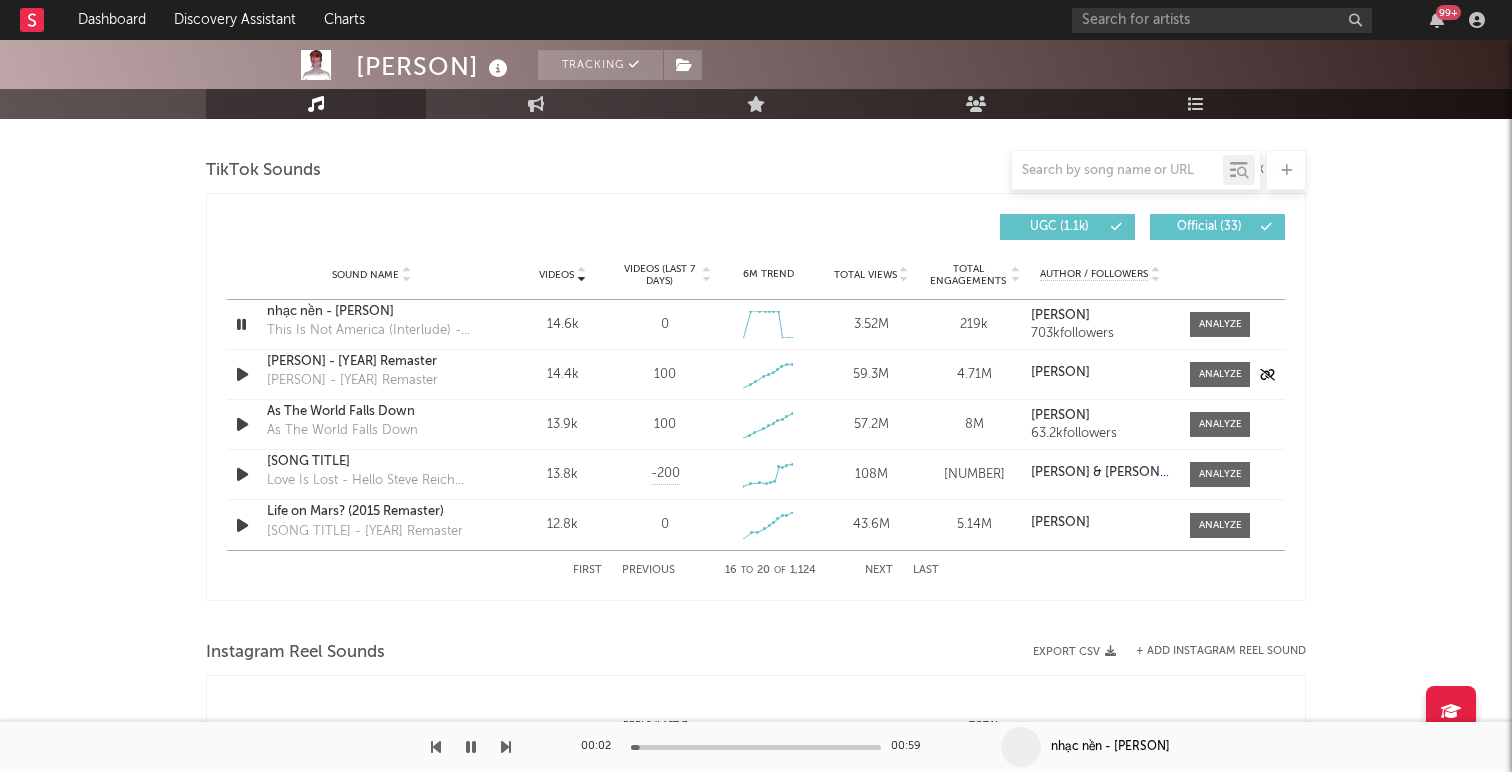 click at bounding box center (242, 374) 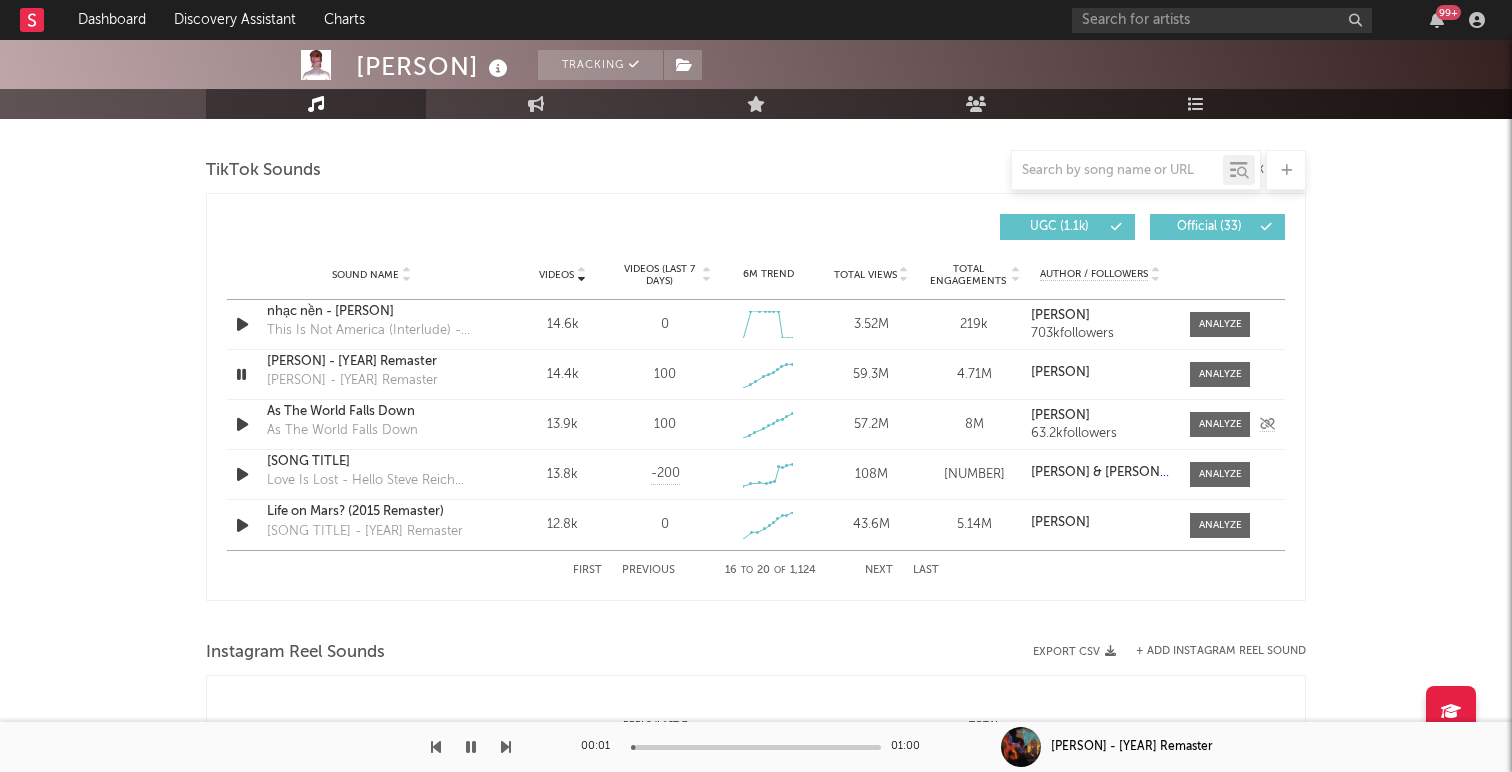 click at bounding box center (242, 424) 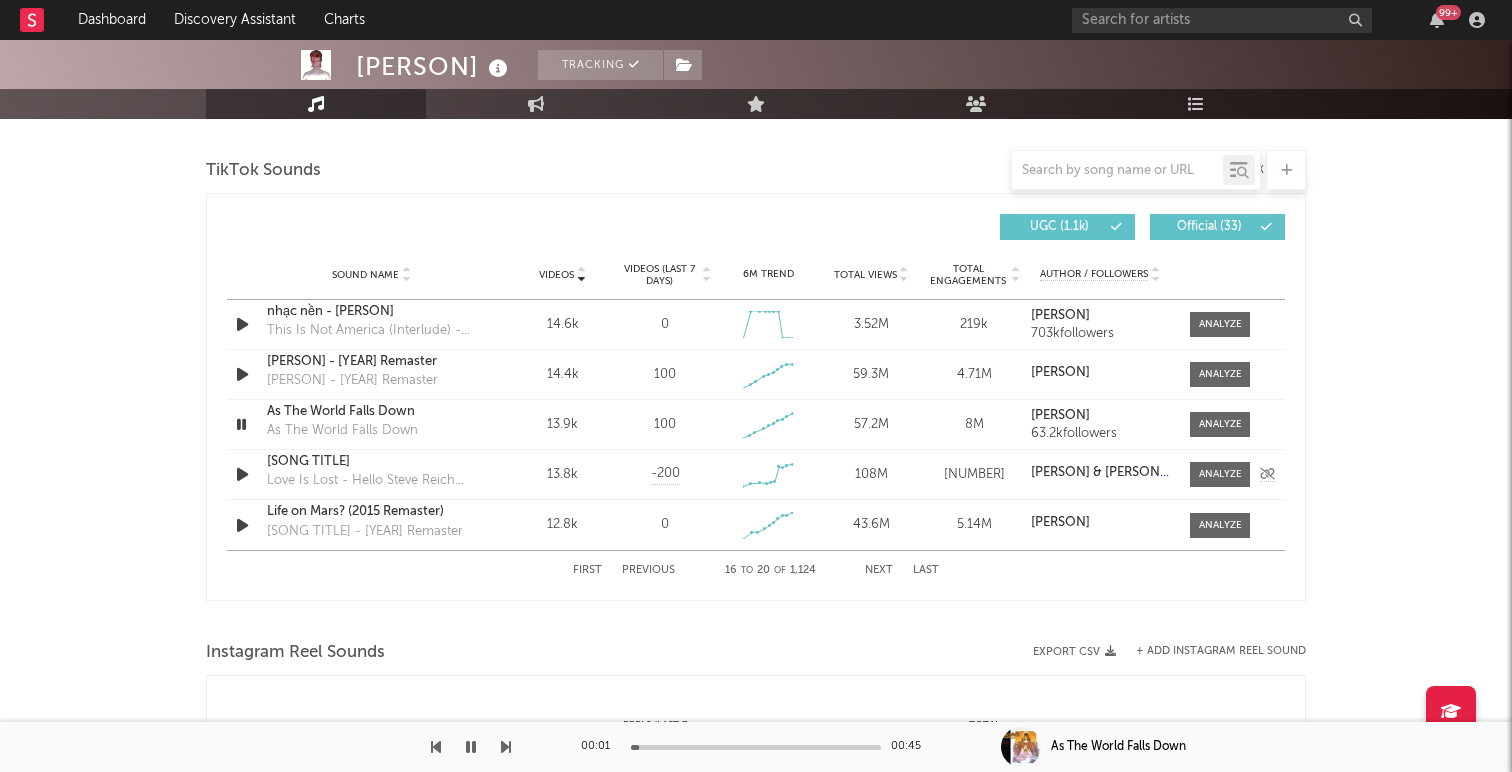 click at bounding box center [244, 474] 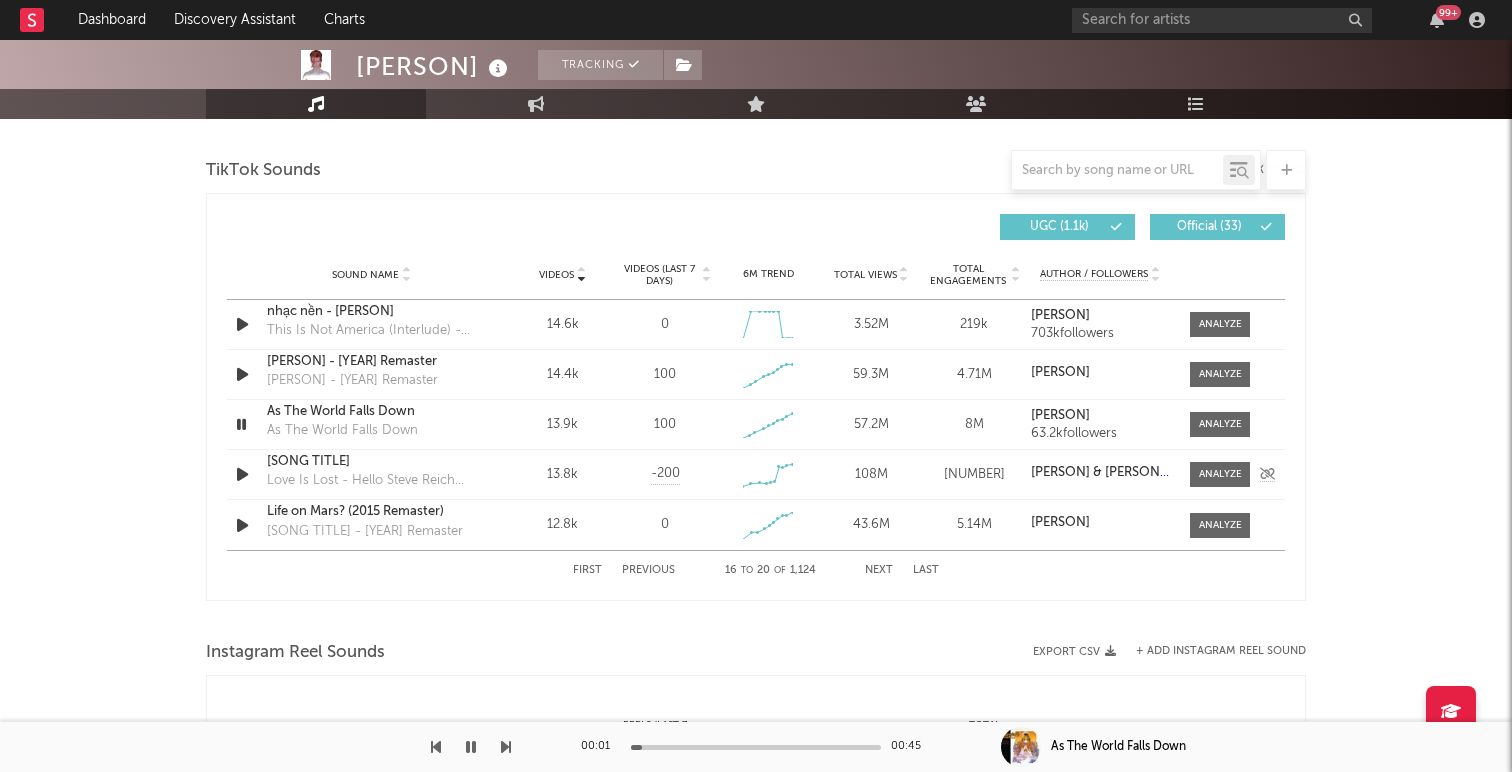 click at bounding box center (242, 474) 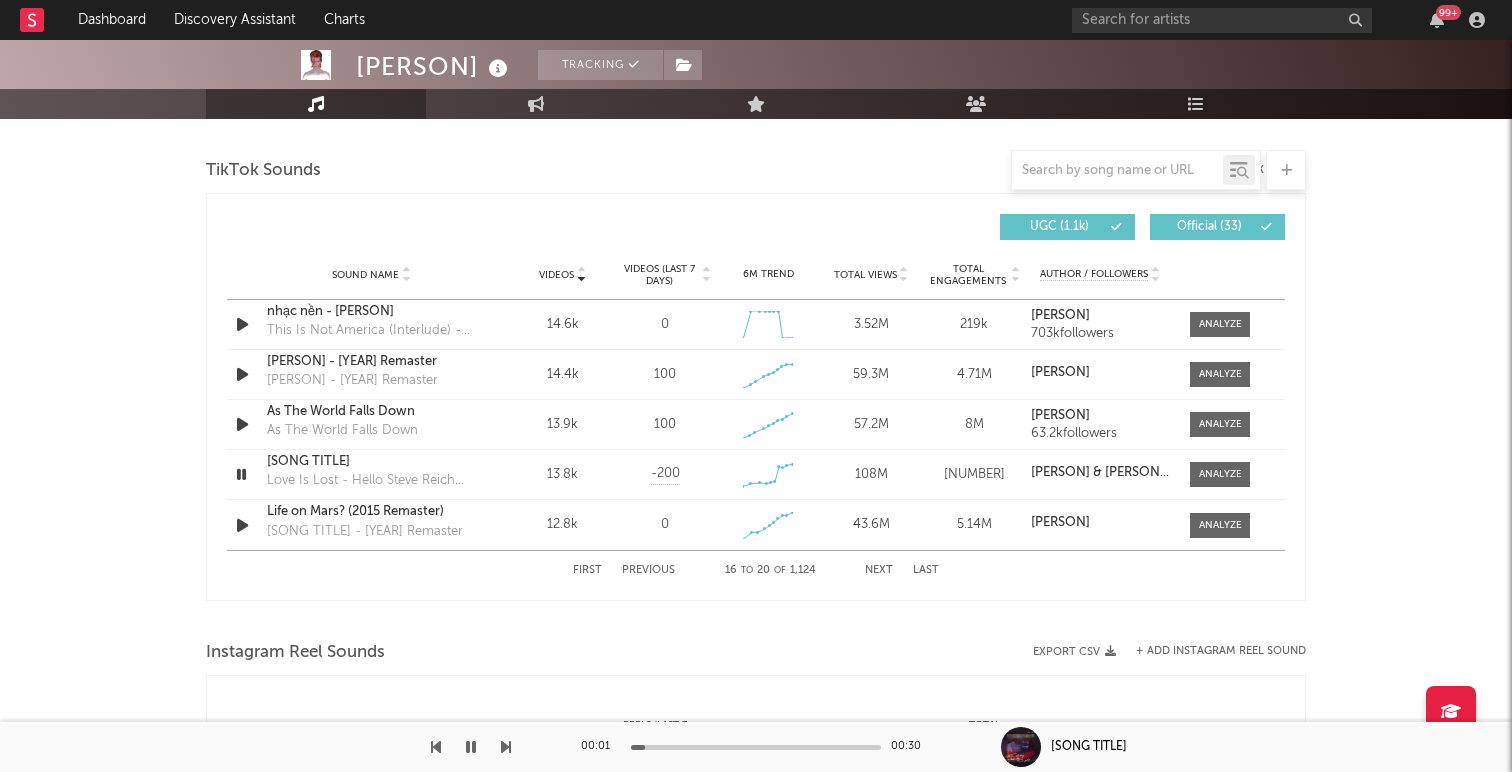 click on "Next" at bounding box center [879, 570] 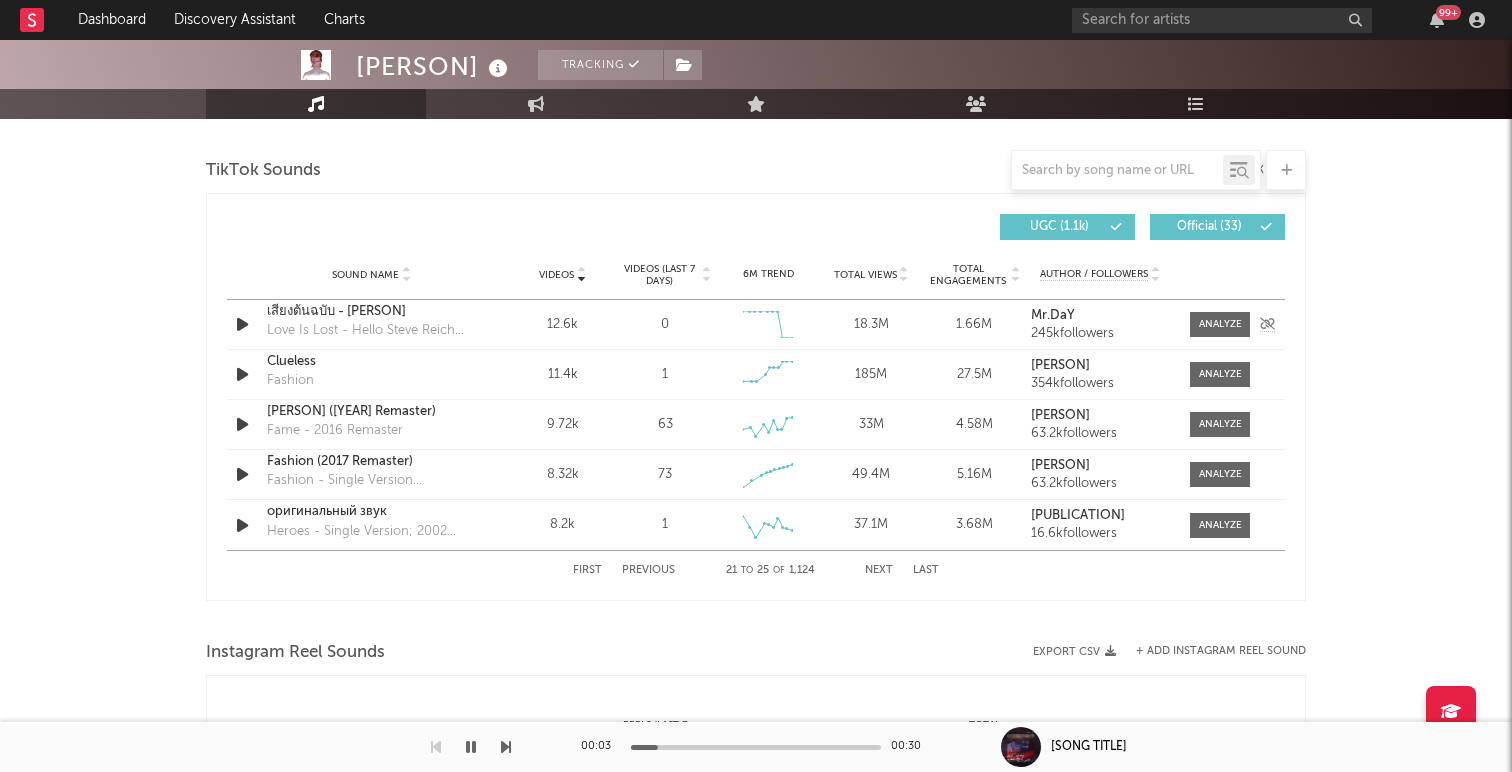 click at bounding box center (242, 324) 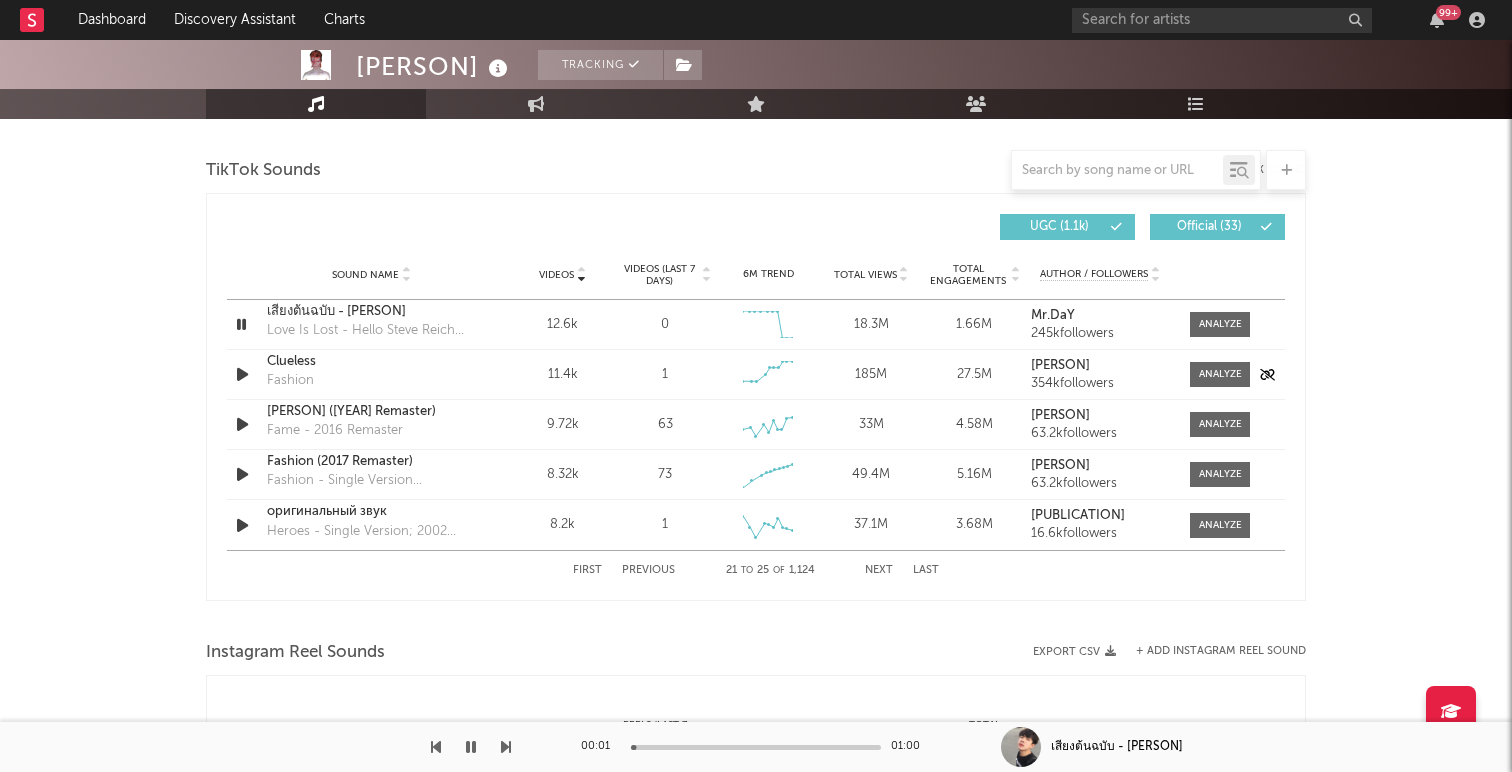 click at bounding box center [242, 374] 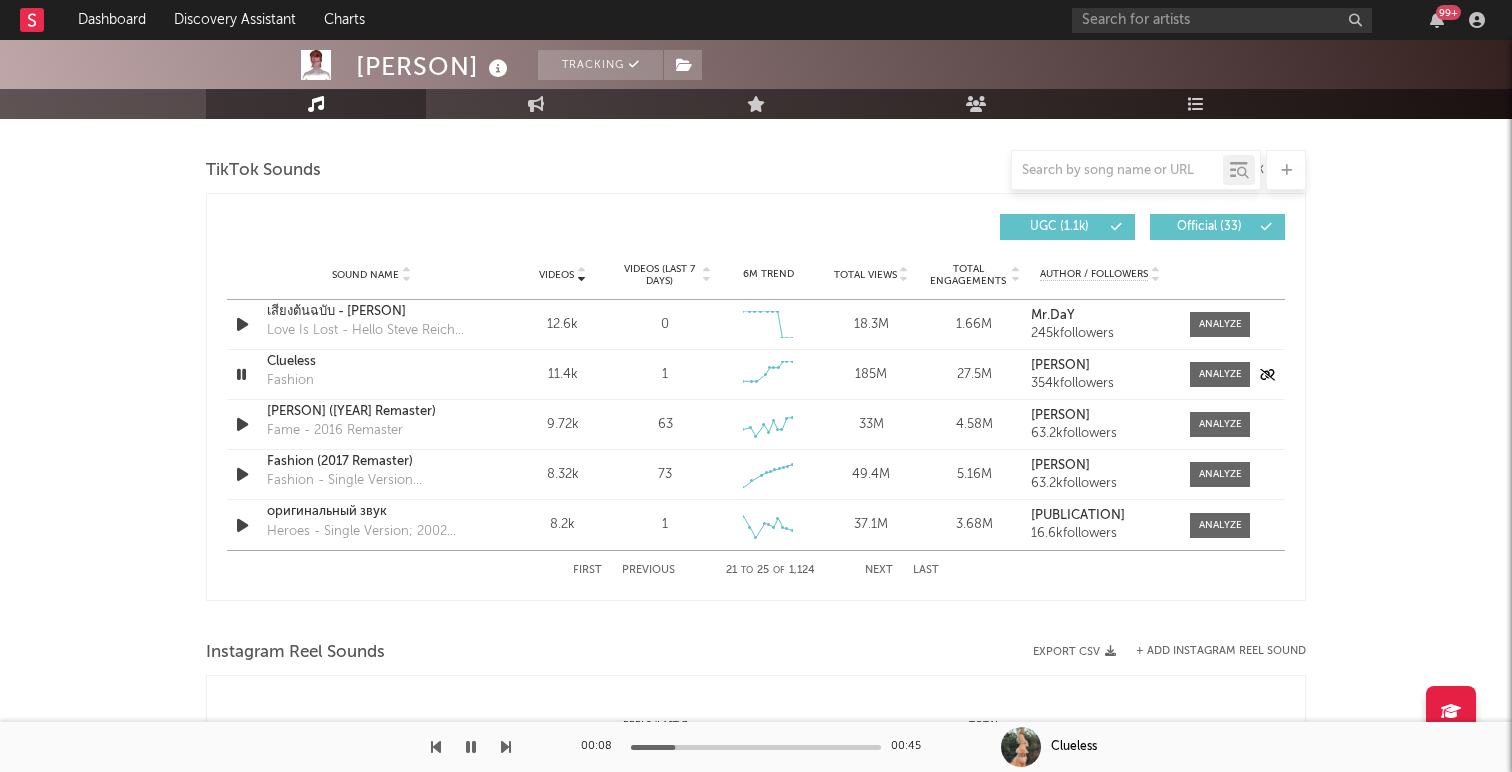 click on "Clueless" at bounding box center [371, 362] 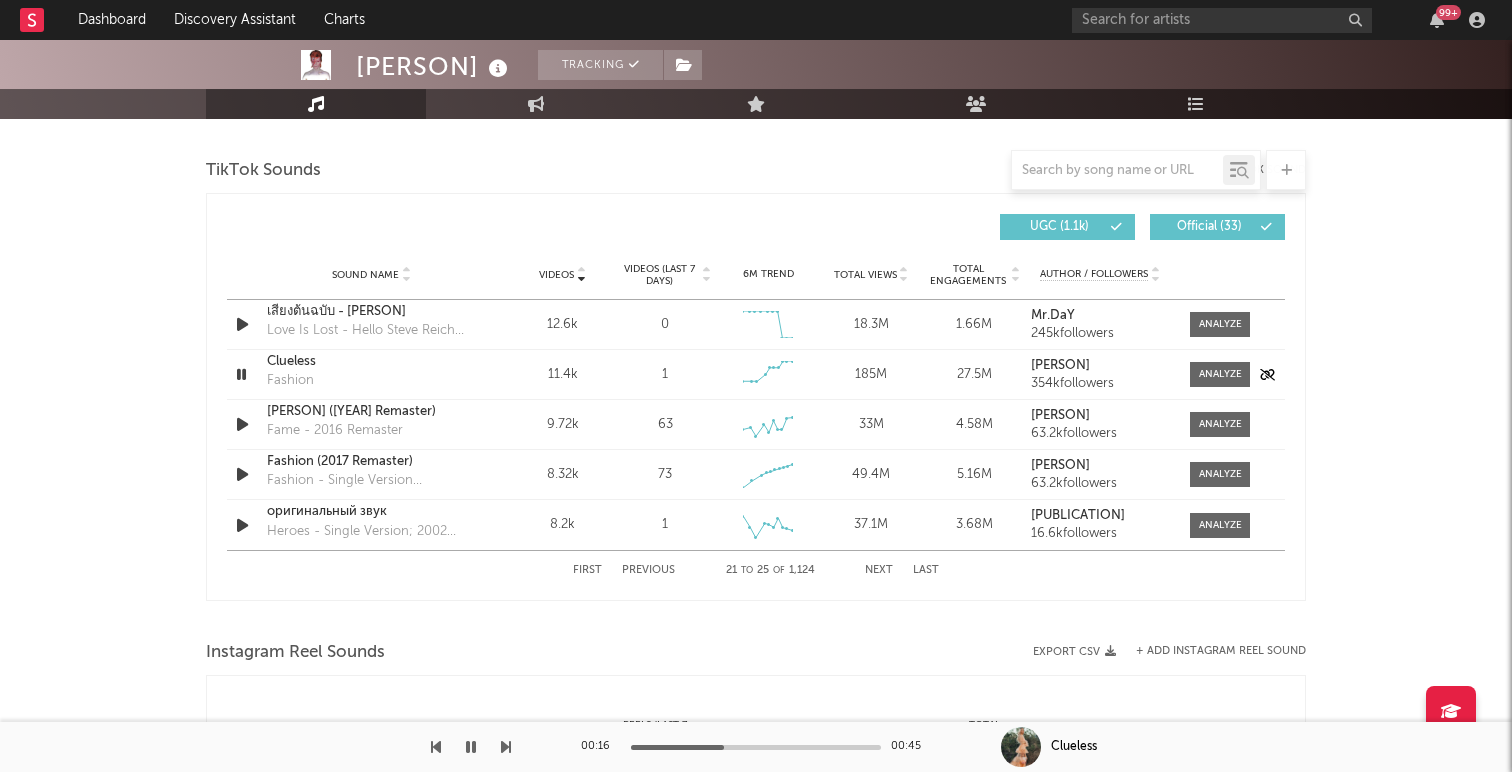click at bounding box center (241, 374) 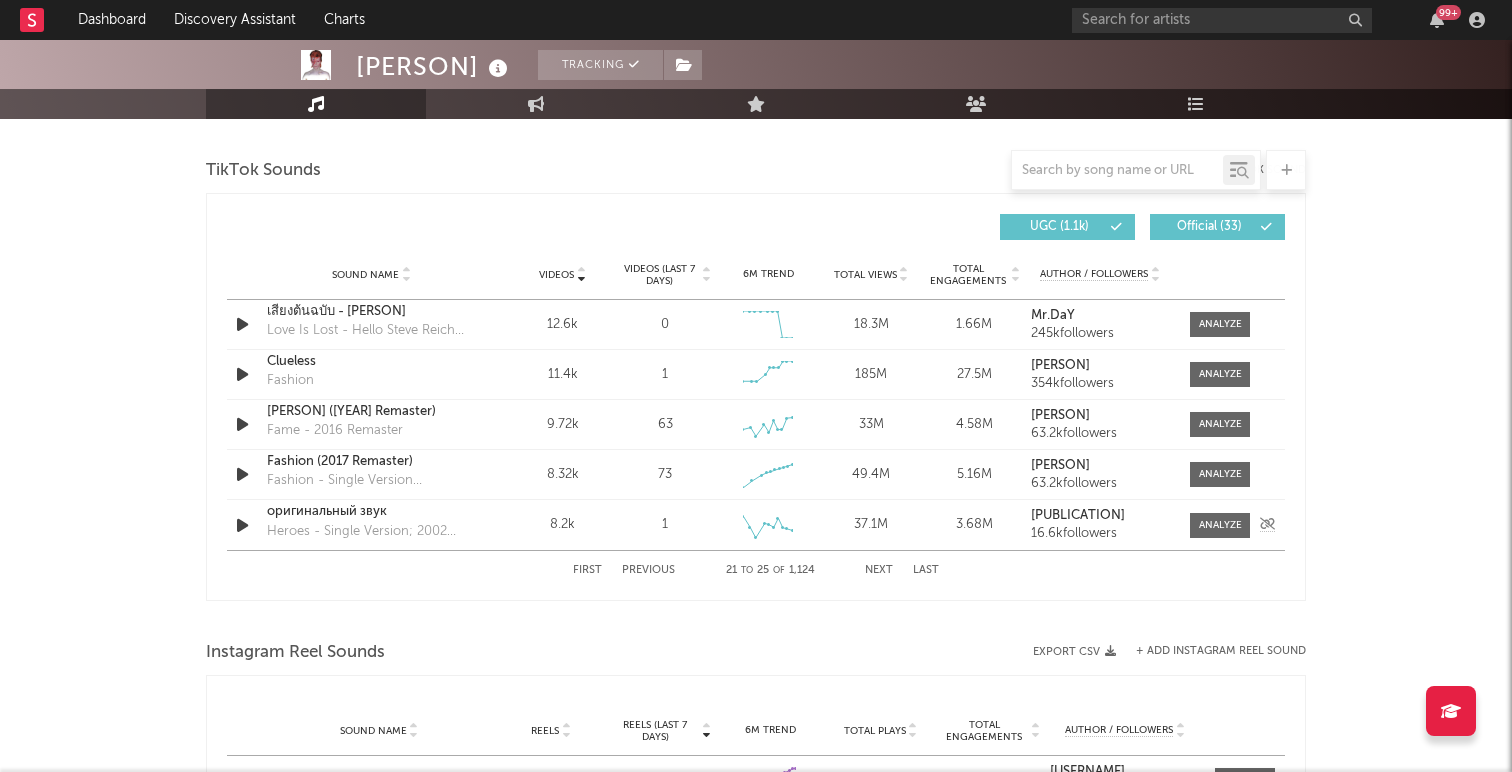 click at bounding box center (242, 525) 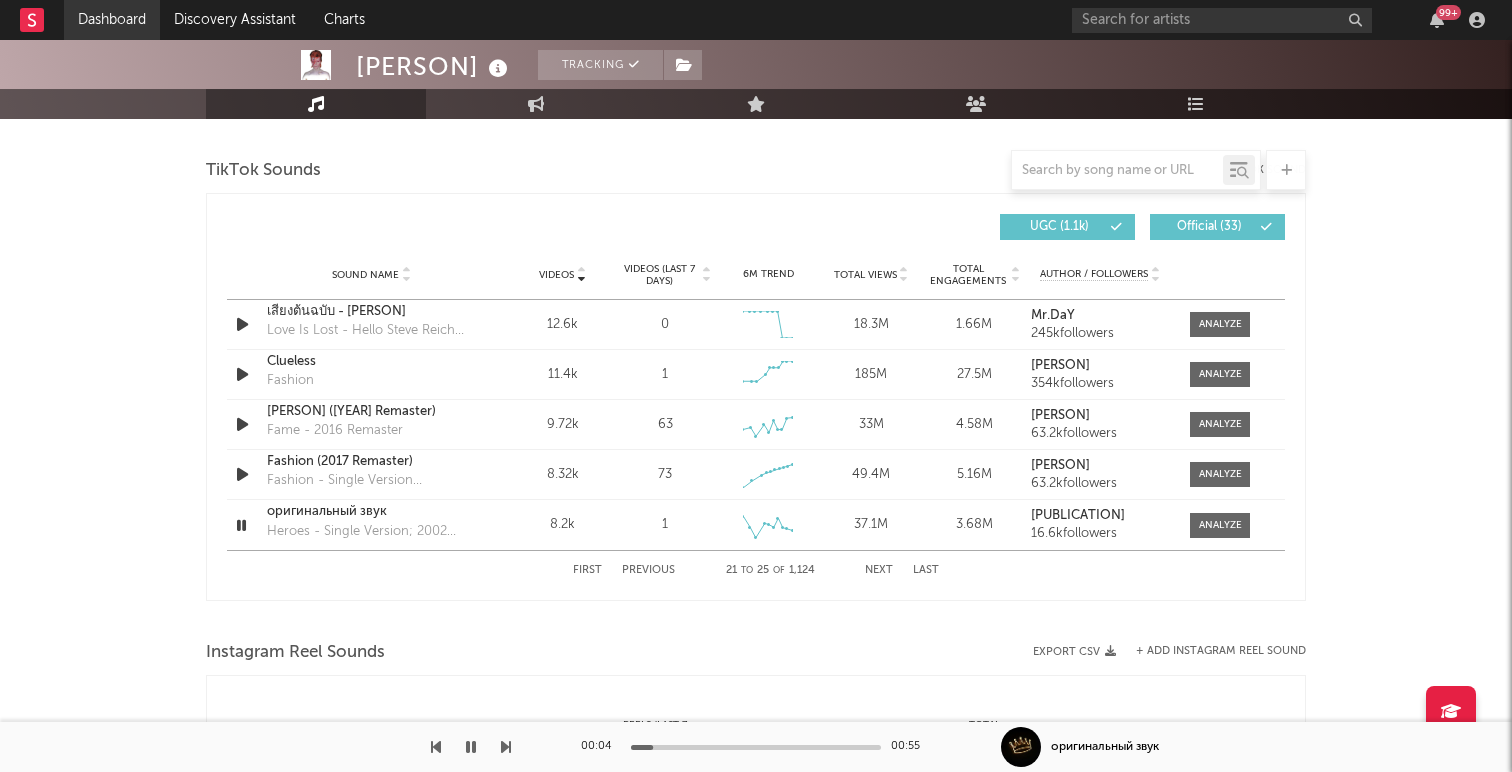 click on "Dashboard" at bounding box center (112, 20) 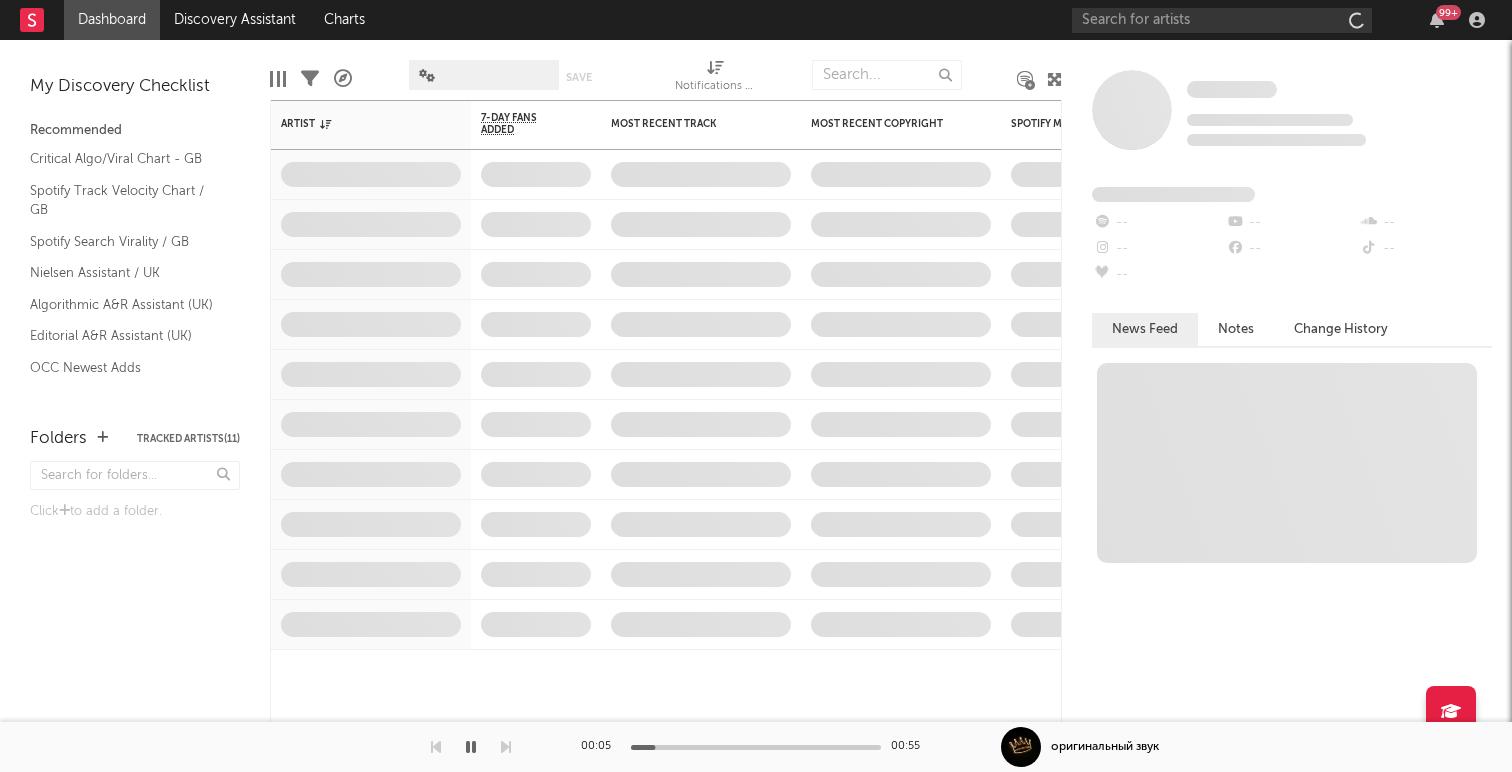 scroll, scrollTop: 0, scrollLeft: 0, axis: both 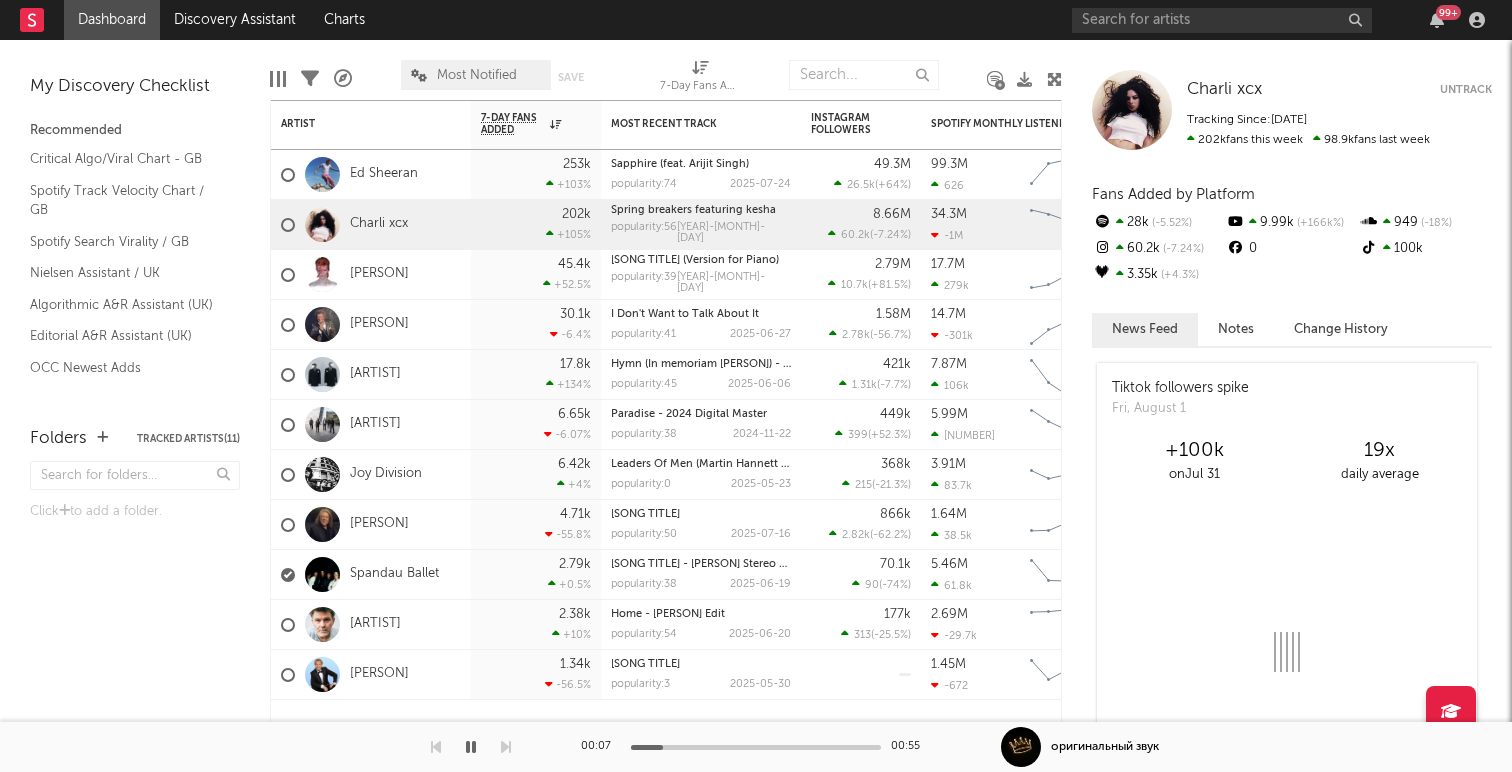 click at bounding box center (471, 747) 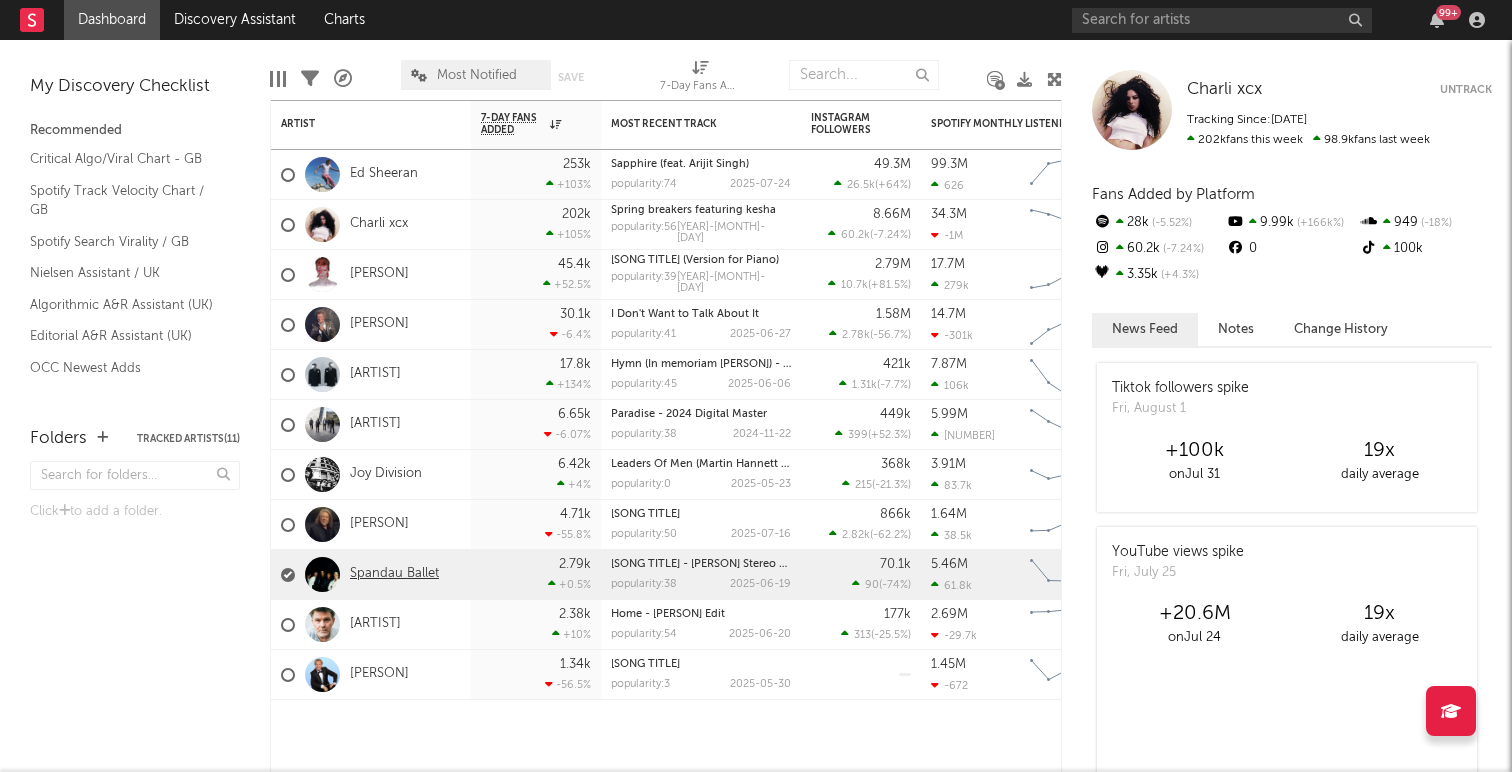 click on "Spandau Ballet" at bounding box center [394, 574] 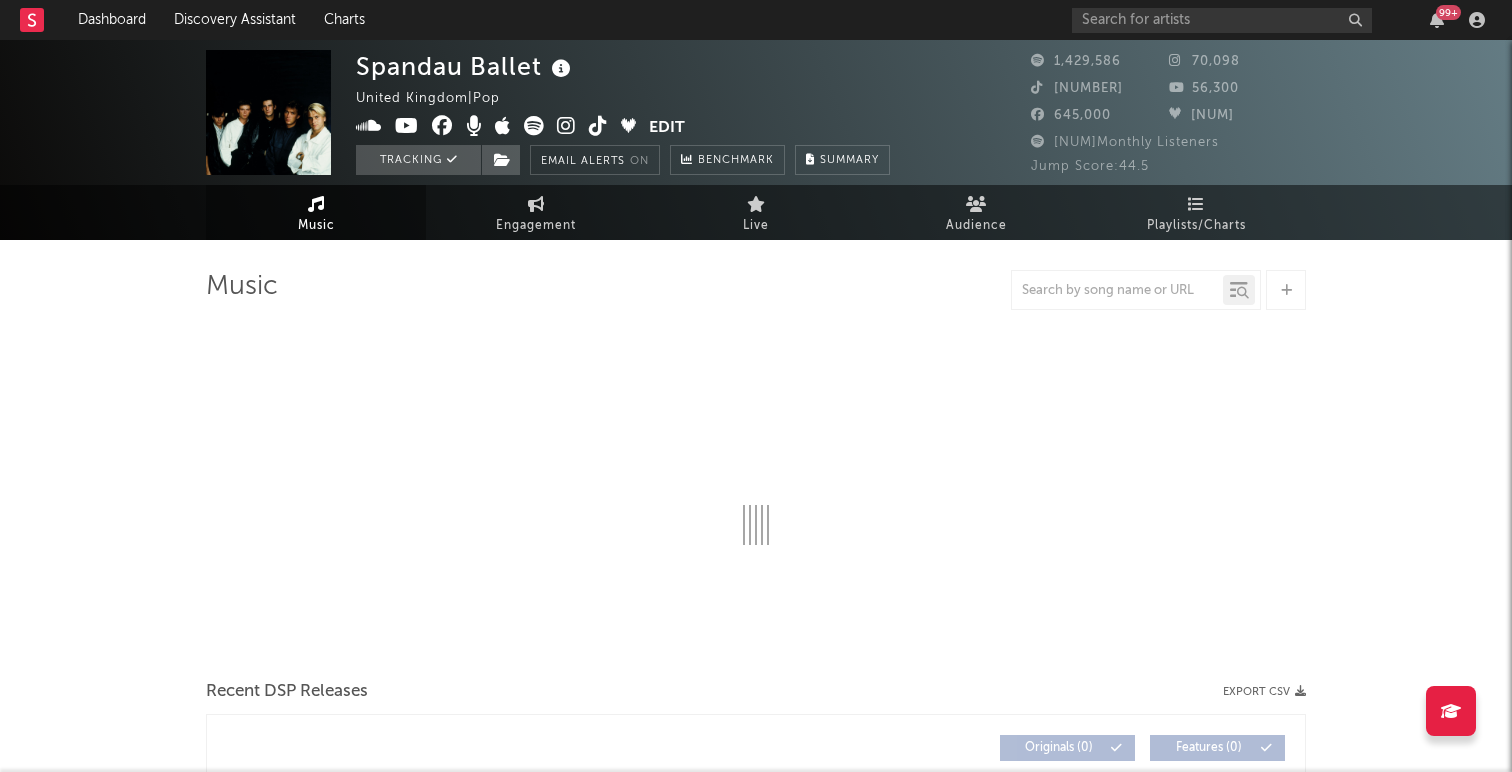 select on "6m" 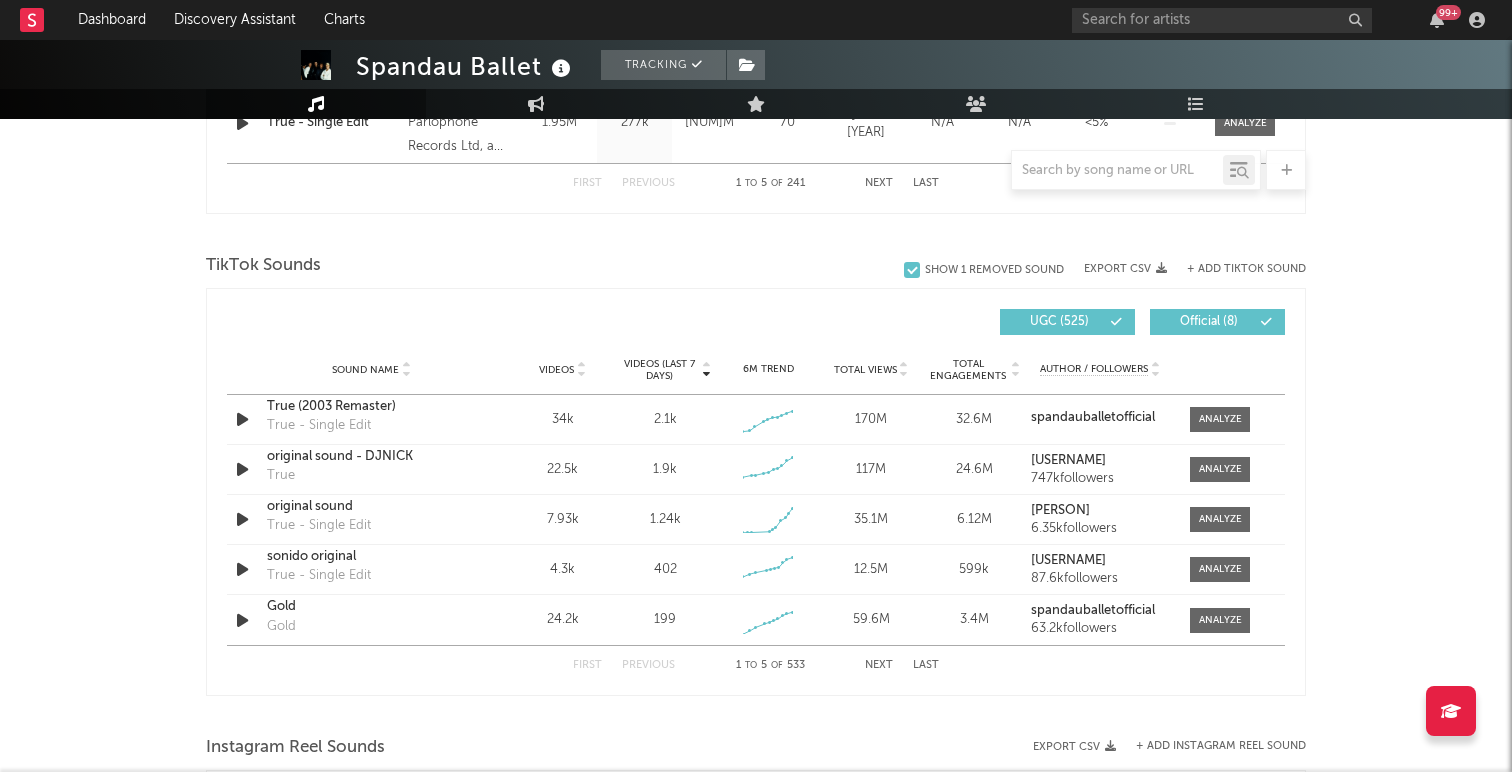 scroll, scrollTop: 1231, scrollLeft: 0, axis: vertical 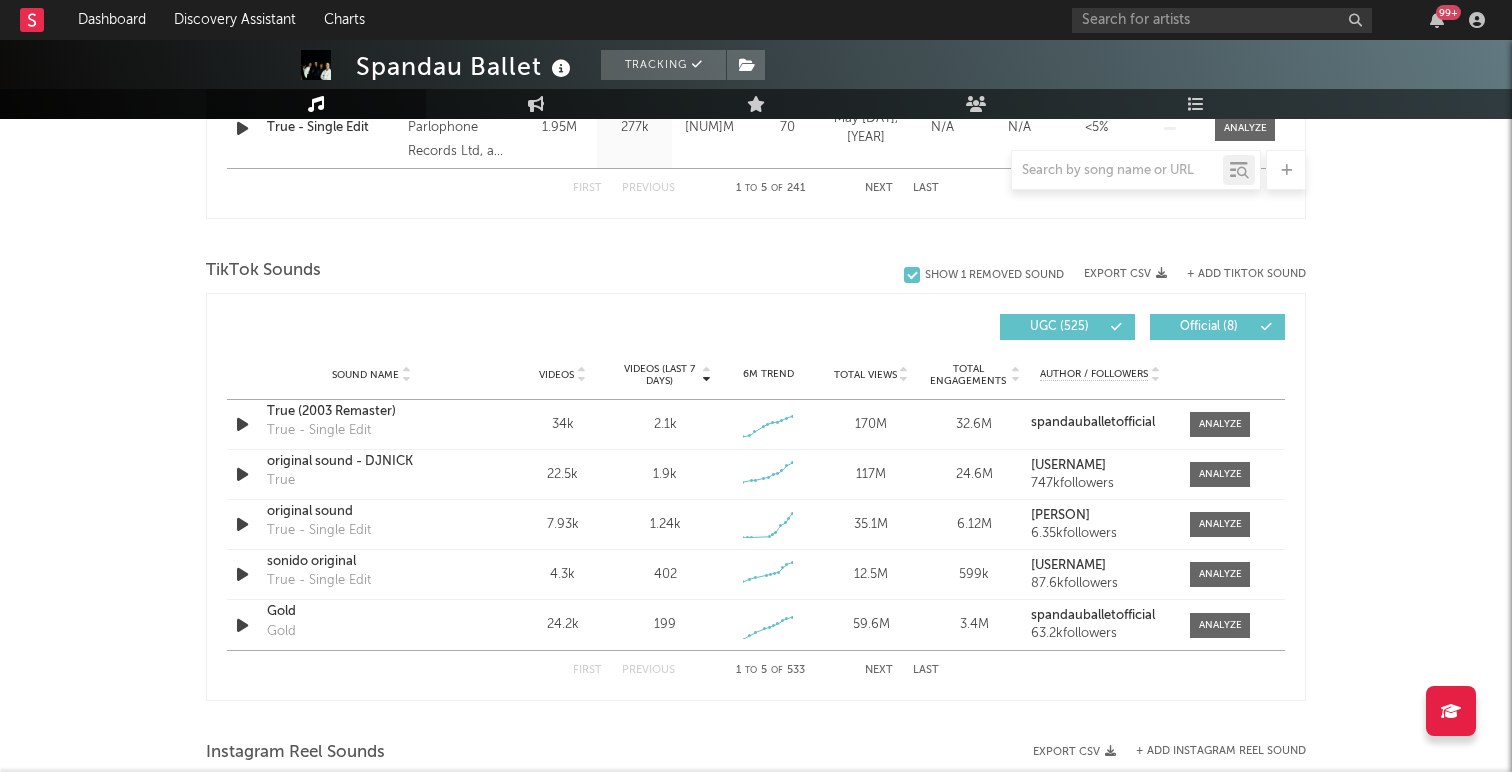 click on "Official   ( 8 )" at bounding box center (1217, 327) 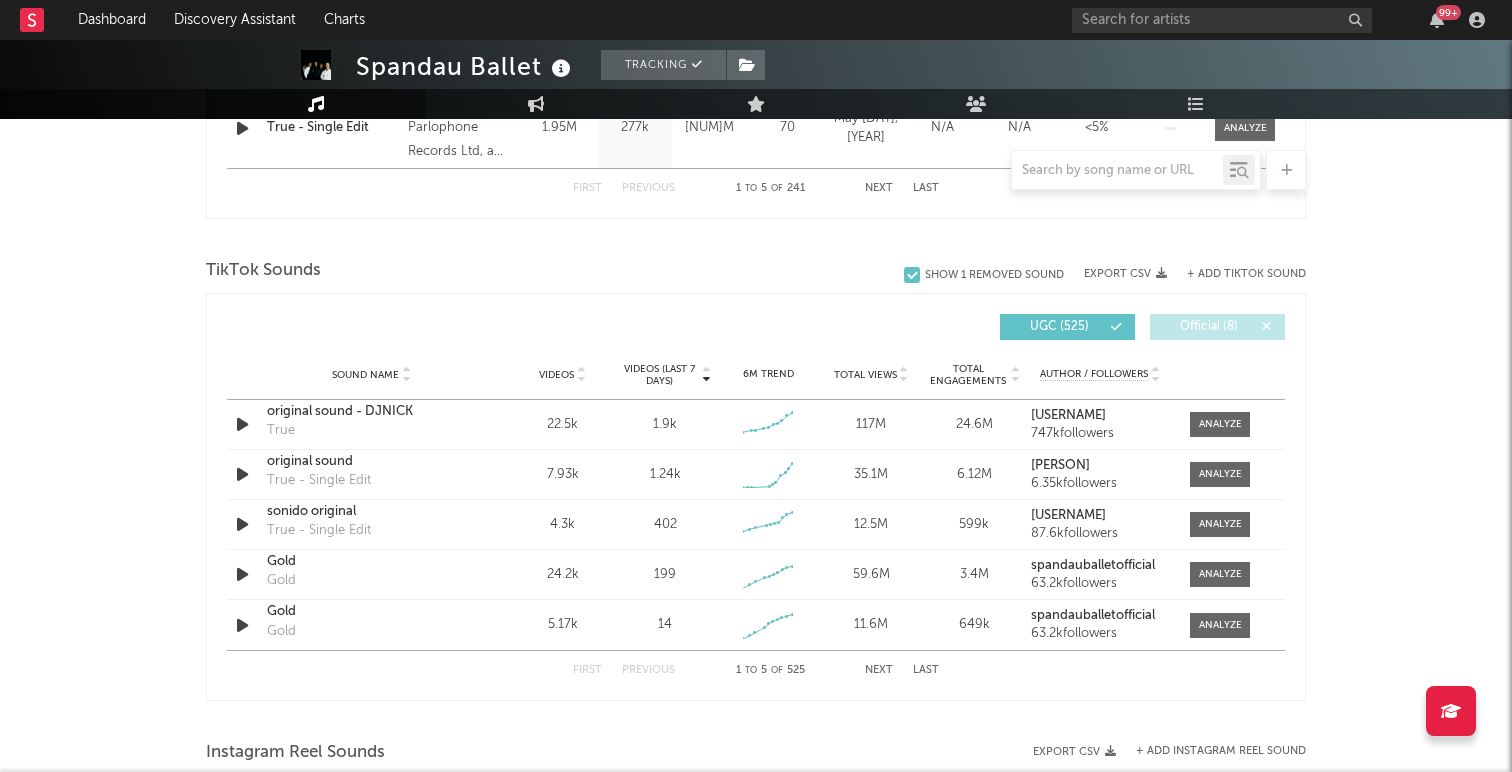 click on "Videos" at bounding box center (556, 375) 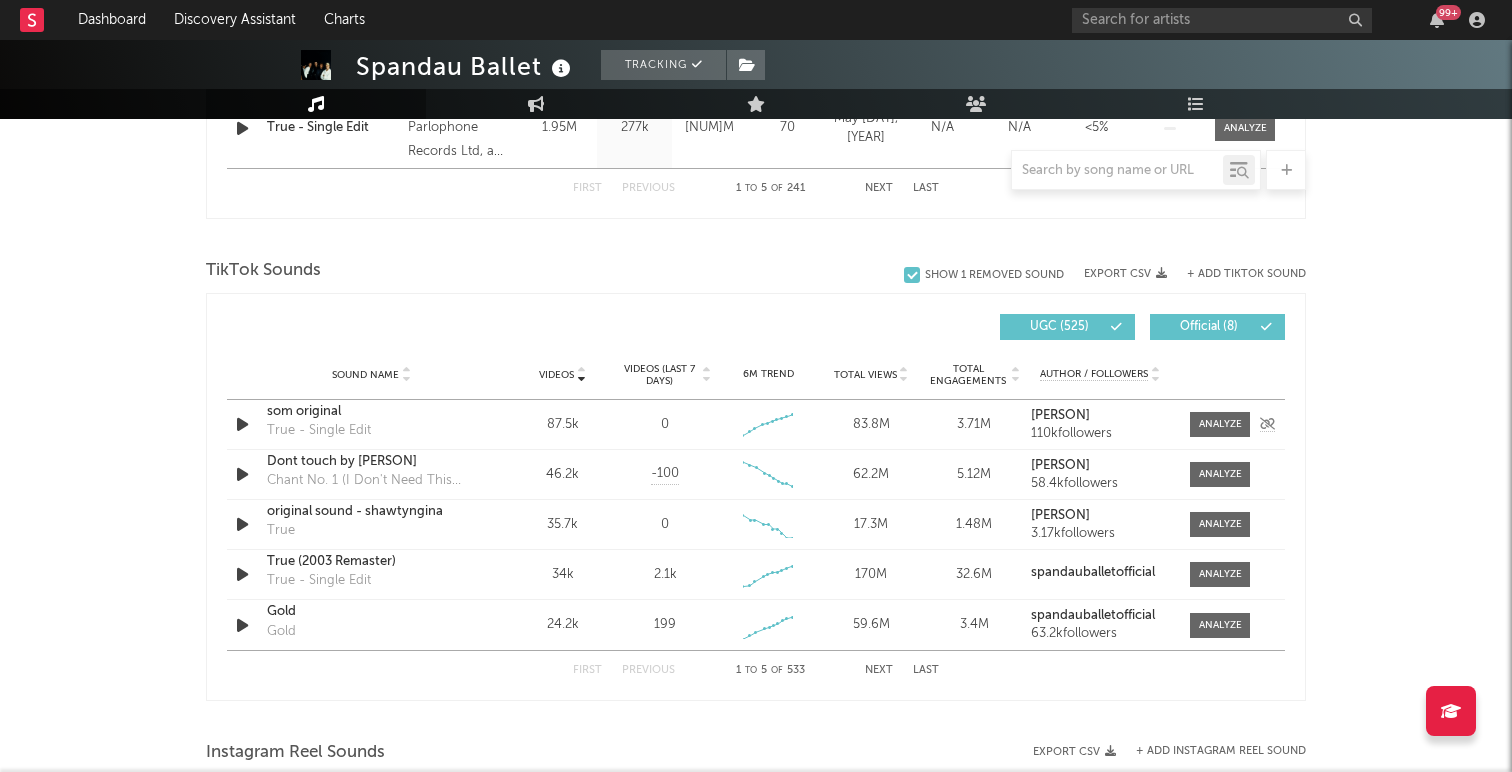click at bounding box center [242, 424] 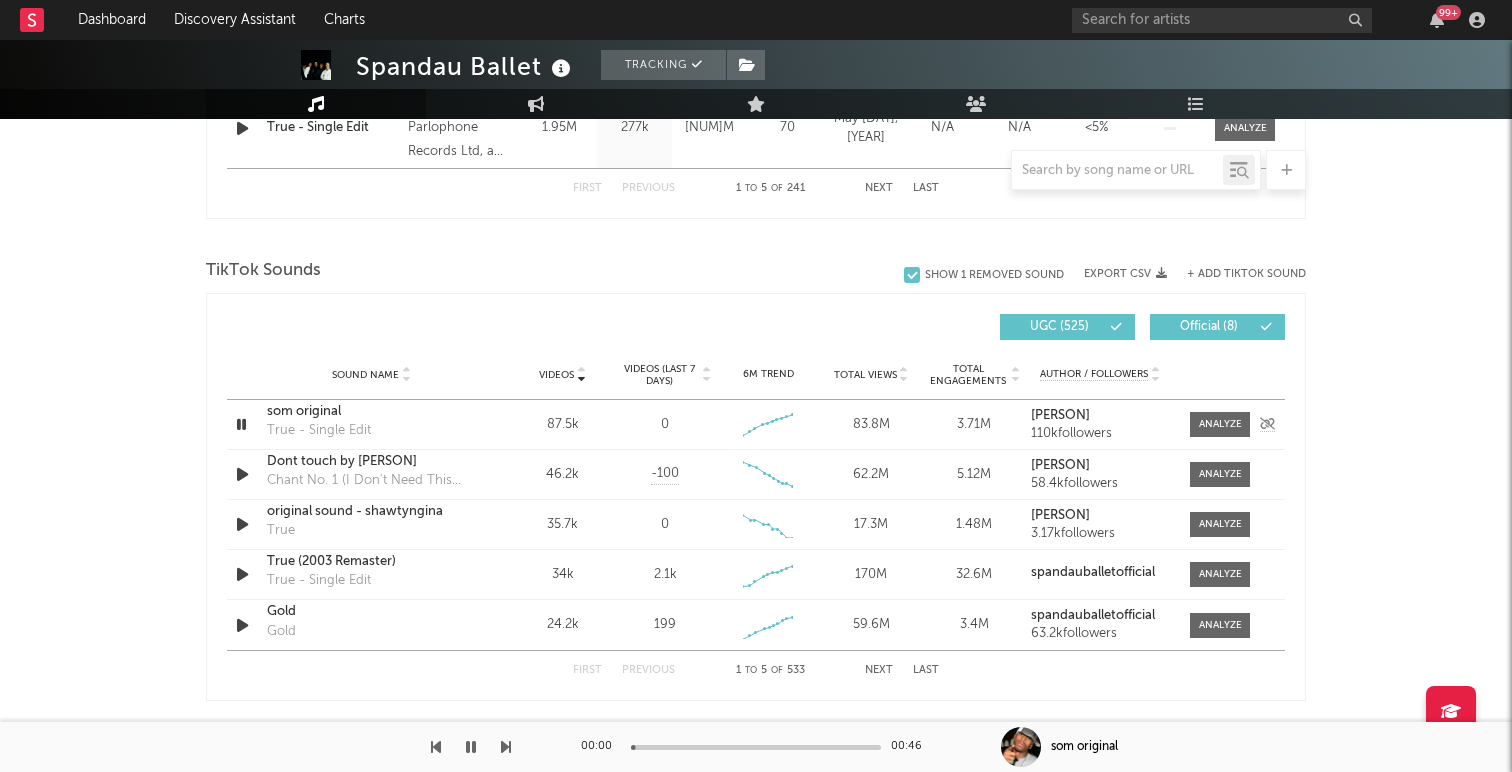 click on "som original" at bounding box center (371, 412) 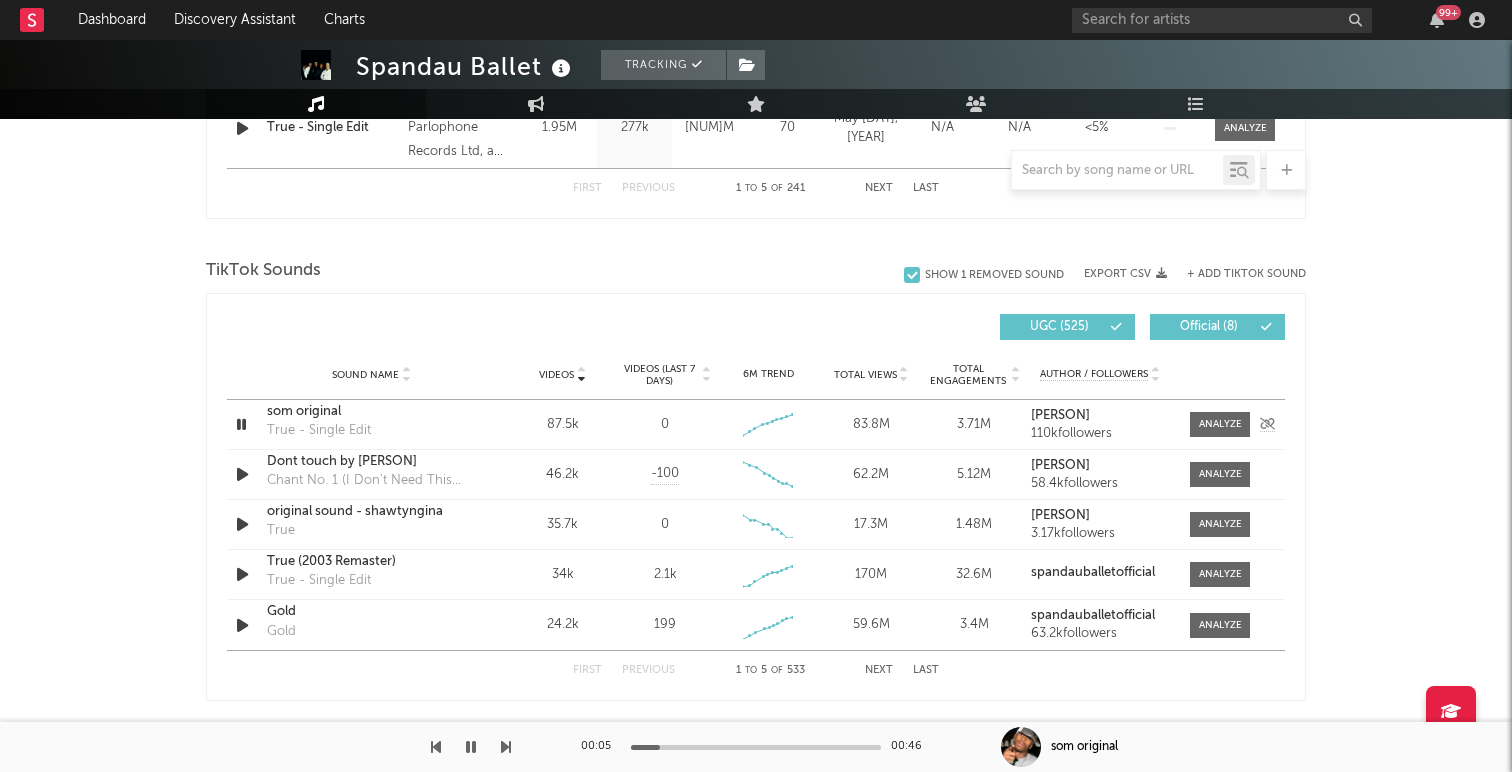 click at bounding box center [241, 424] 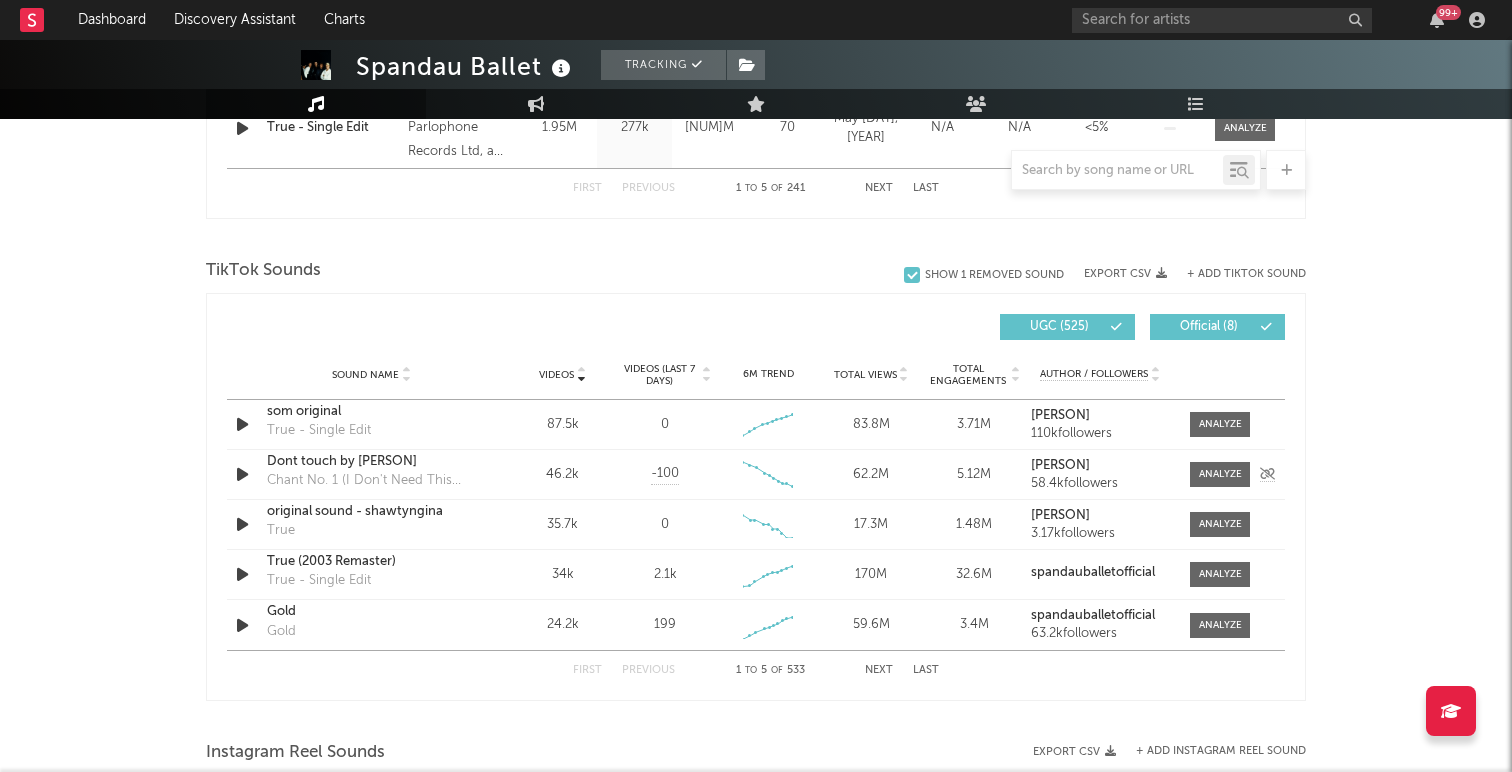 click at bounding box center [242, 474] 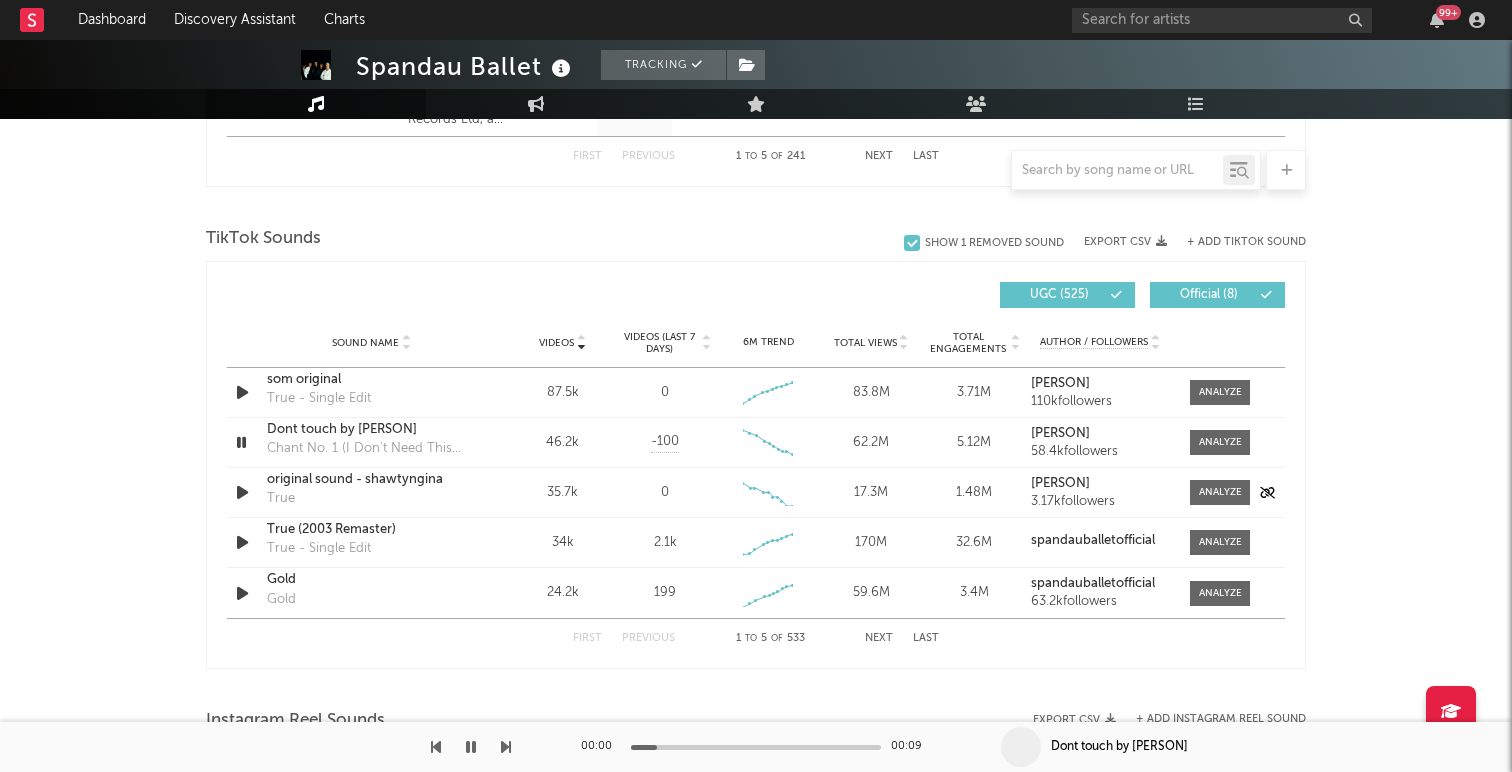 scroll, scrollTop: 1275, scrollLeft: 0, axis: vertical 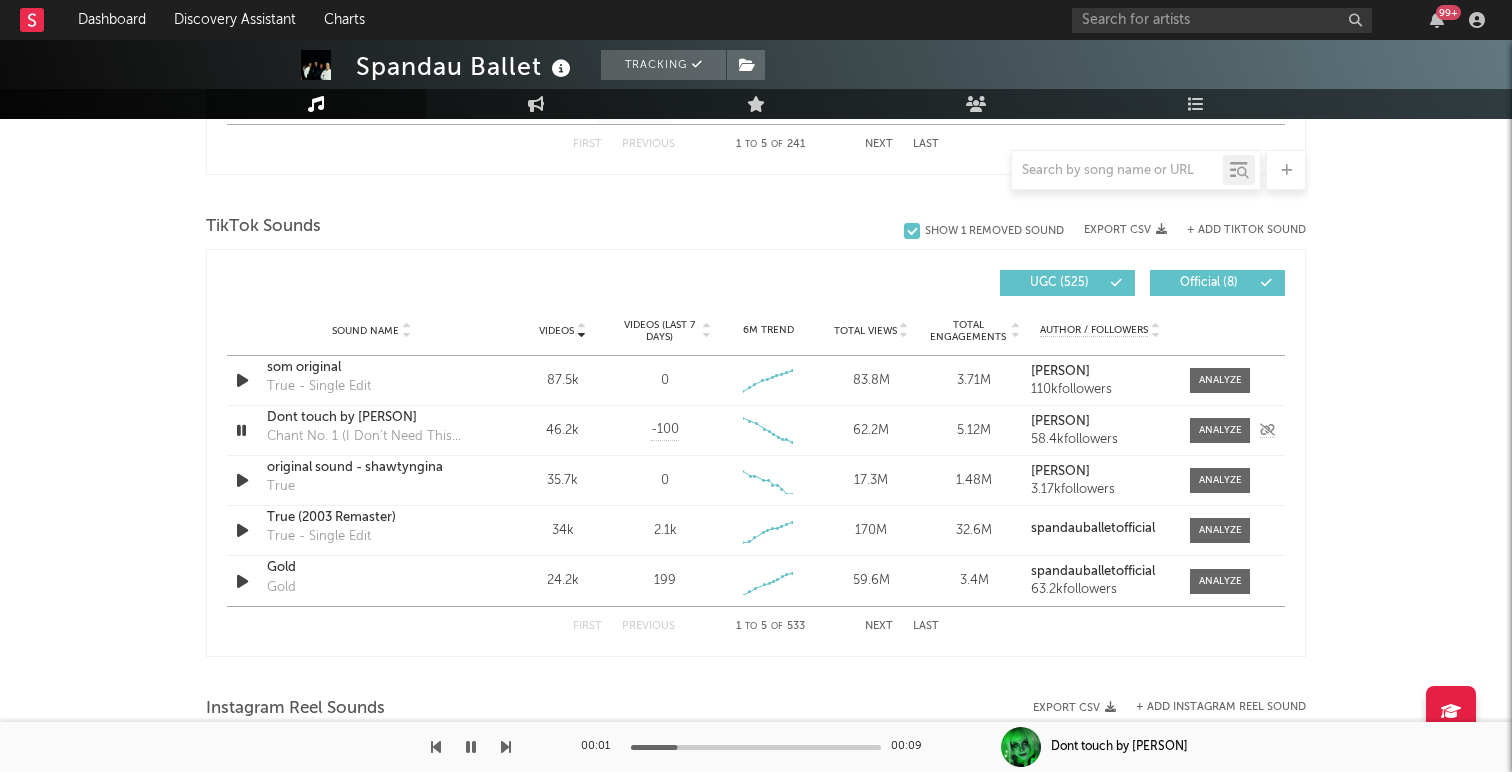 click on "Dont touch by [PERSON]" at bounding box center (371, 418) 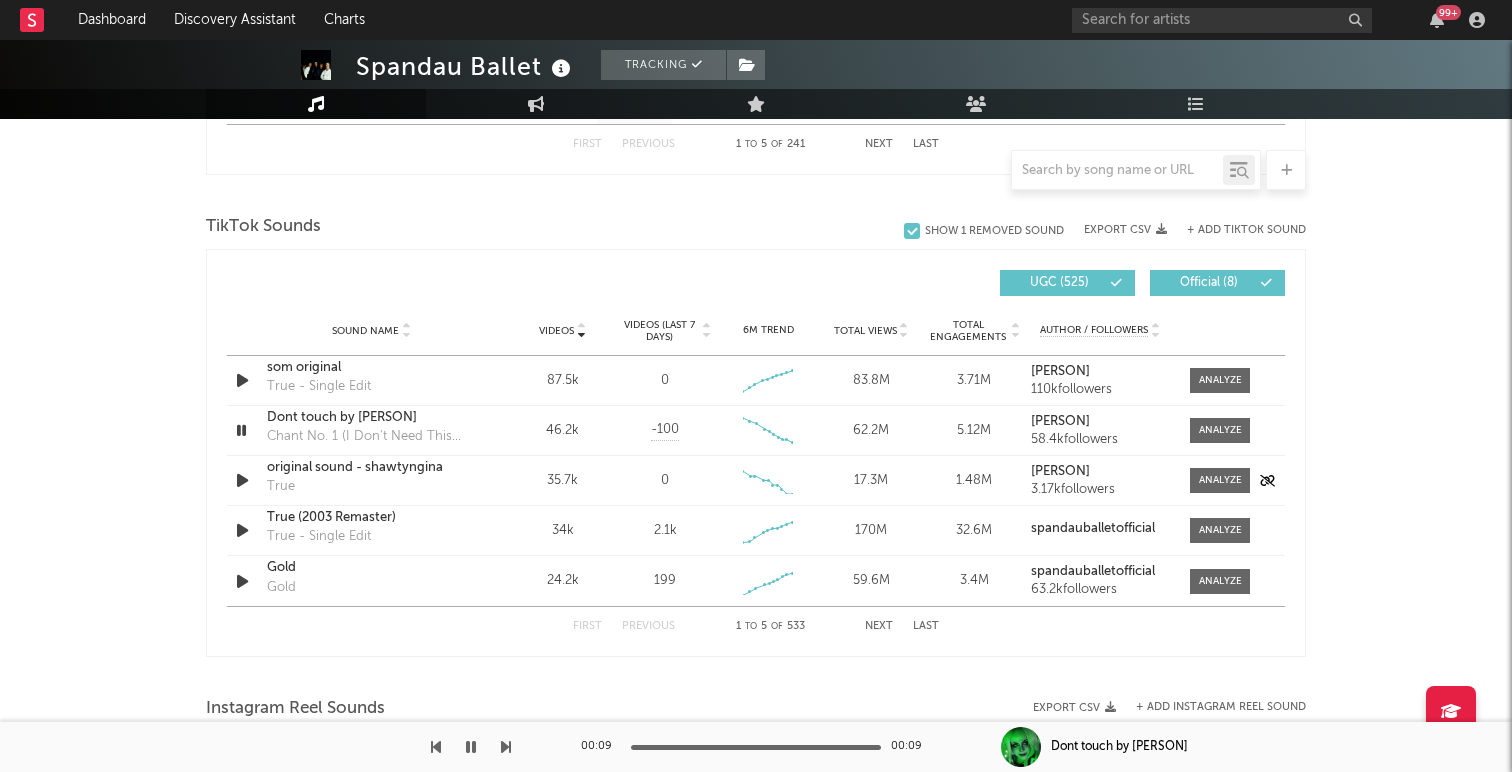 click at bounding box center [242, 480] 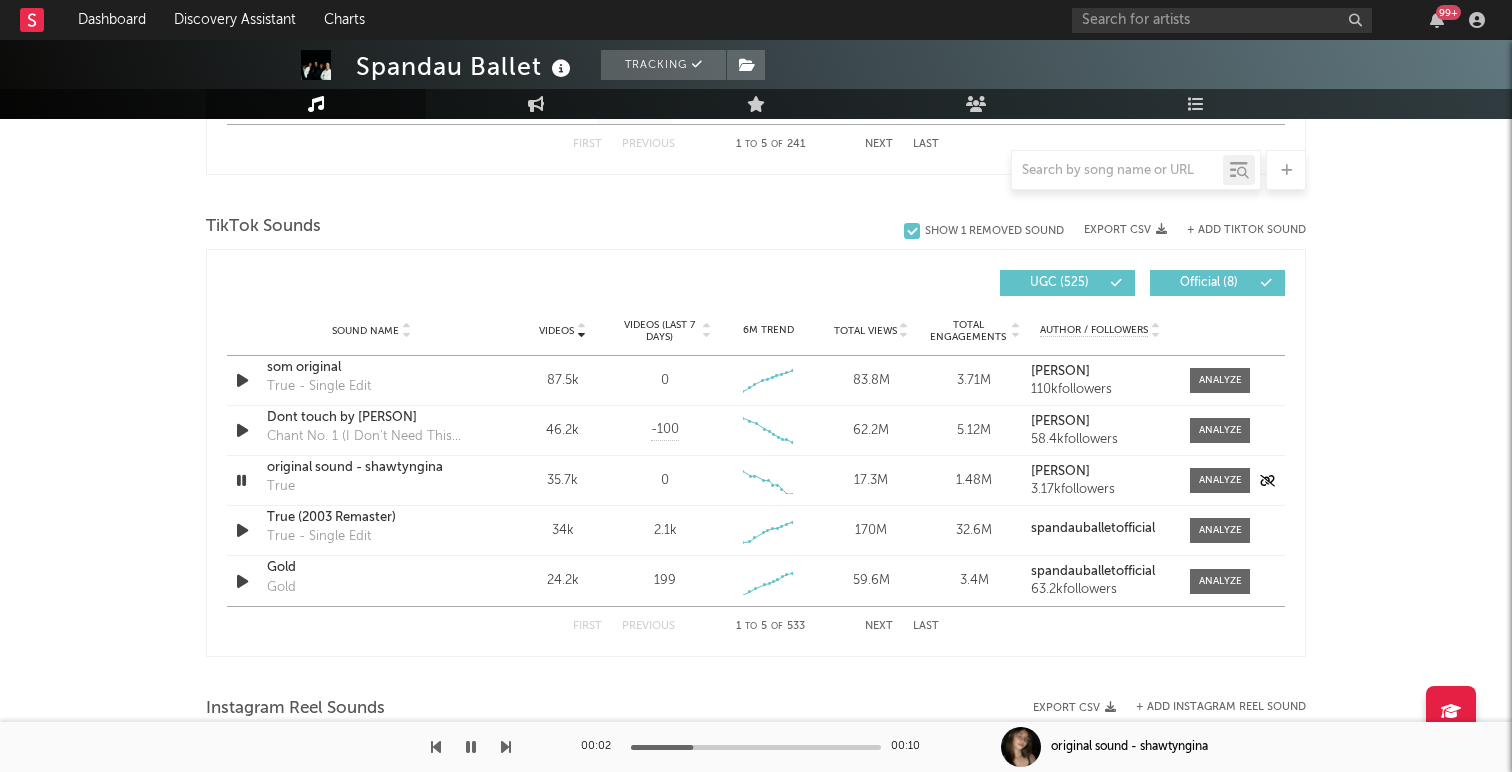 click on "original sound - shawtyngina" at bounding box center [371, 468] 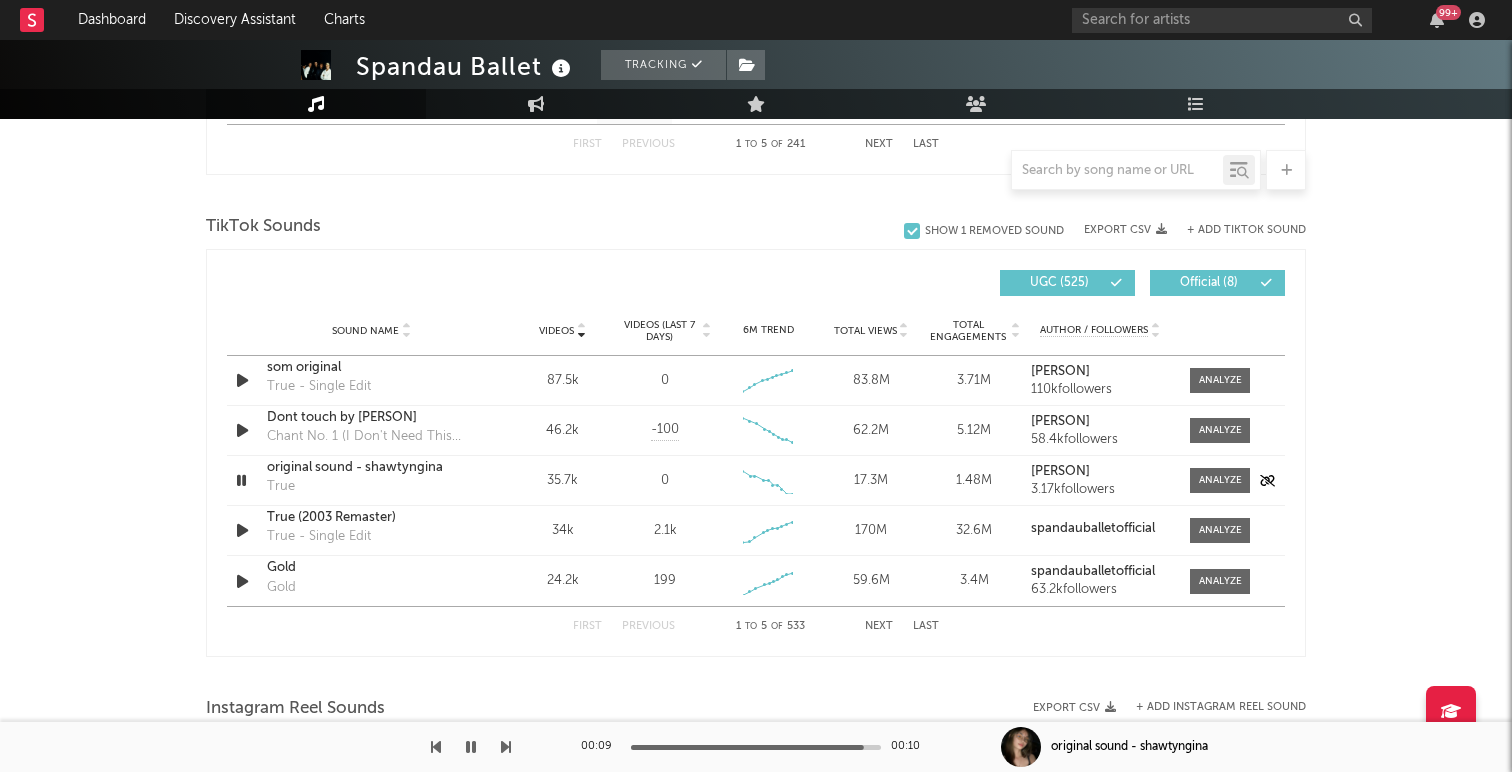 click at bounding box center (241, 480) 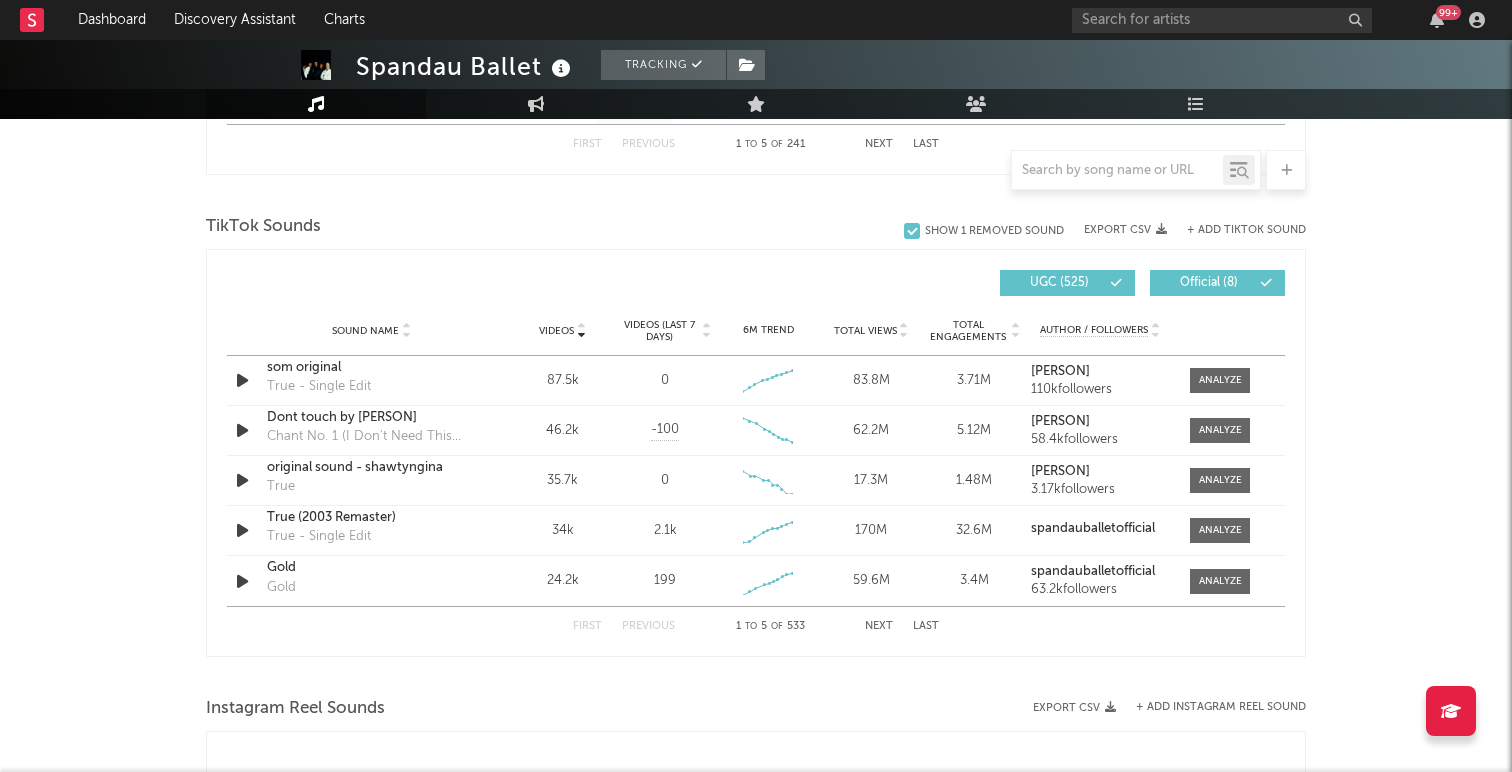 click on "First Previous 1   to   5   of   533 Next Last" at bounding box center (756, 626) 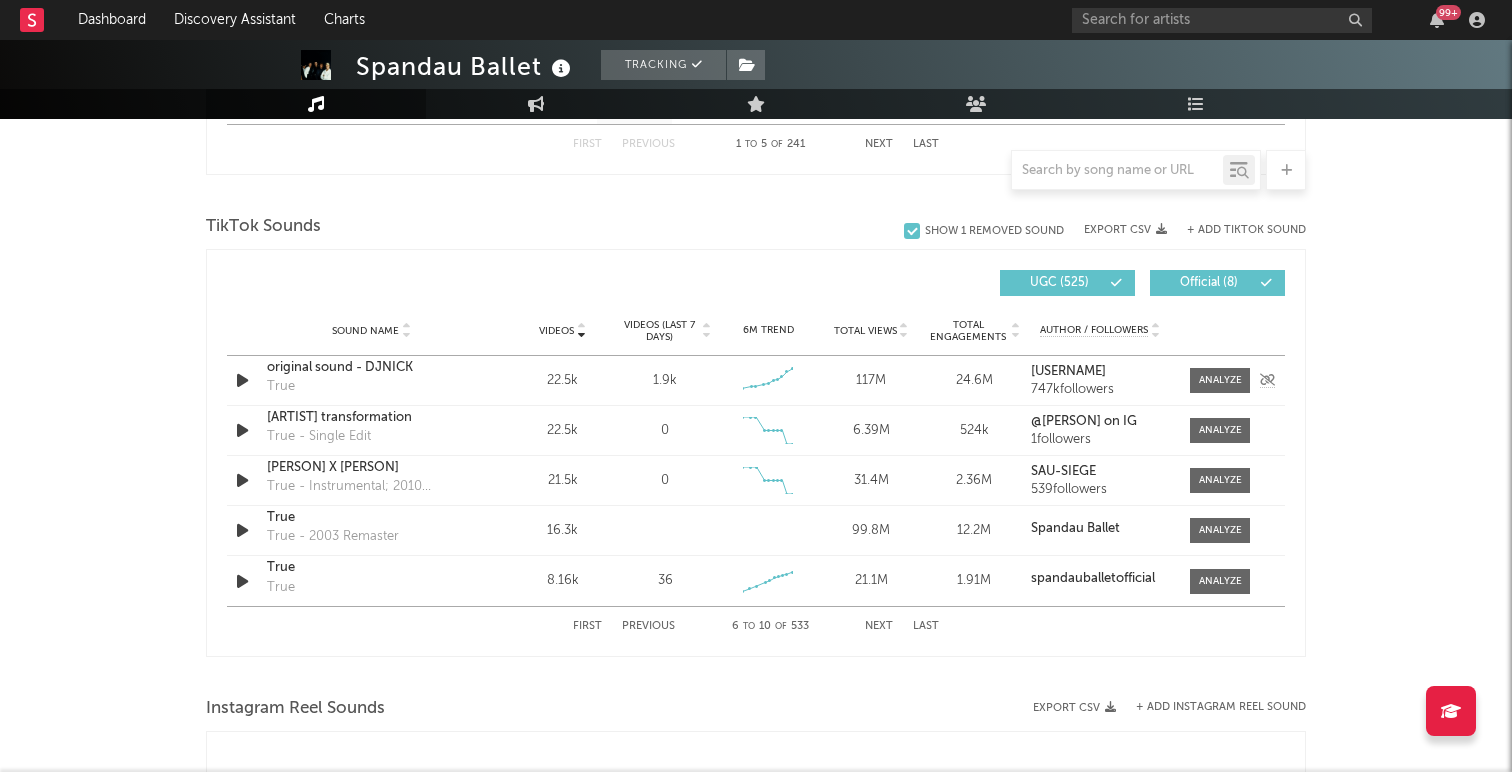 click at bounding box center [242, 380] 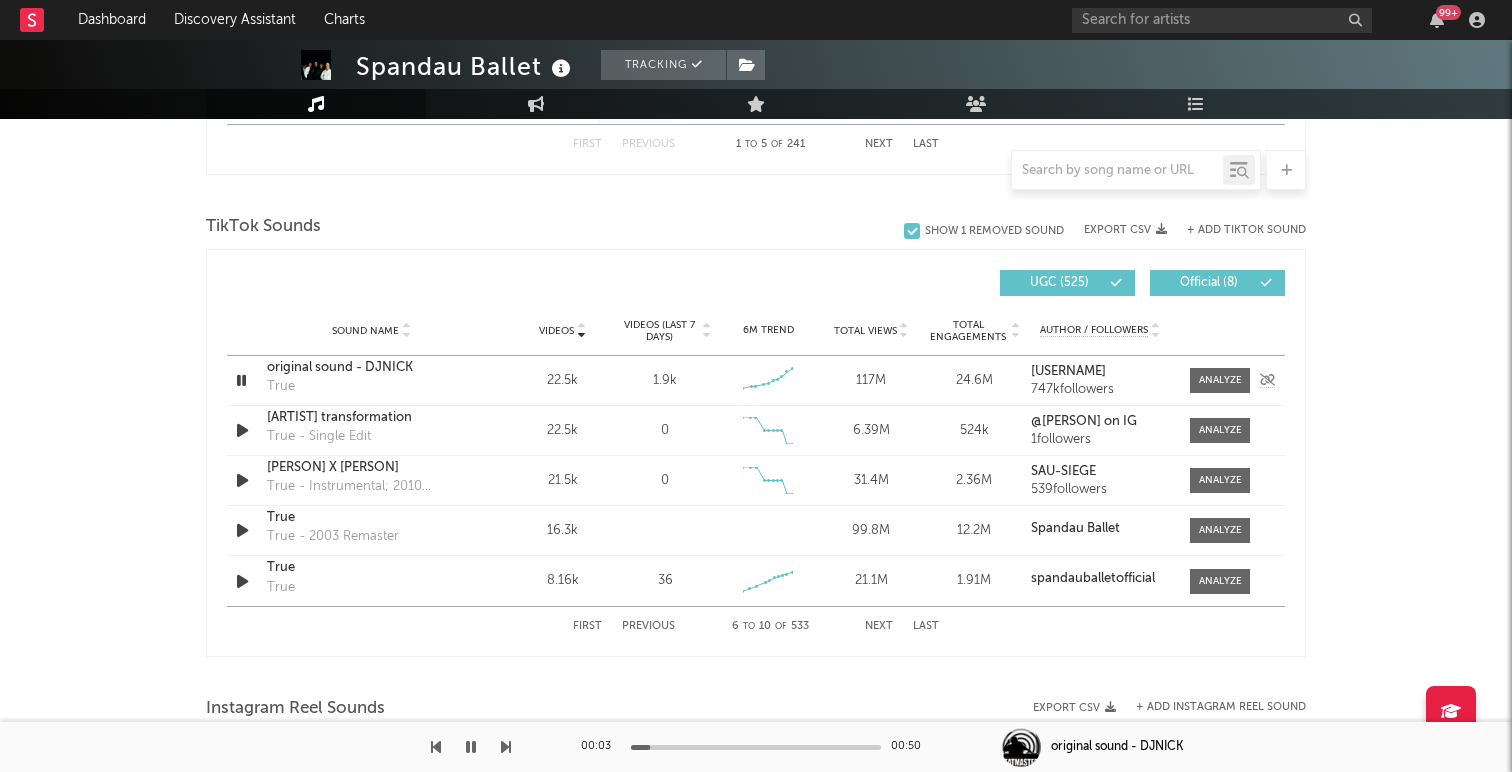 click on "original sound - DJNICK" at bounding box center [371, 368] 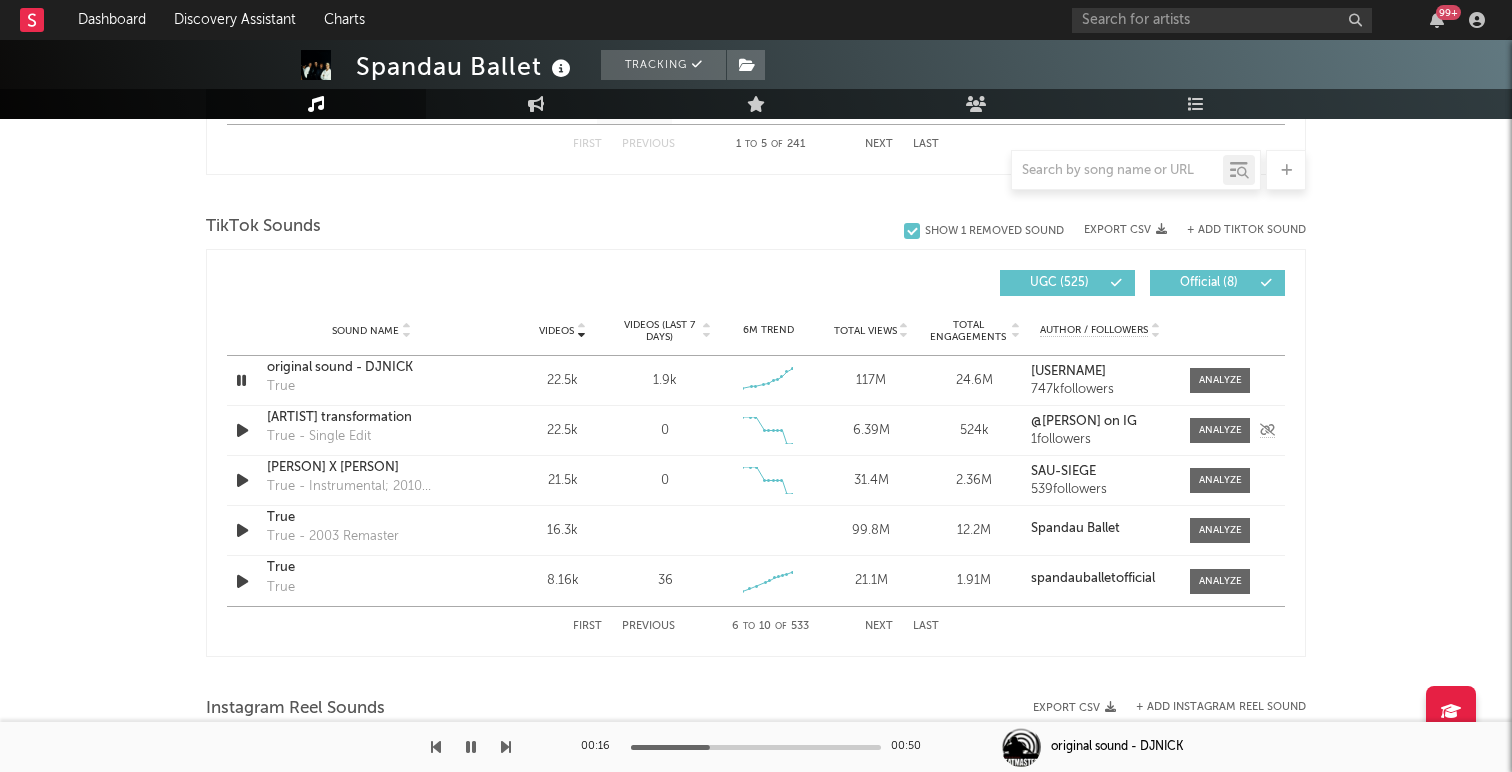 click at bounding box center [242, 430] 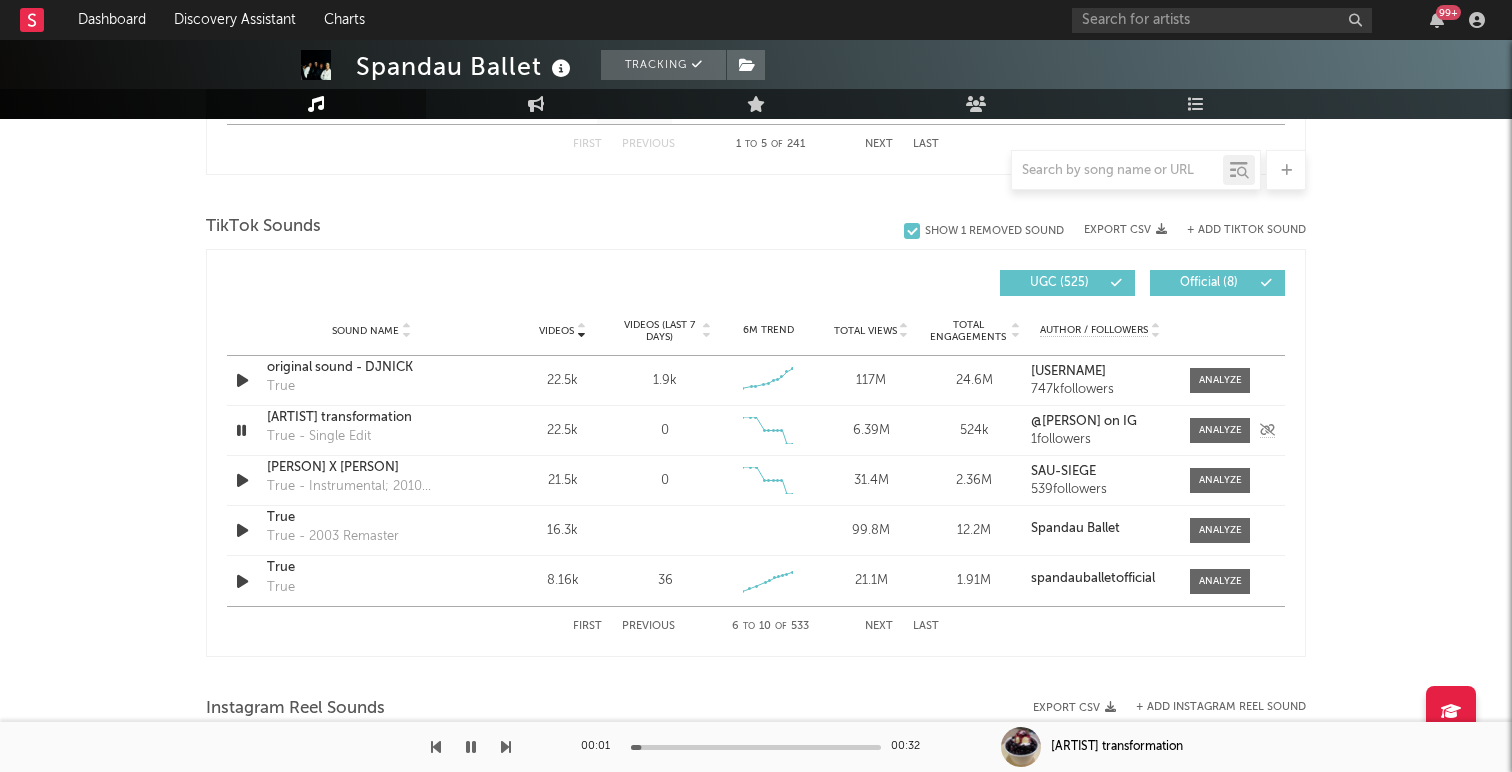 click on "[ARTIST] transformation" at bounding box center (371, 418) 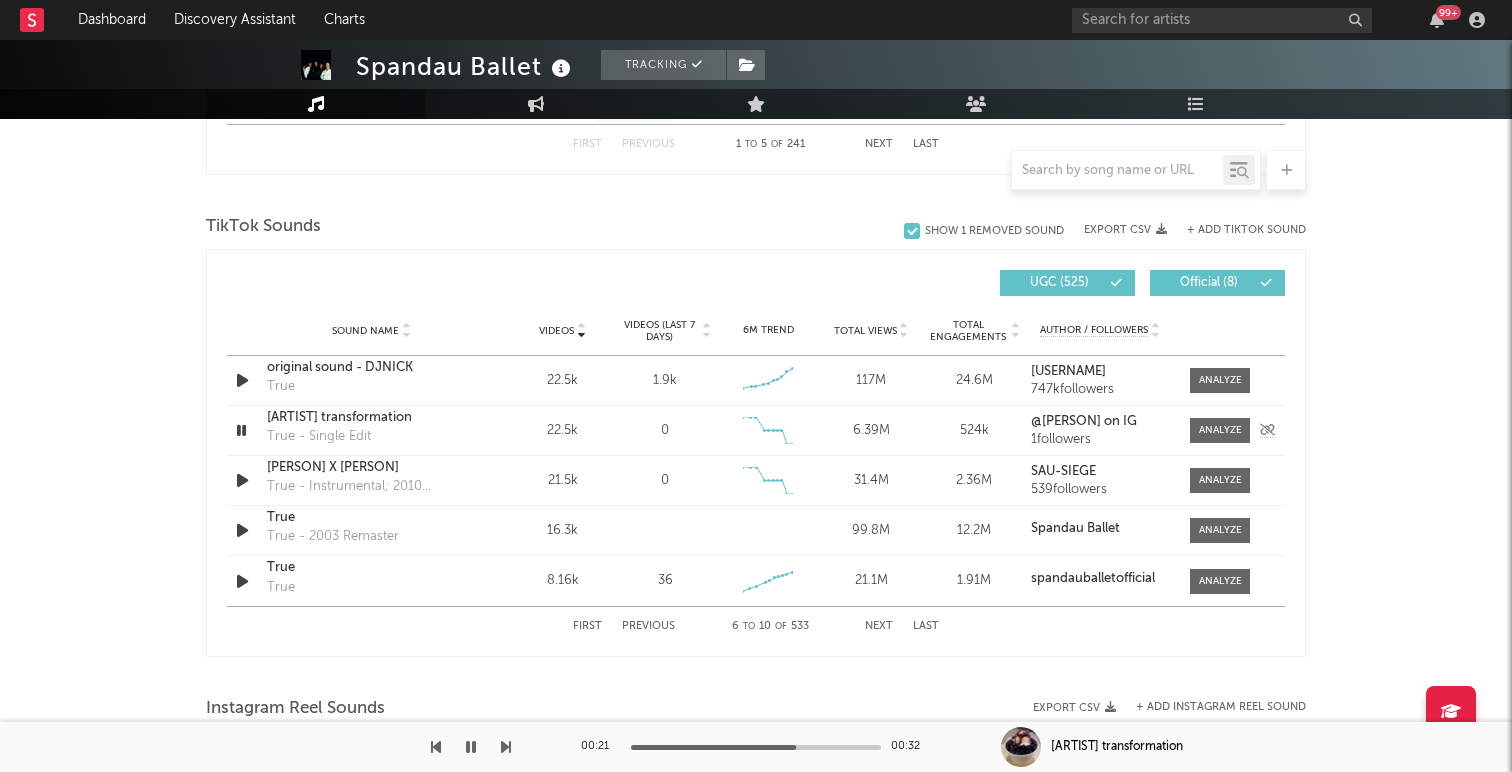click at bounding box center (241, 430) 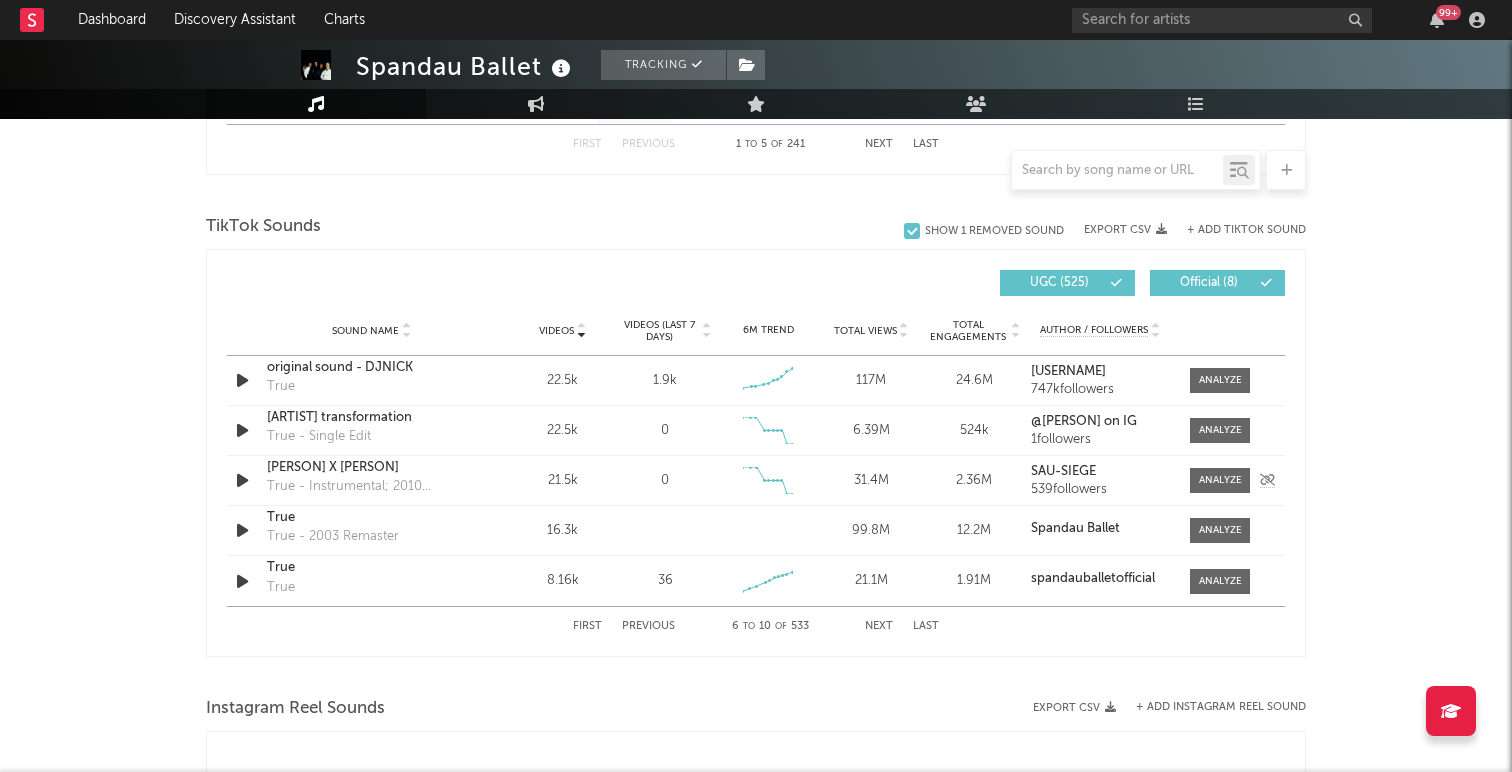 click at bounding box center (242, 480) 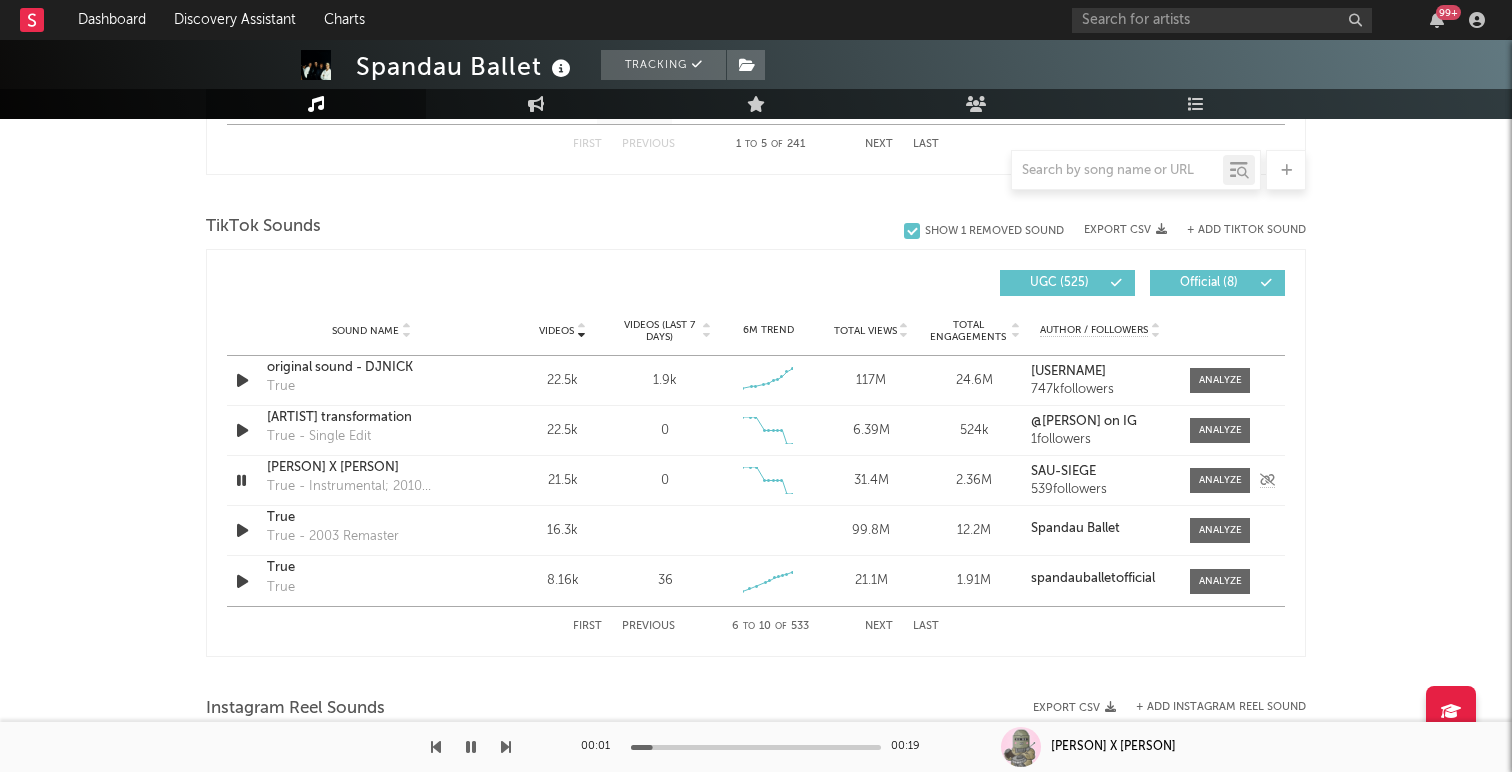 click on "[PERSON] X [PERSON]" at bounding box center (371, 468) 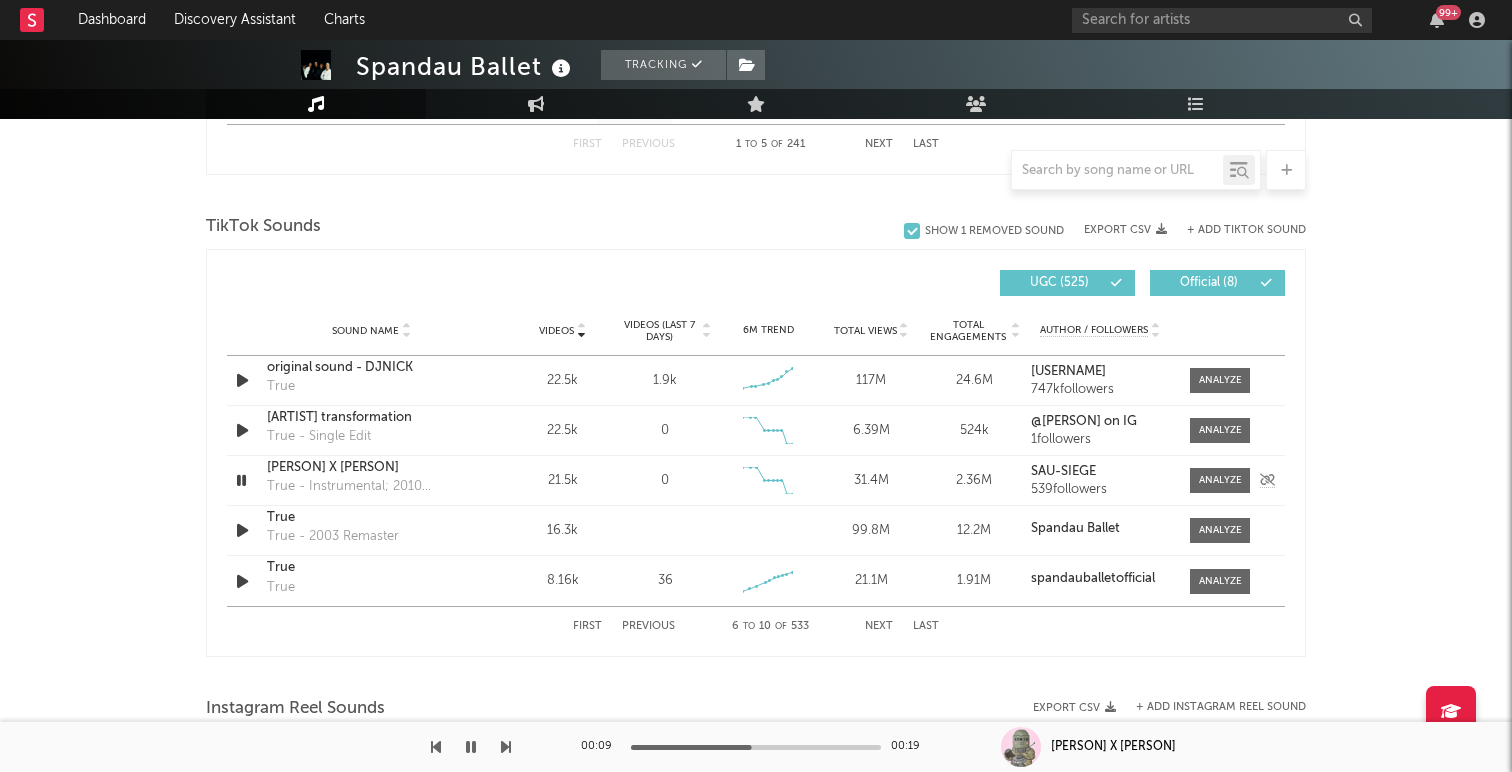 click at bounding box center [241, 480] 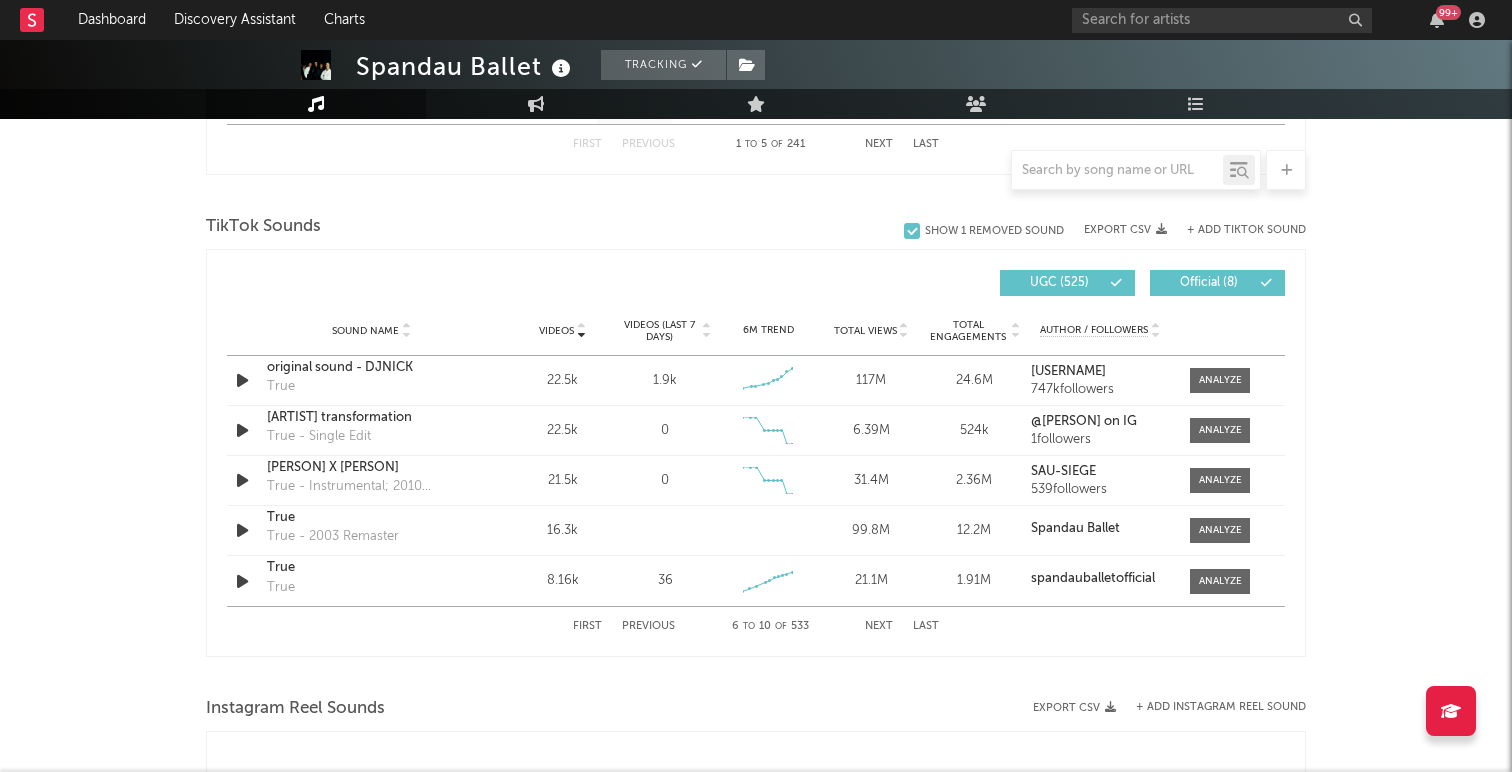 click on "Next" at bounding box center (879, 626) 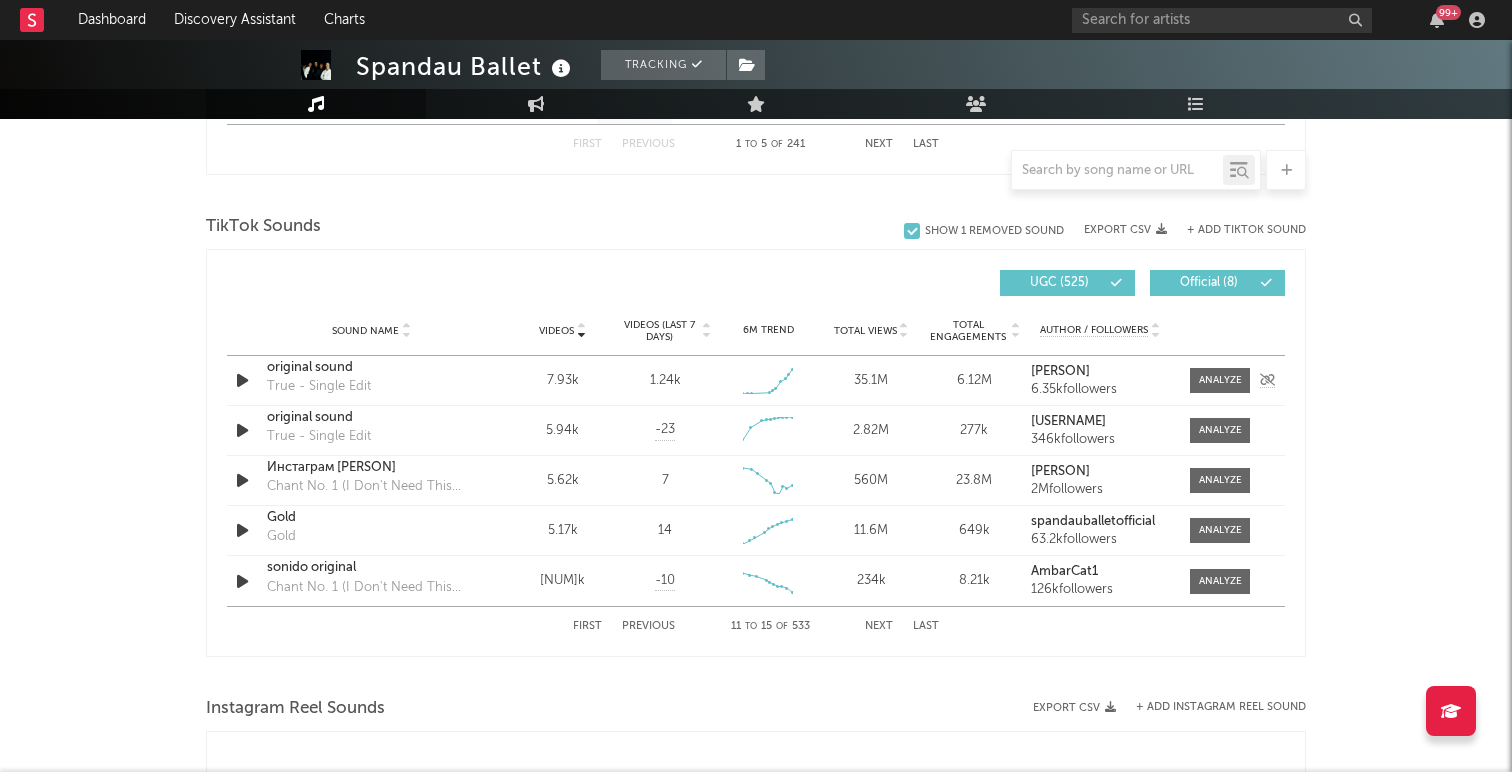click on "original sound" at bounding box center [371, 368] 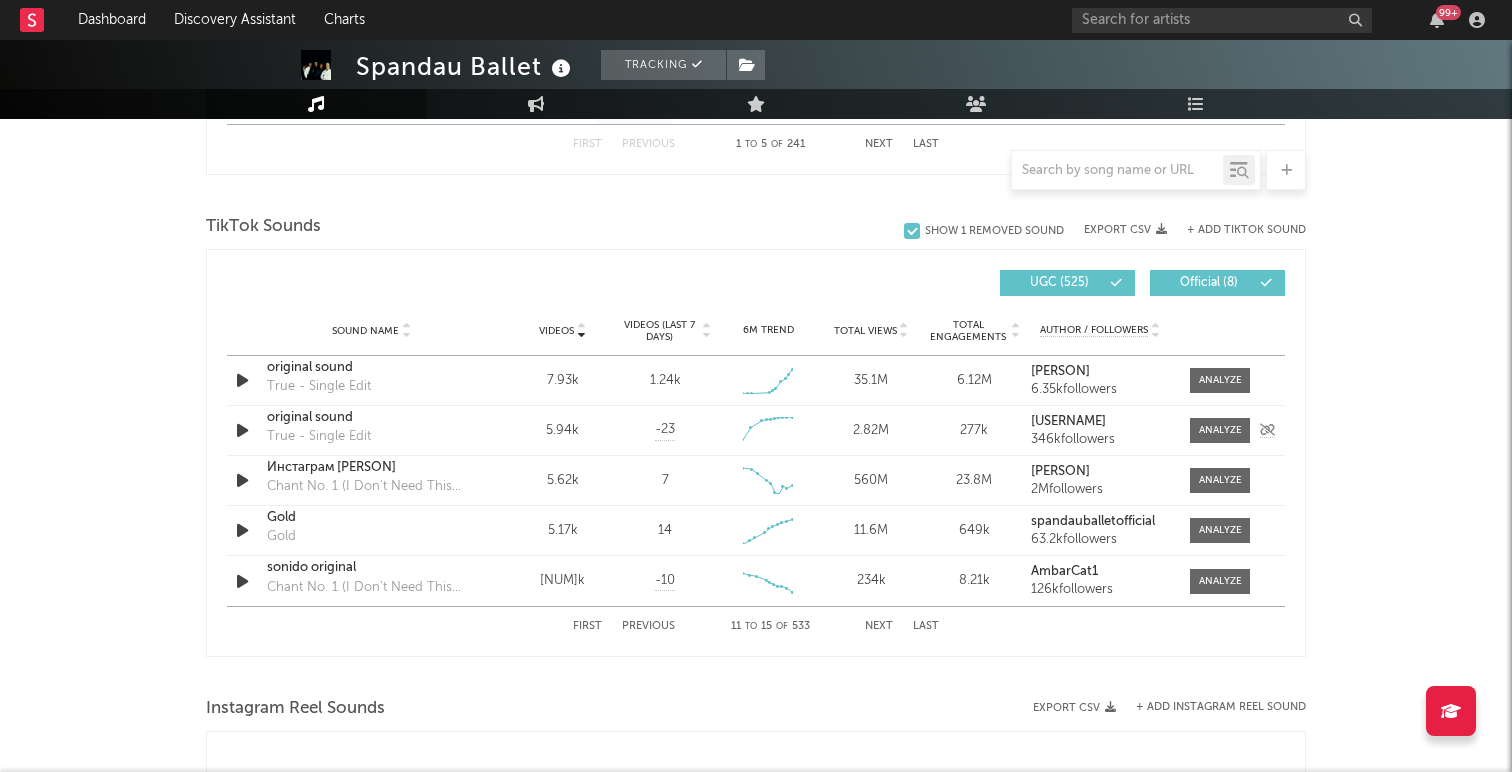 click at bounding box center (242, 430) 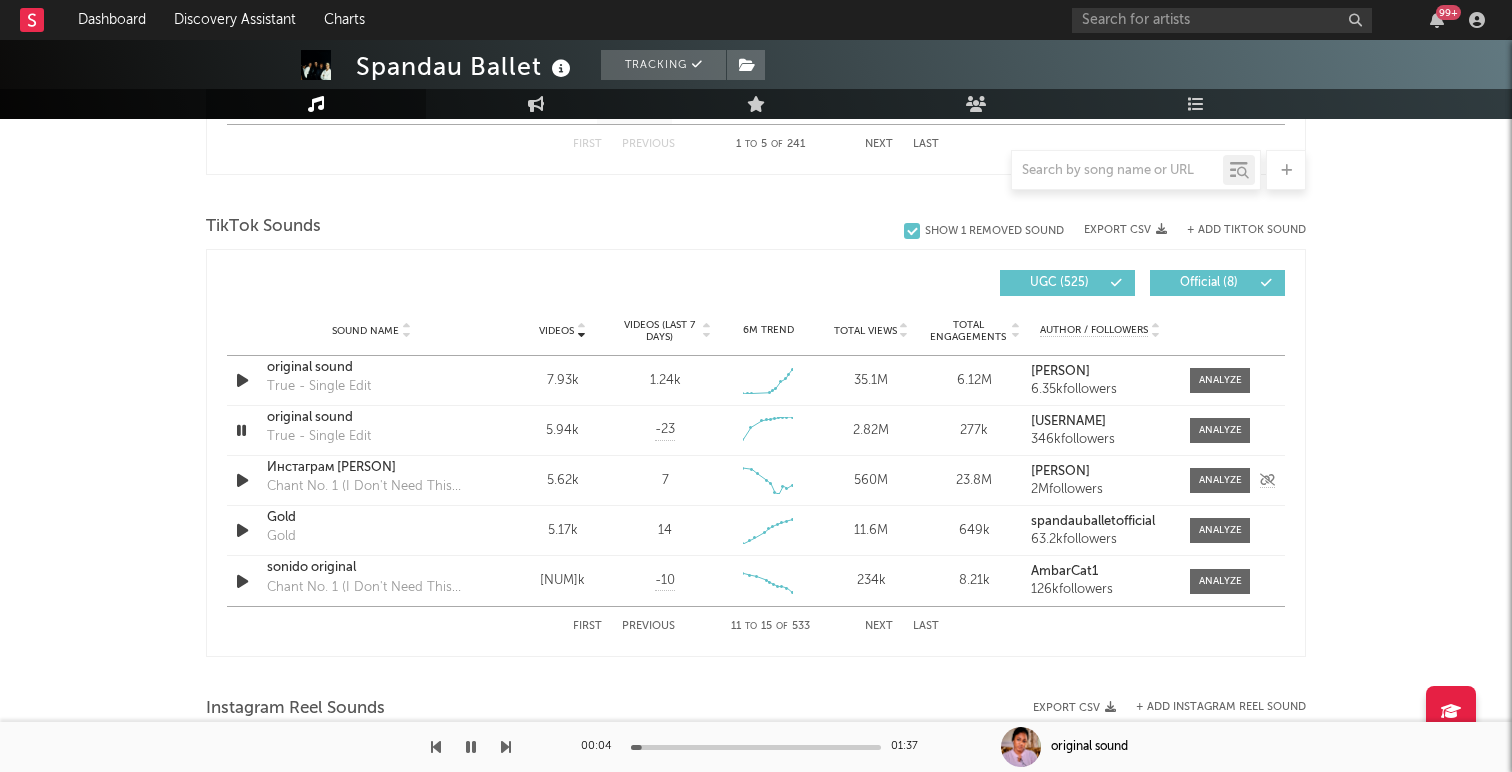 click at bounding box center (242, 480) 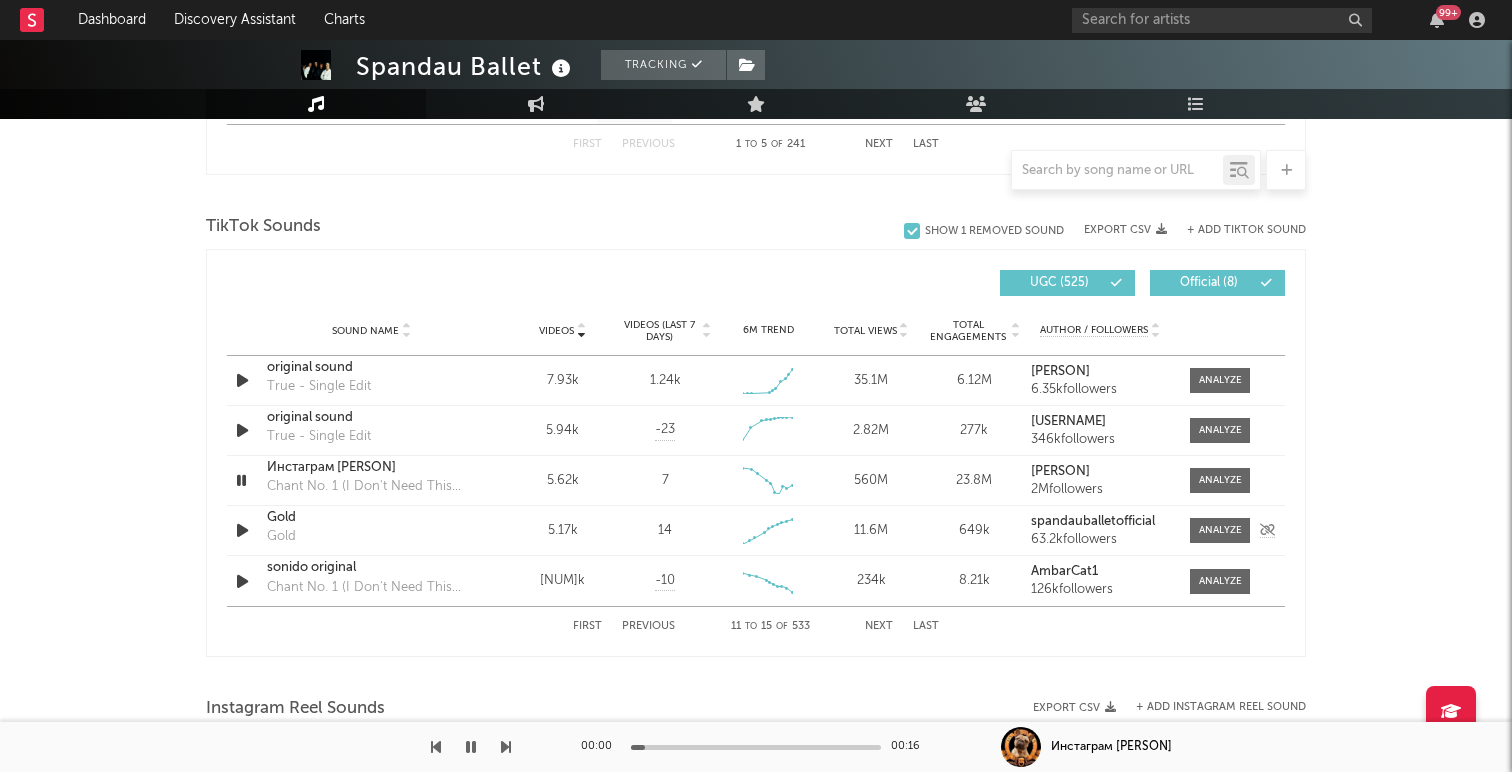 click at bounding box center (242, 530) 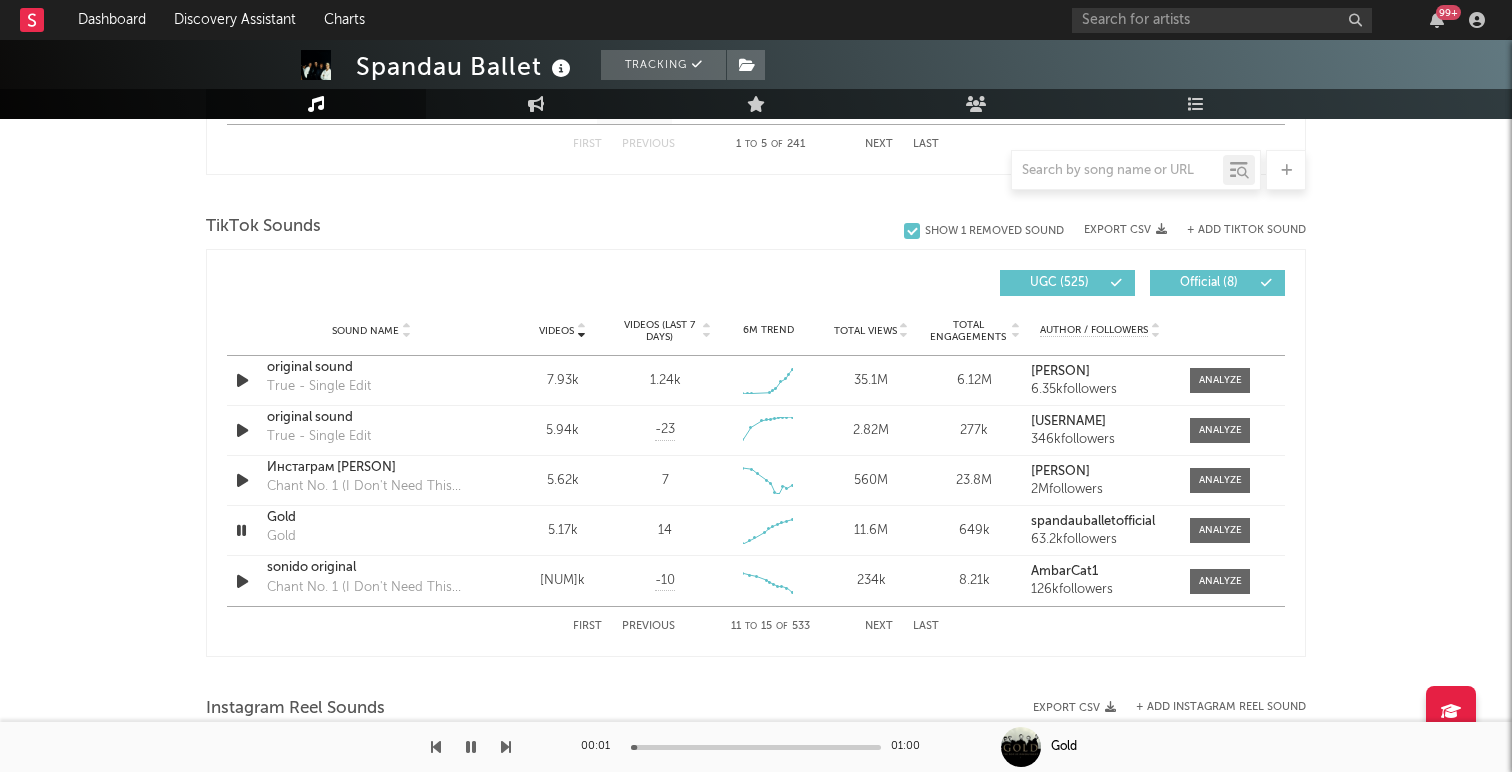 click on "Next" at bounding box center (879, 626) 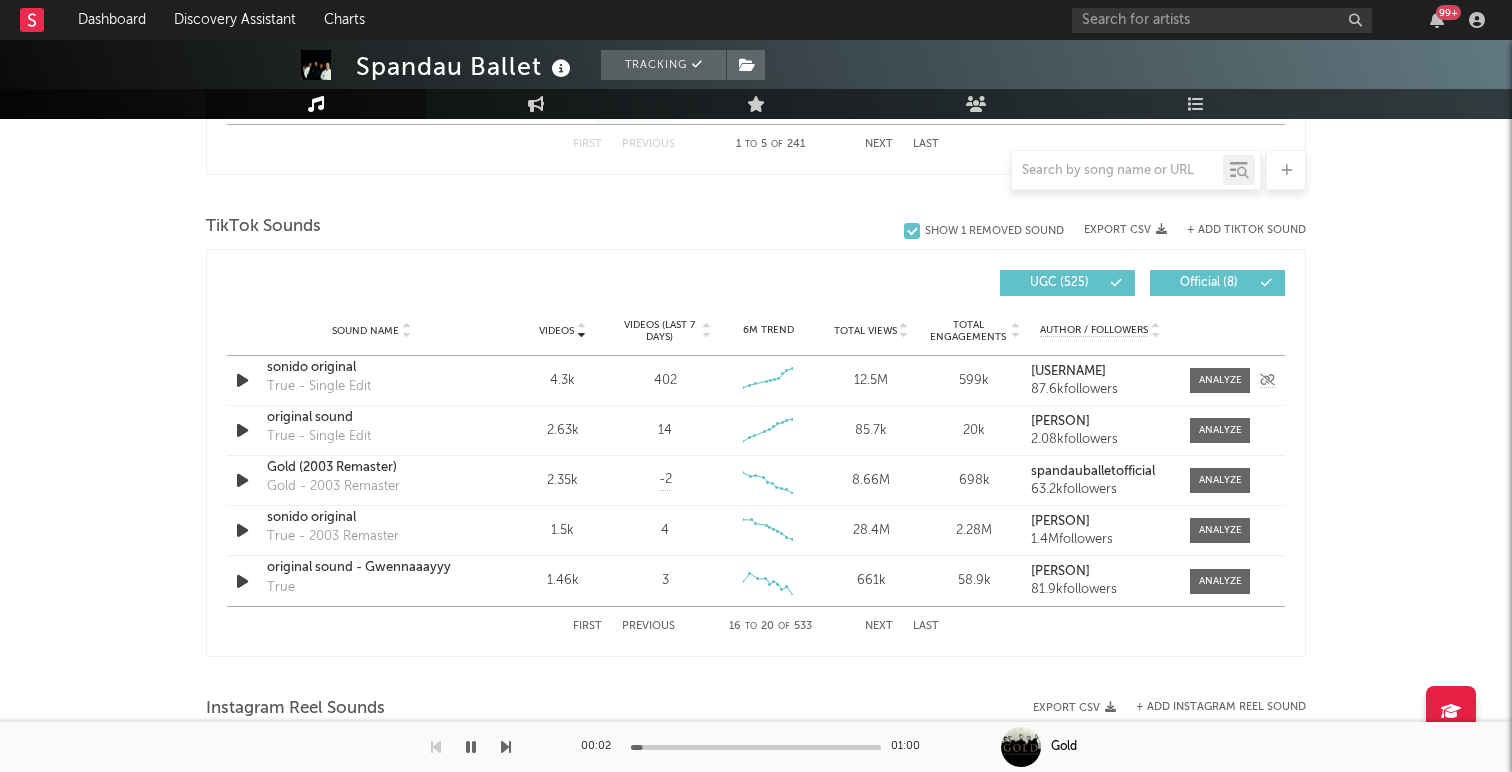 click at bounding box center (242, 380) 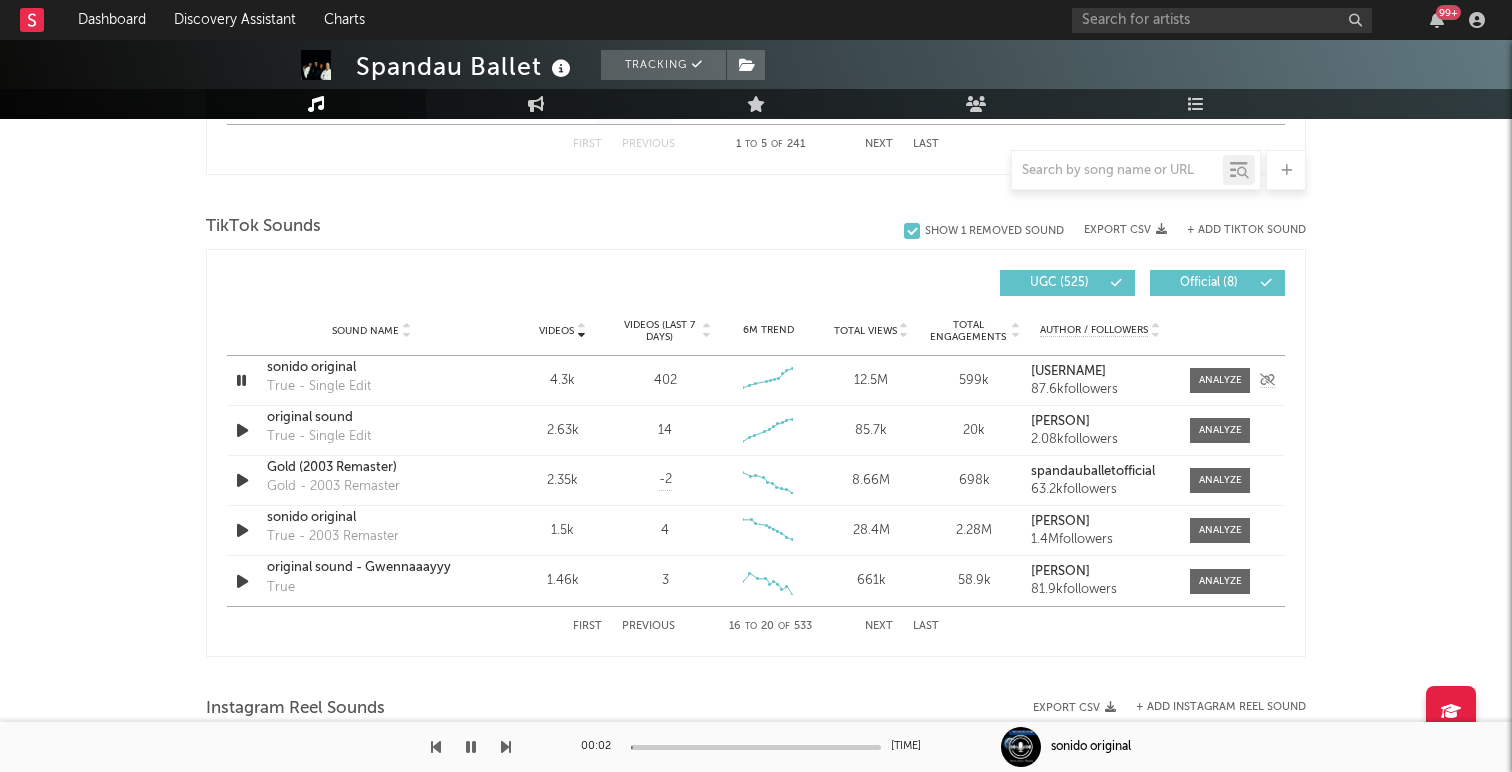 click on "sonido original" at bounding box center [371, 368] 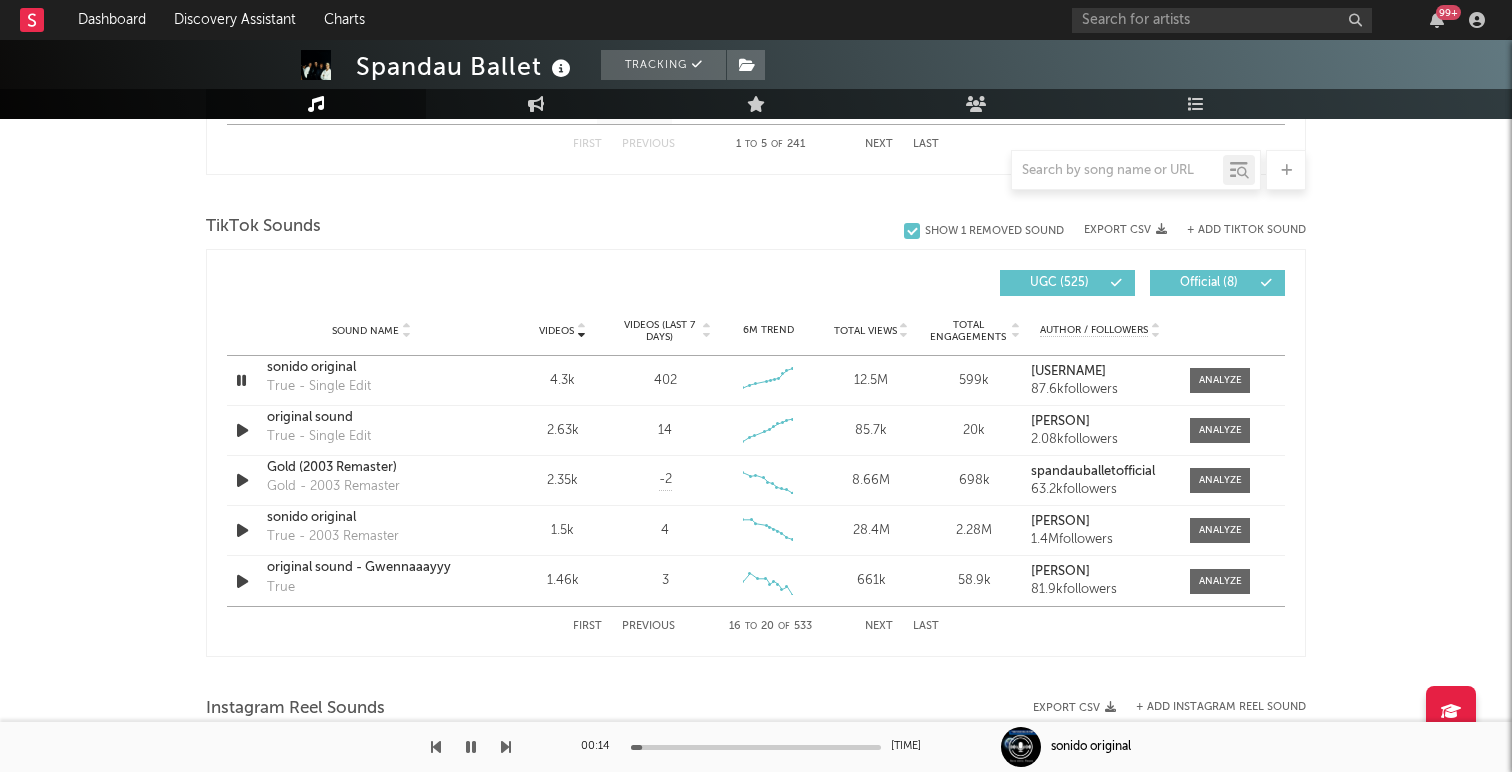 click at bounding box center [471, 747] 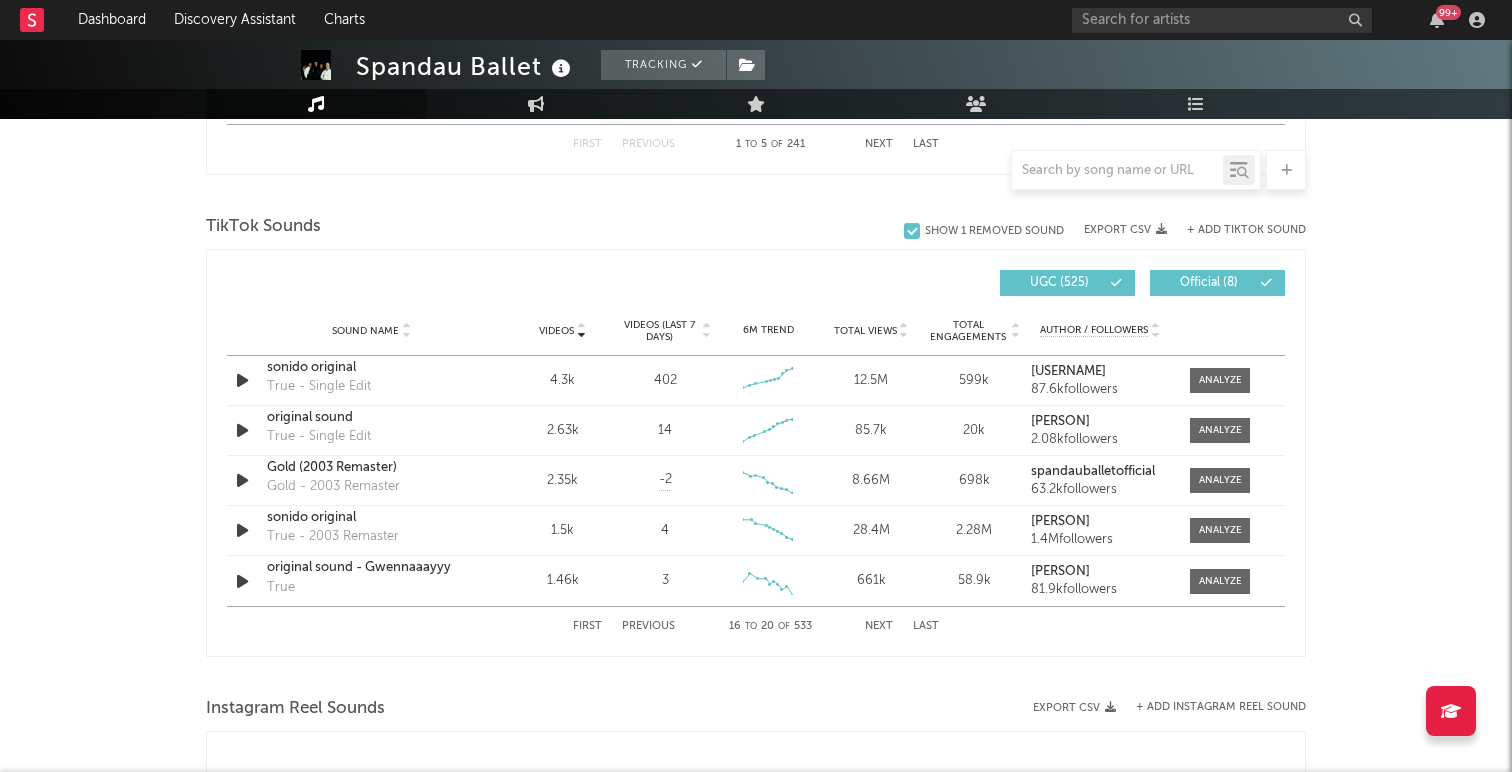 scroll, scrollTop: 1272, scrollLeft: 0, axis: vertical 